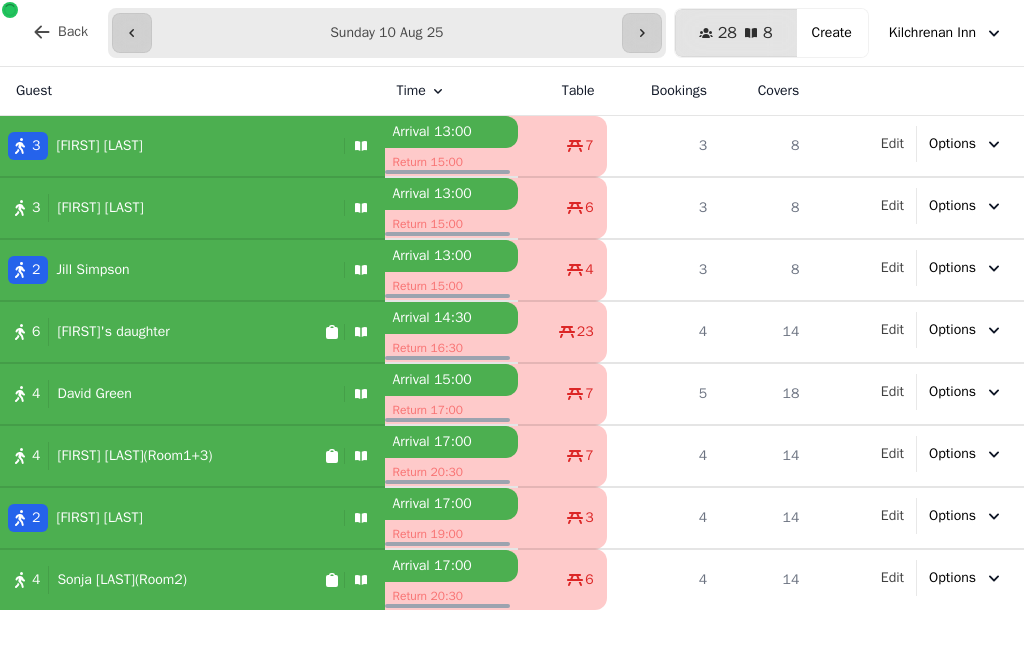 select on "**********" 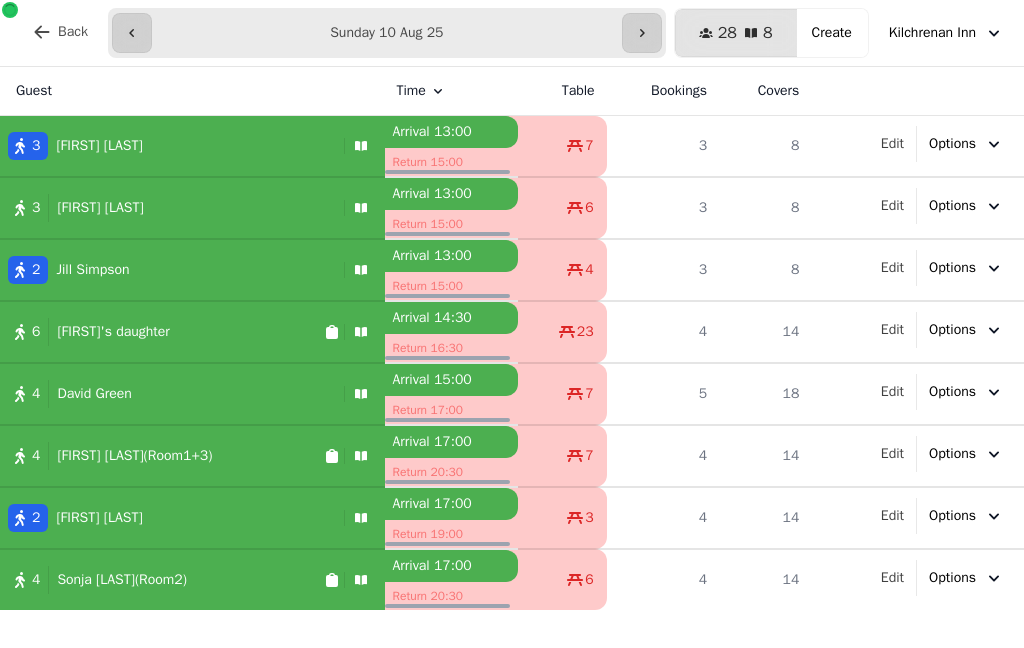 scroll, scrollTop: 0, scrollLeft: 0, axis: both 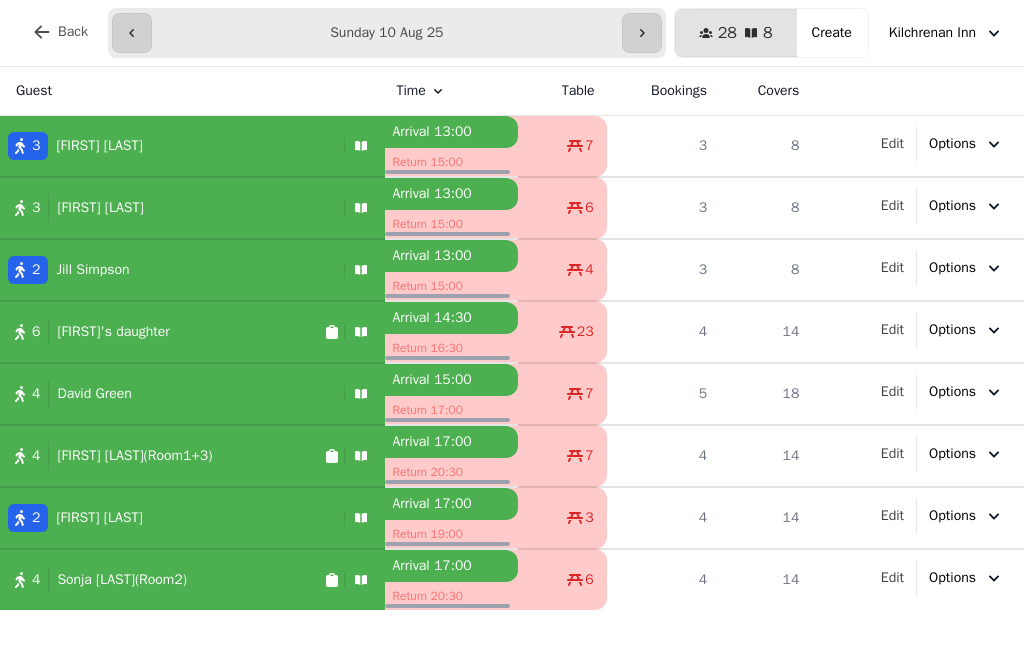click at bounding box center (642, 33) 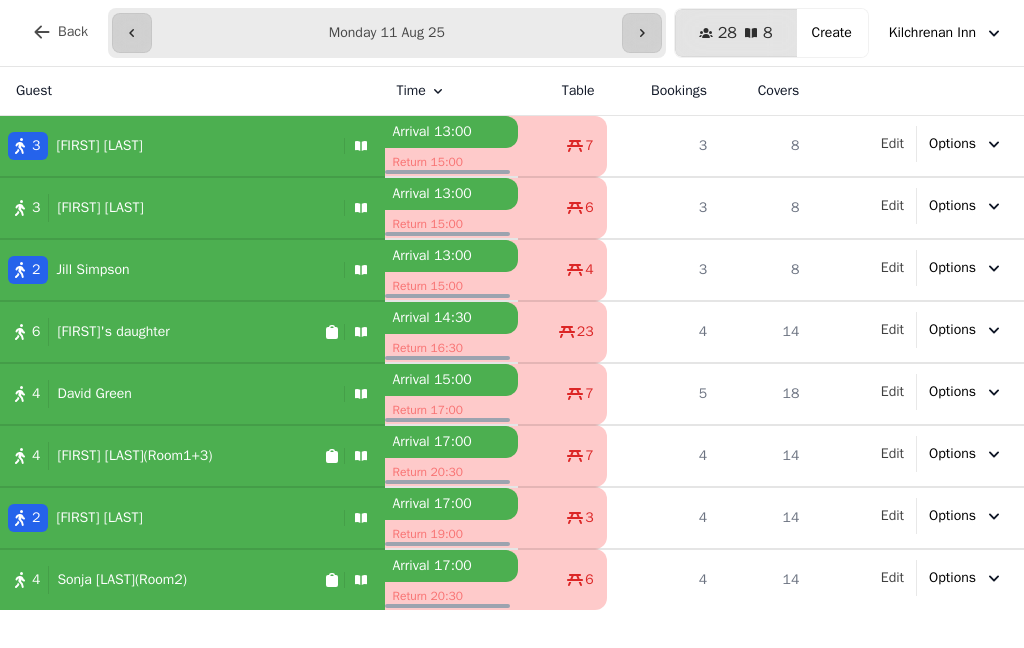 click at bounding box center [642, 33] 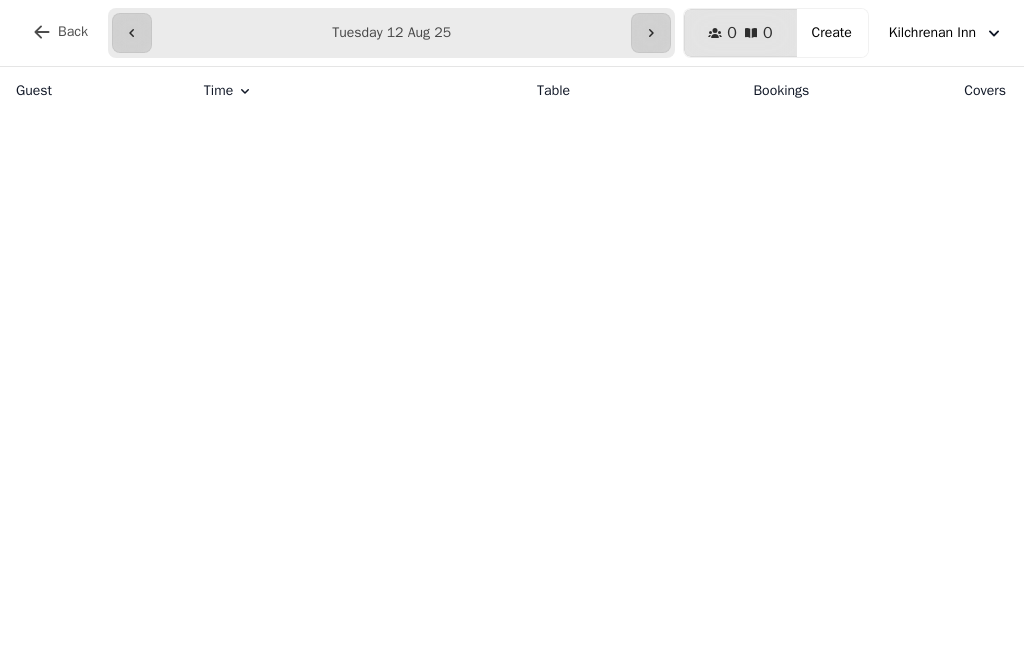 click on "**********" at bounding box center (391, 33) 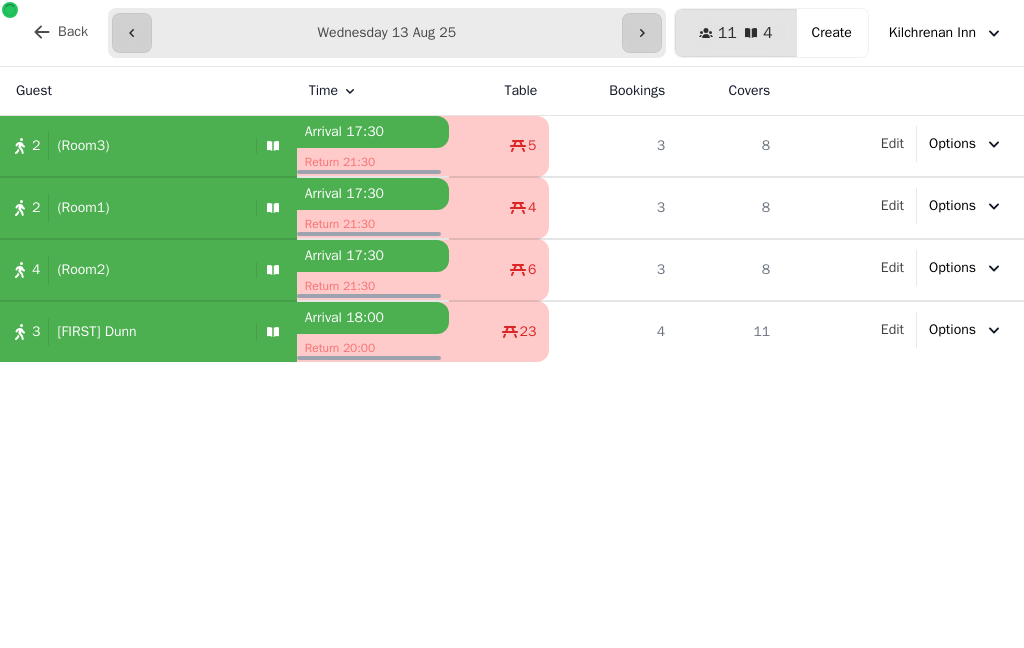 click 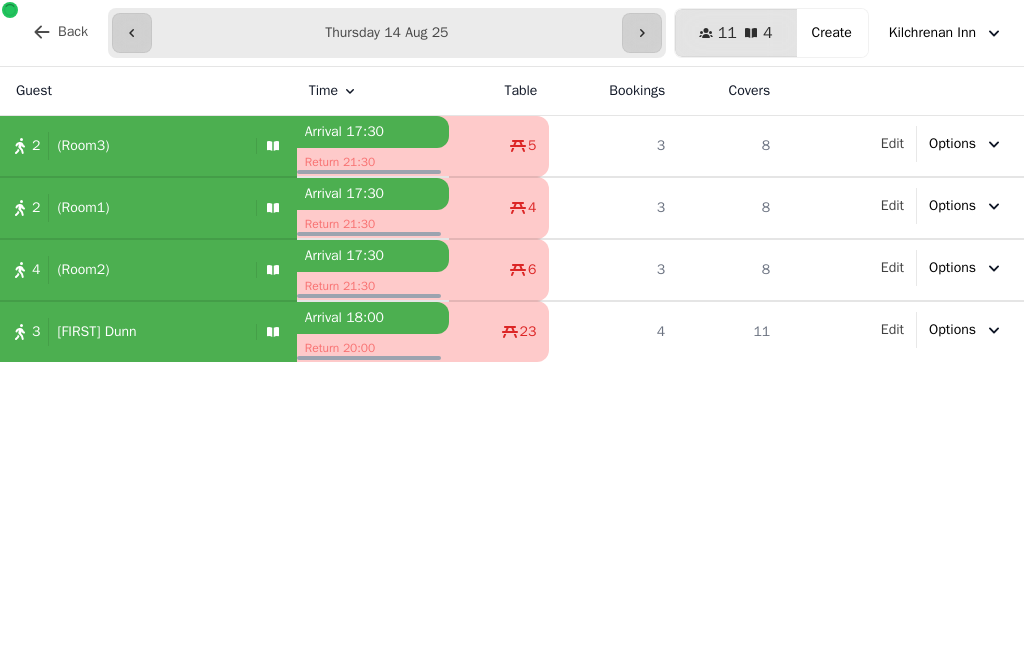 type on "**********" 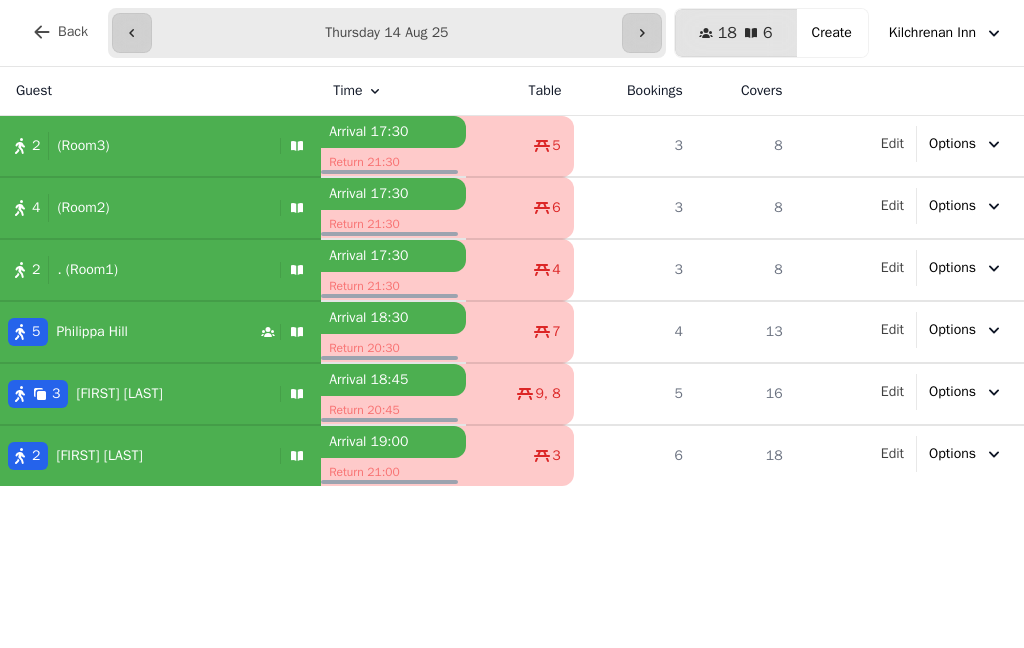 click on "Create" at bounding box center [832, 33] 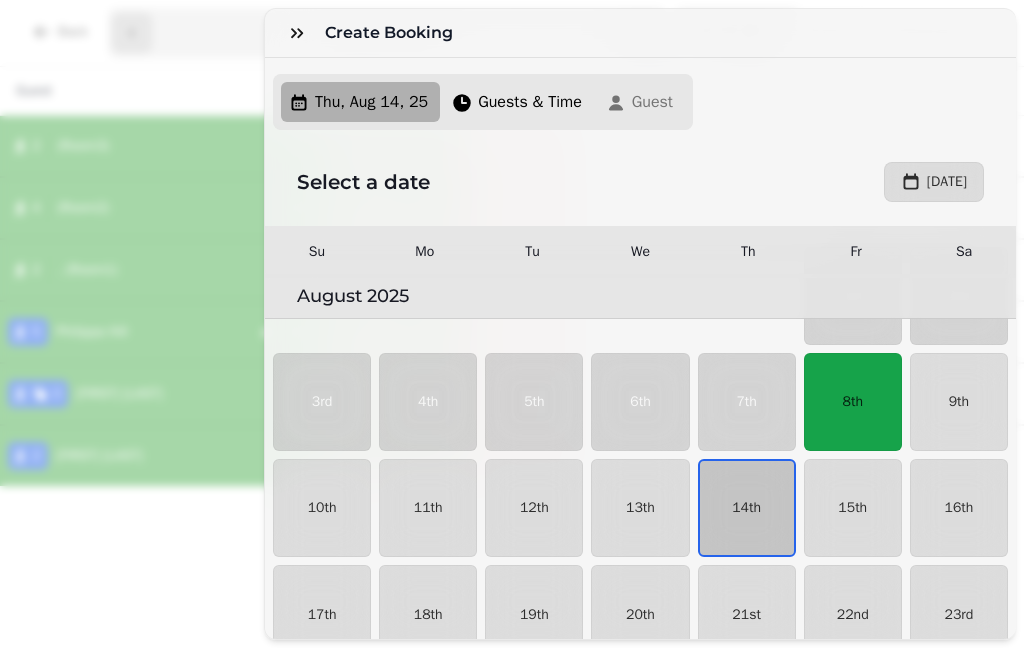 scroll, scrollTop: 160, scrollLeft: 0, axis: vertical 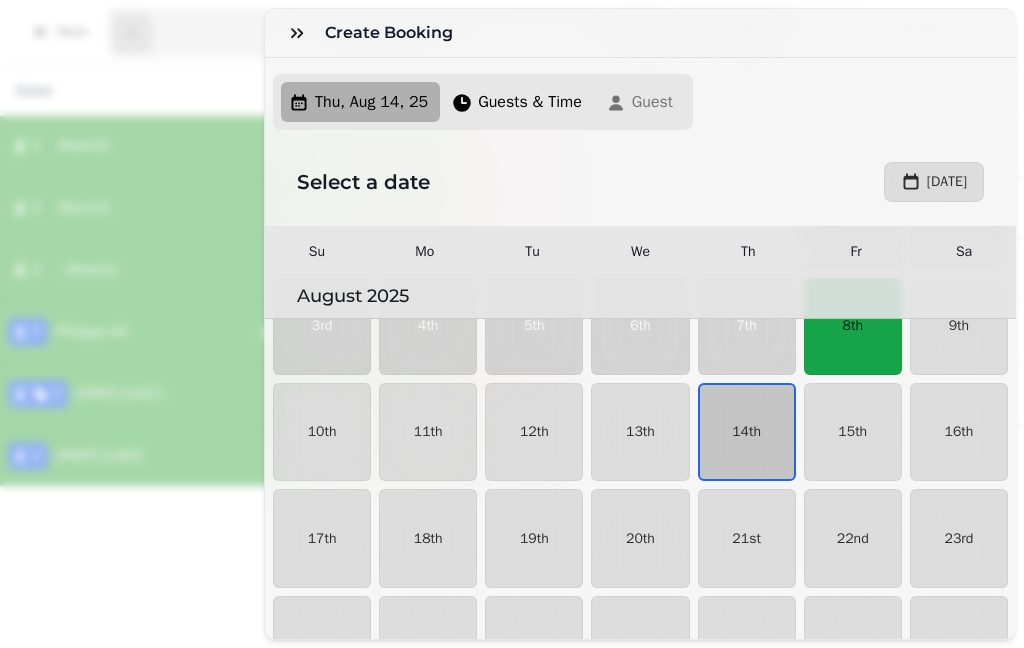 click on "14th" at bounding box center [747, 432] 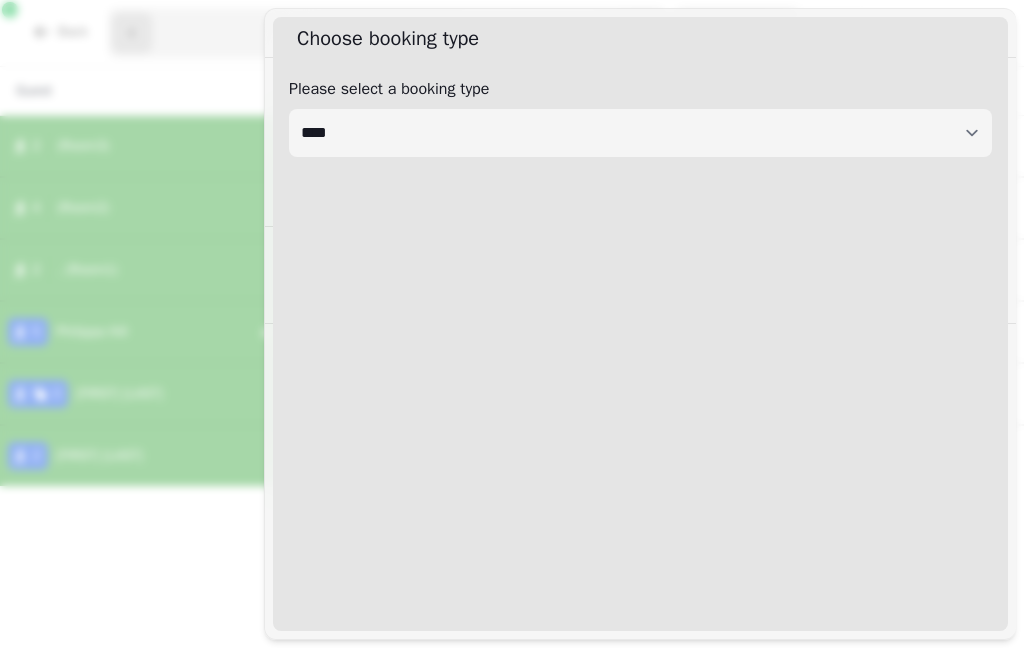 select on "****" 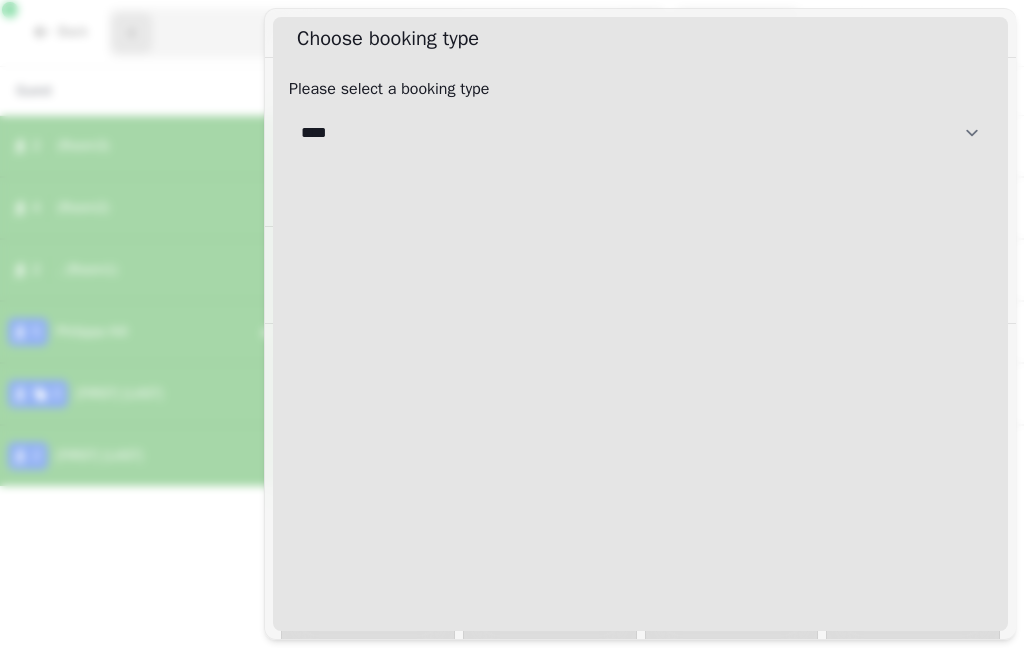 click on "**********" at bounding box center [640, 133] 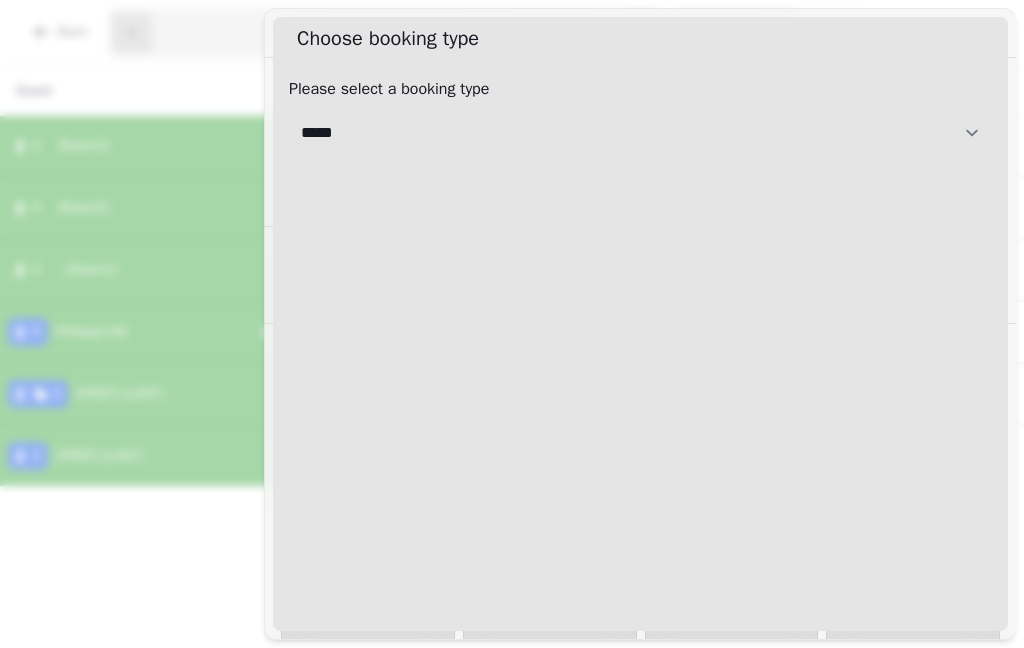 select on "**********" 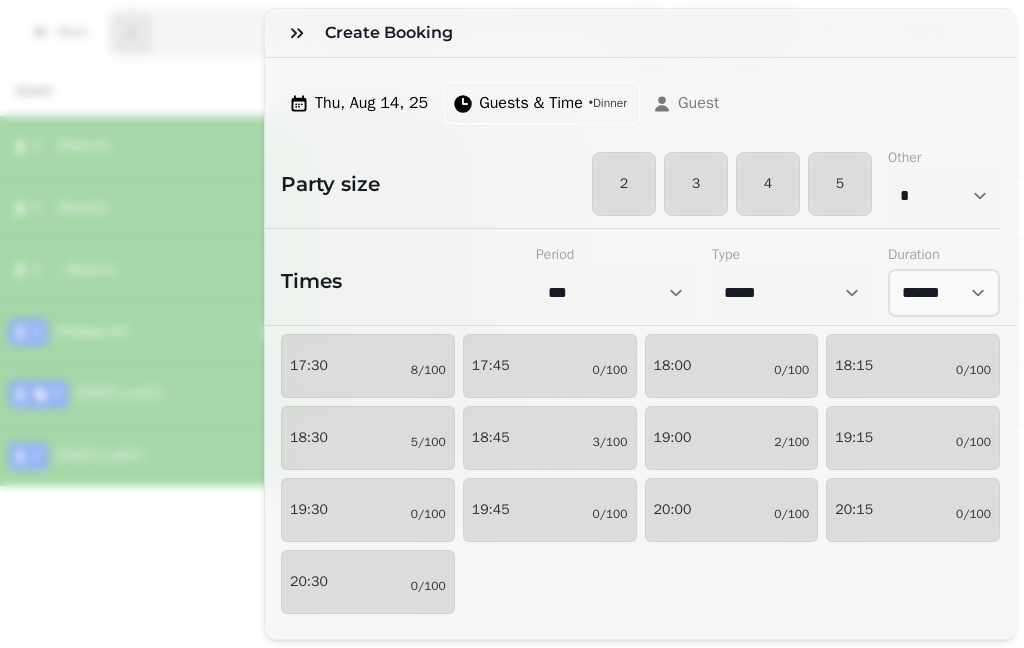 click on "4" at bounding box center [768, 184] 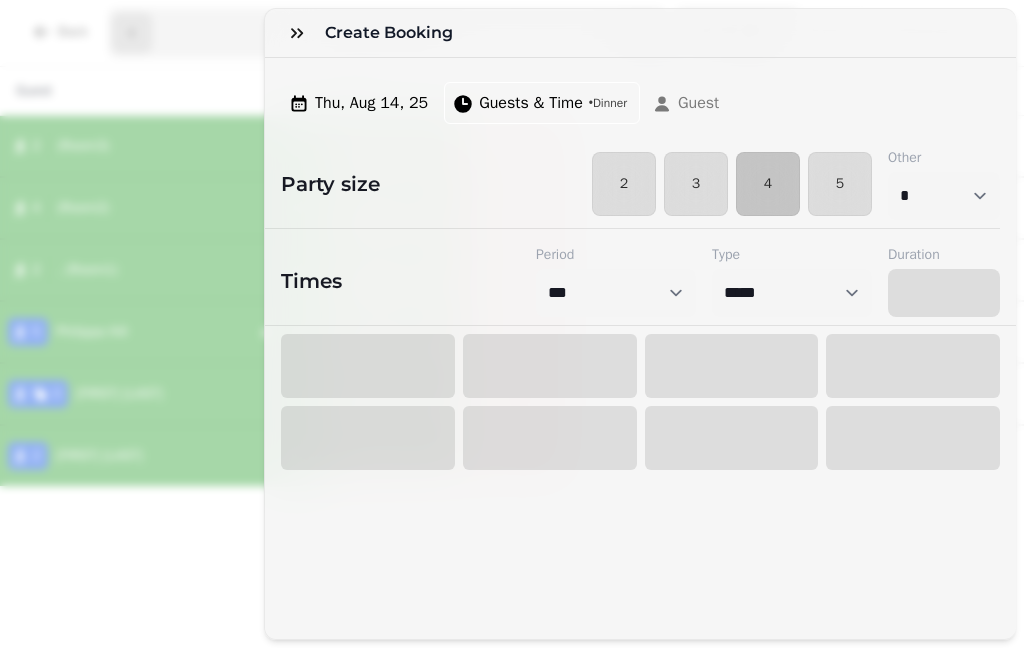 select on "****" 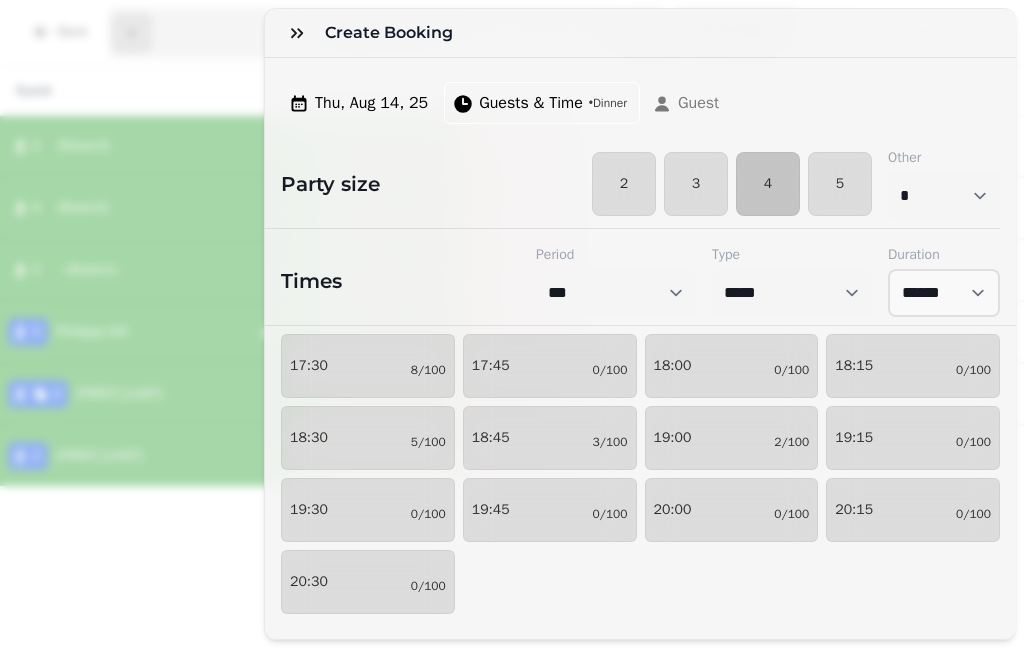 click on "18:00 [NUMBER]/100" at bounding box center [732, 366] 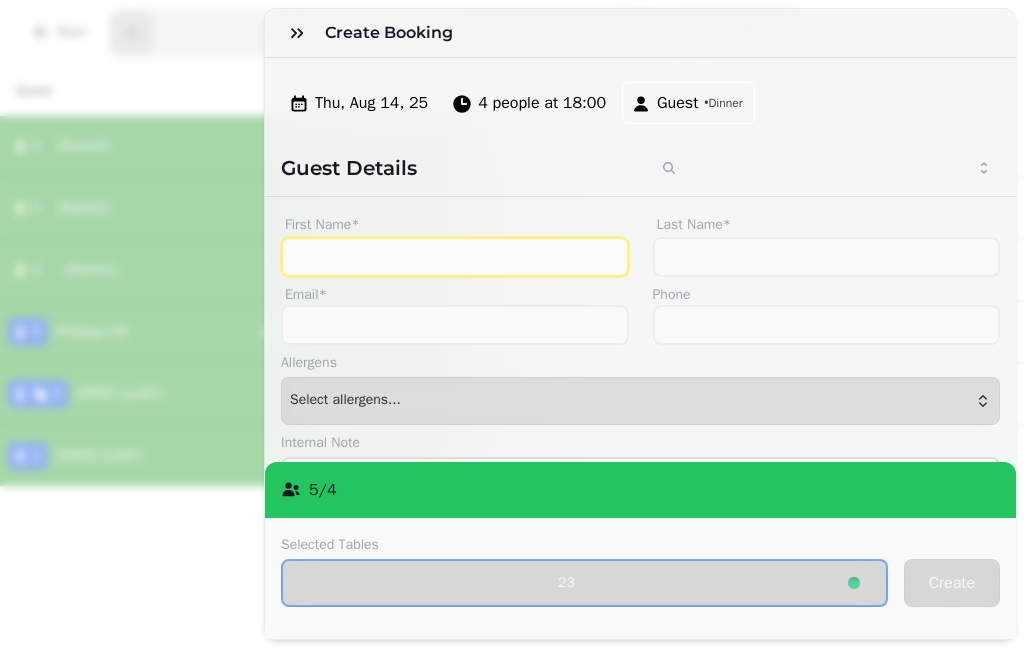 click on "First Name*" at bounding box center [455, 257] 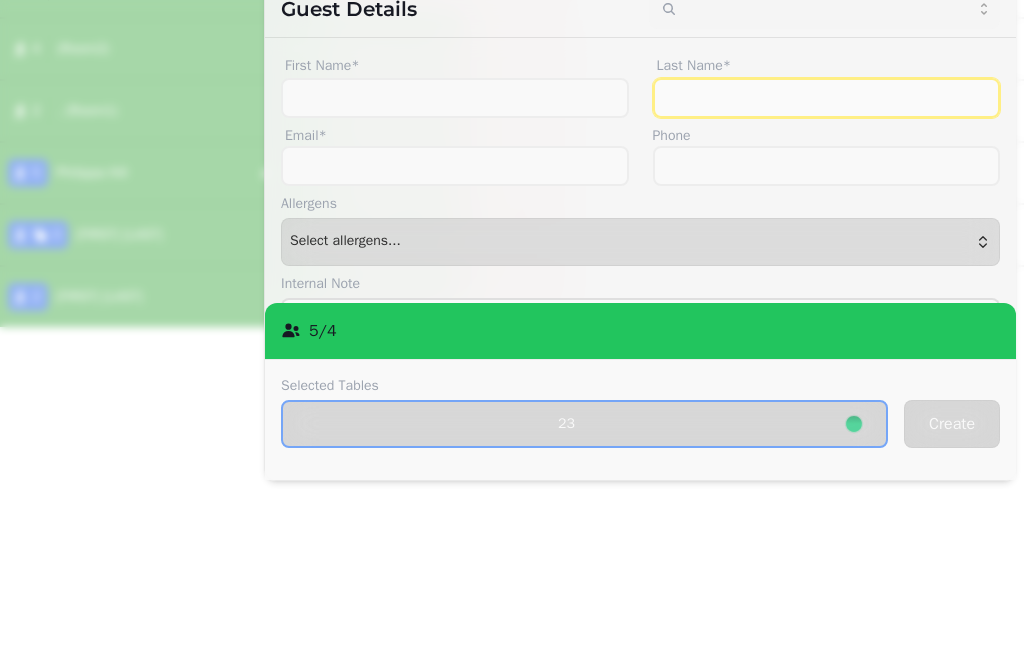click on "Last Name*" at bounding box center [827, 257] 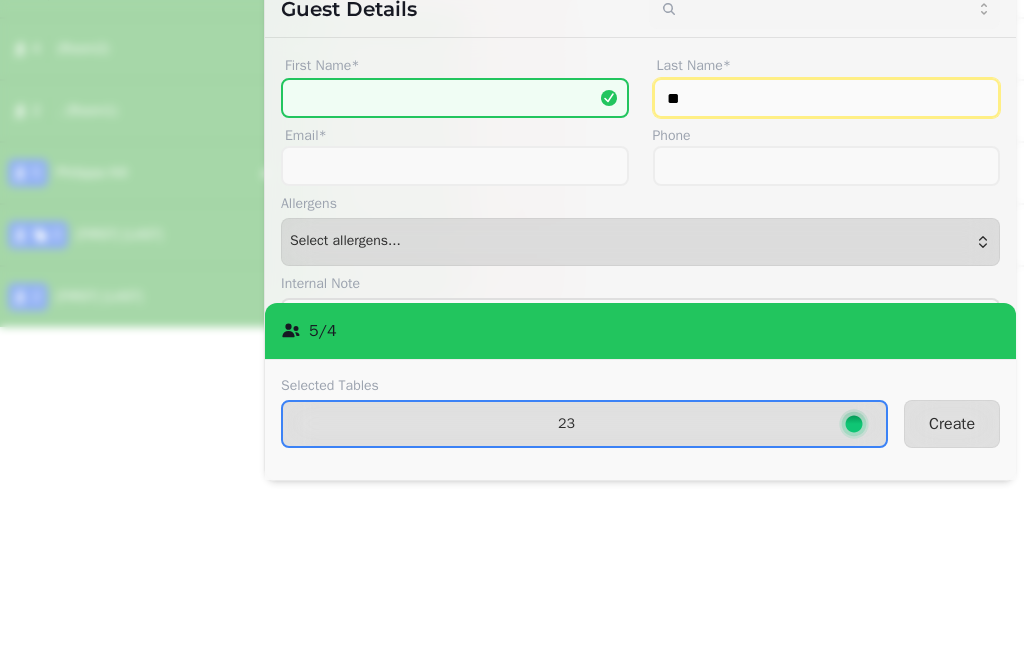 type on "*" 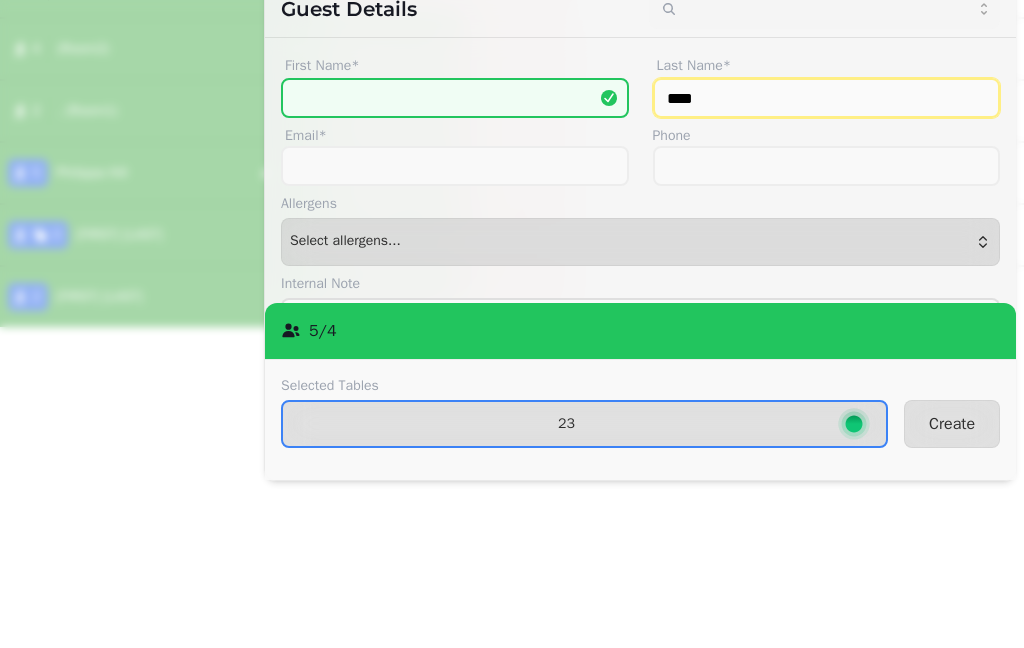 scroll, scrollTop: 0, scrollLeft: 0, axis: both 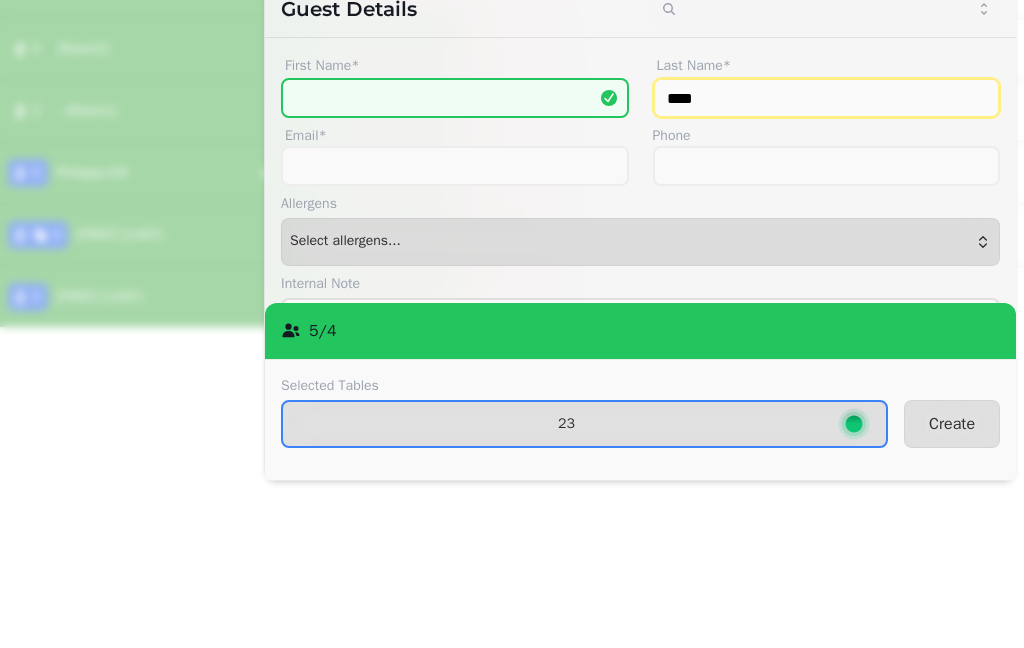 type on "****" 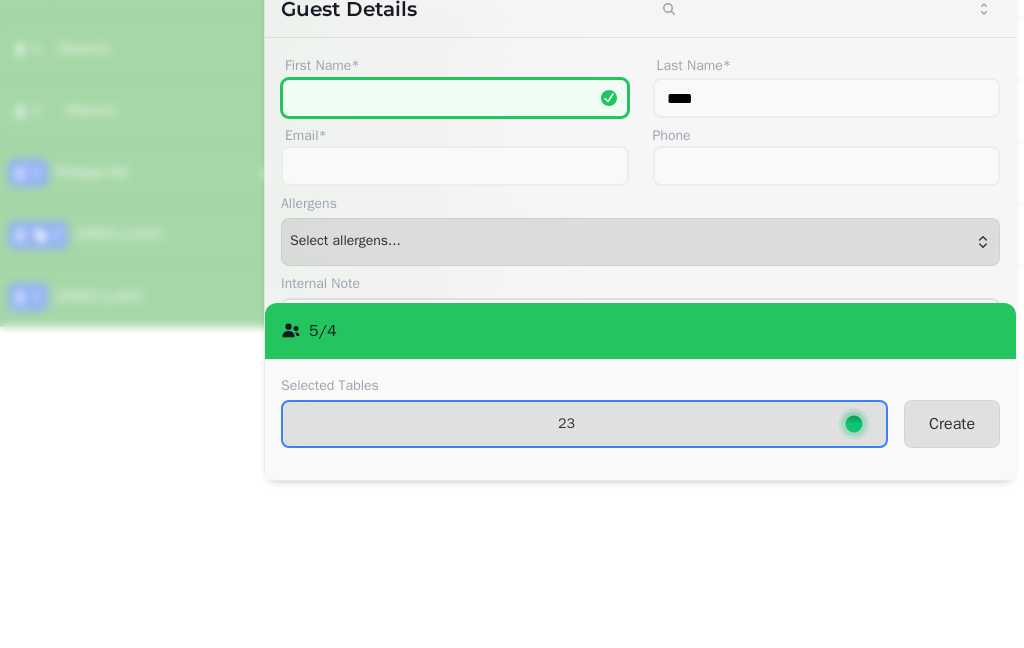 click on "First Name*" at bounding box center (455, 257) 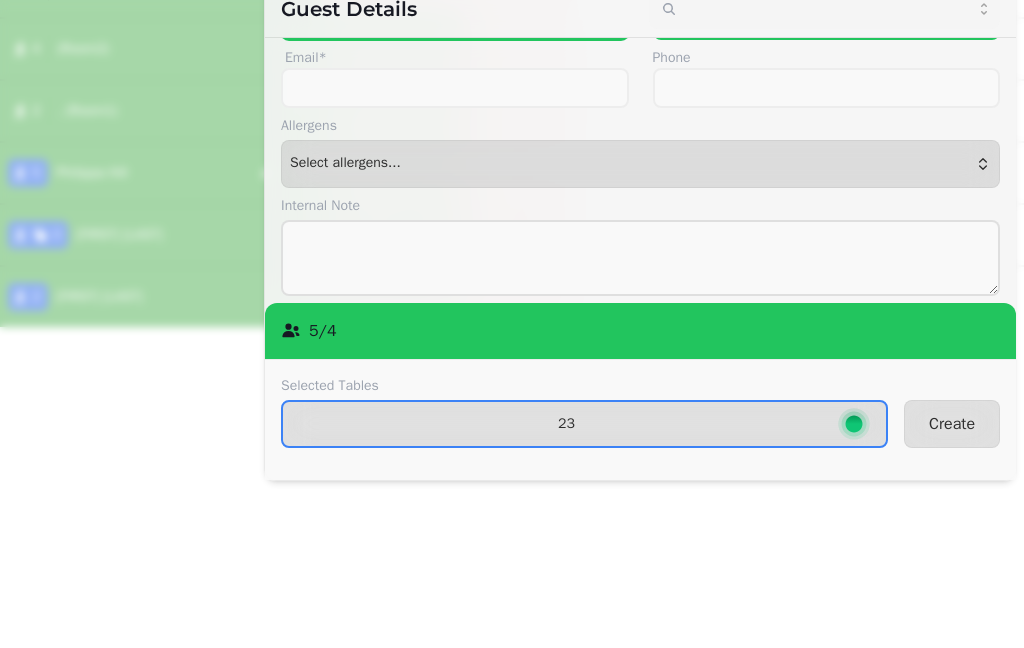 scroll, scrollTop: 83, scrollLeft: 0, axis: vertical 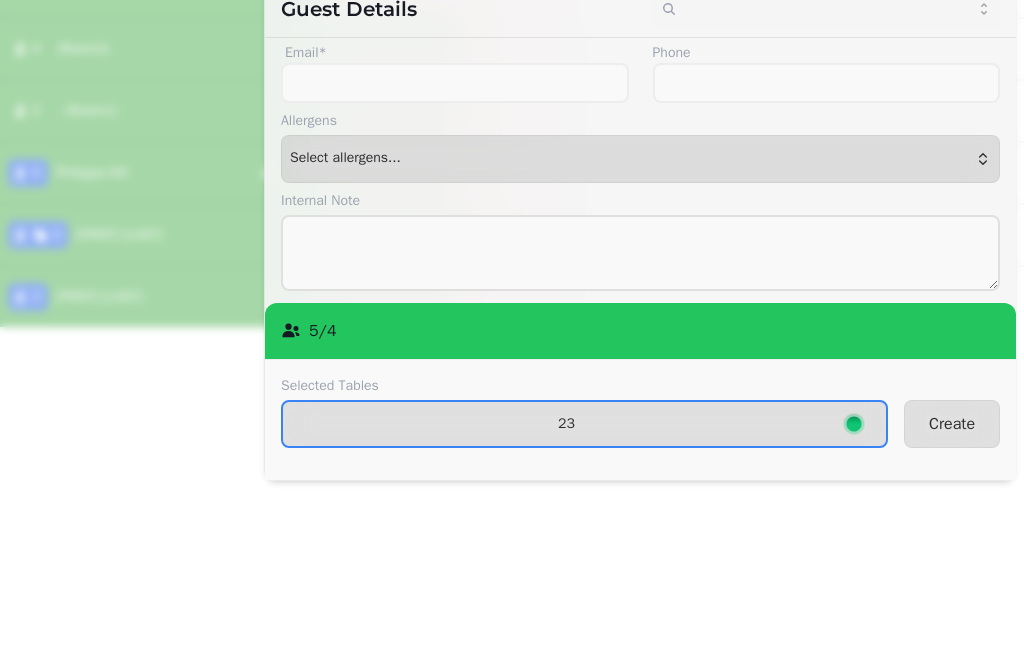 type on "***" 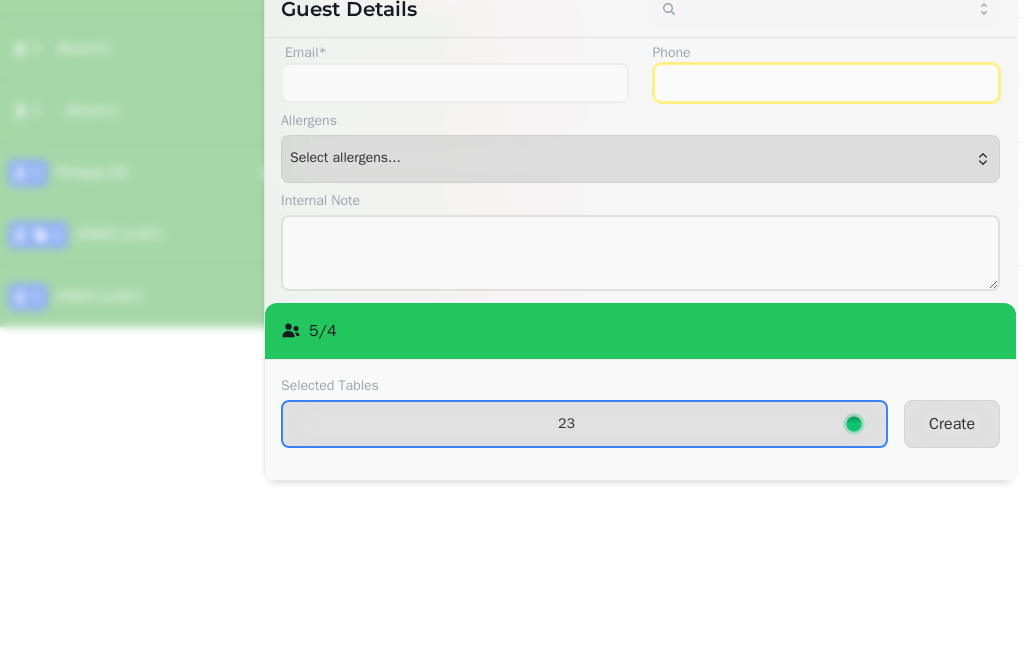 click on "Phone" at bounding box center (827, 242) 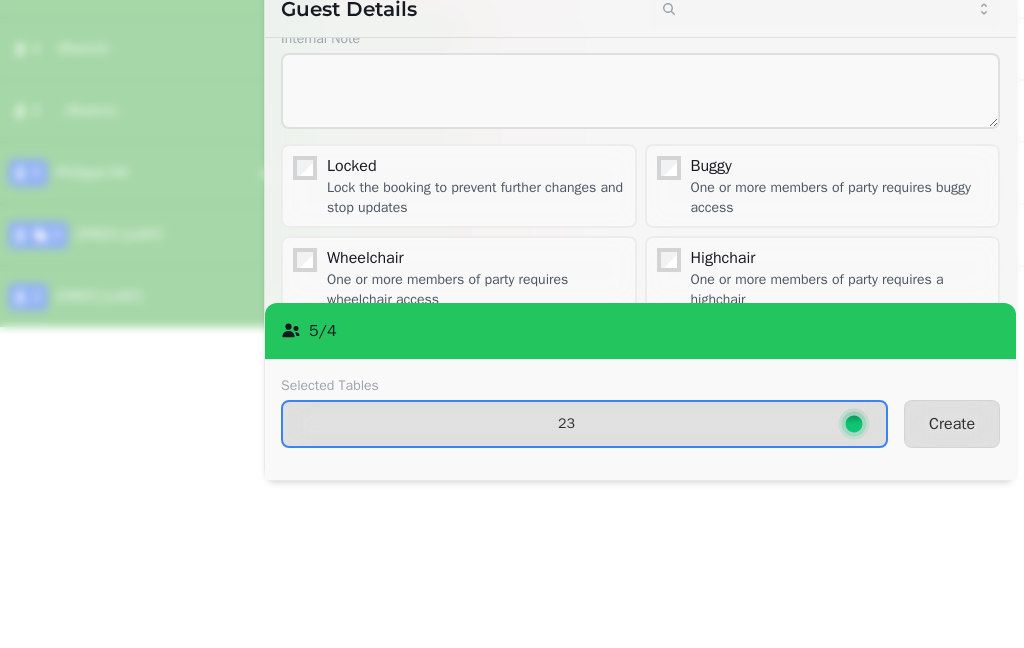 scroll, scrollTop: 230, scrollLeft: 0, axis: vertical 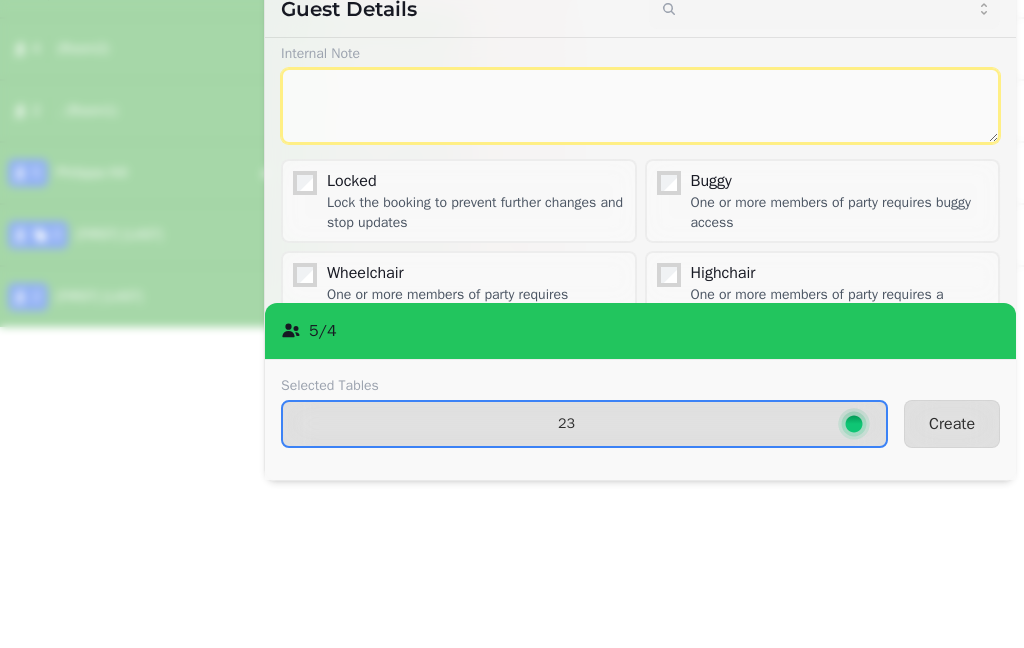 click at bounding box center (640, 265) 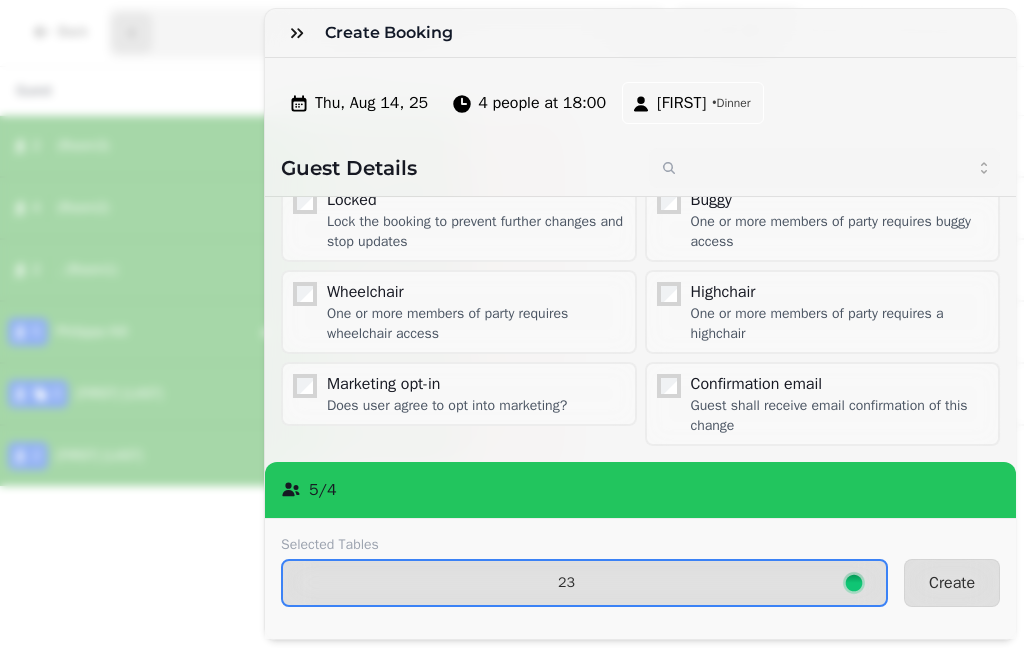 scroll, scrollTop: 369, scrollLeft: 0, axis: vertical 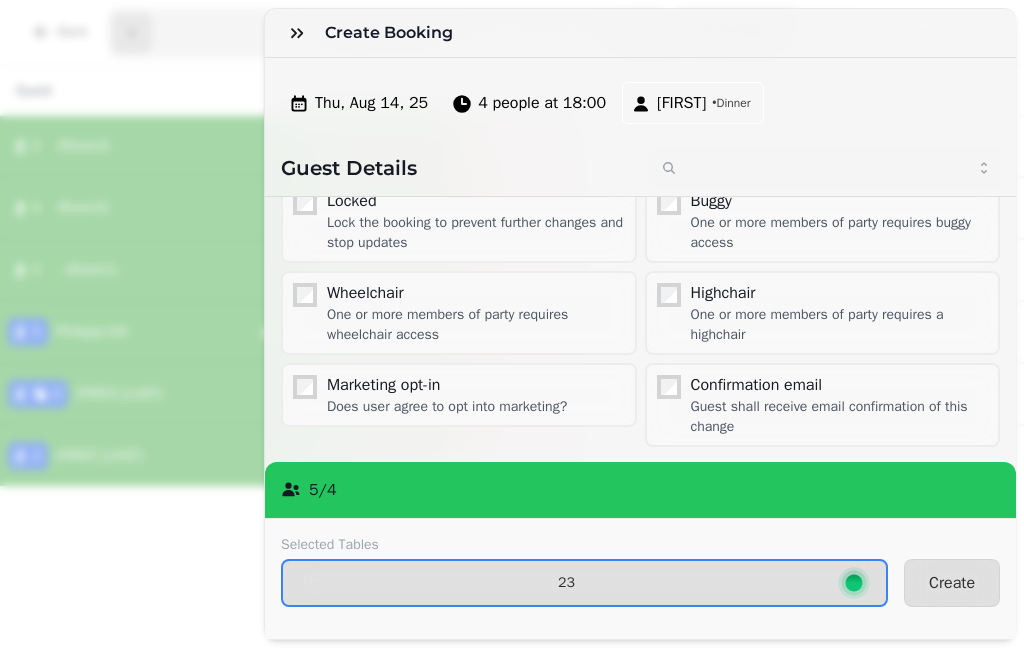 type on "***" 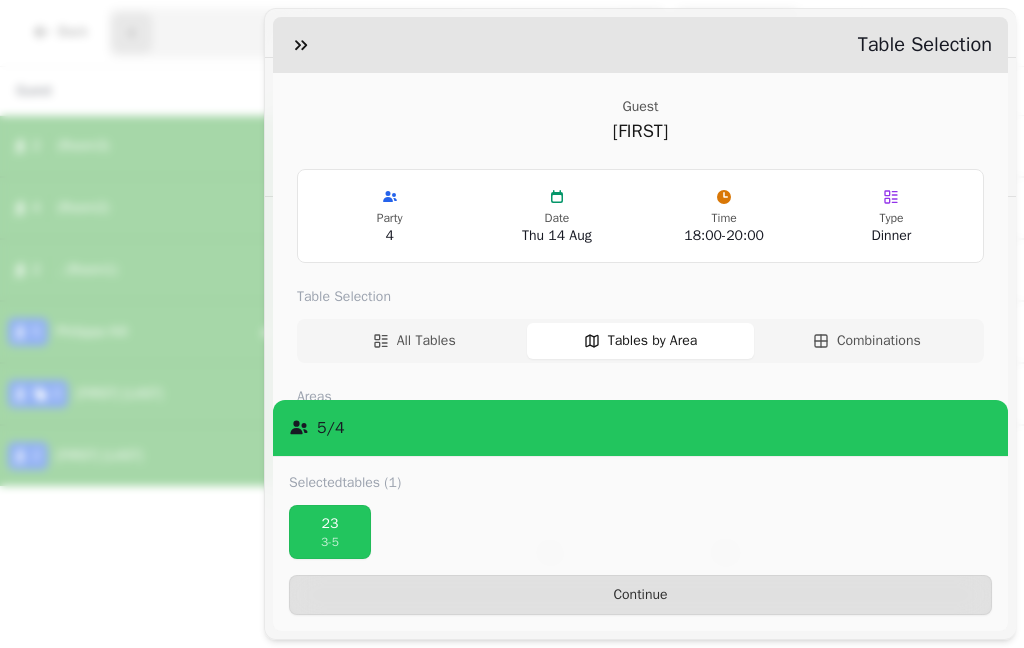 scroll, scrollTop: 192, scrollLeft: 0, axis: vertical 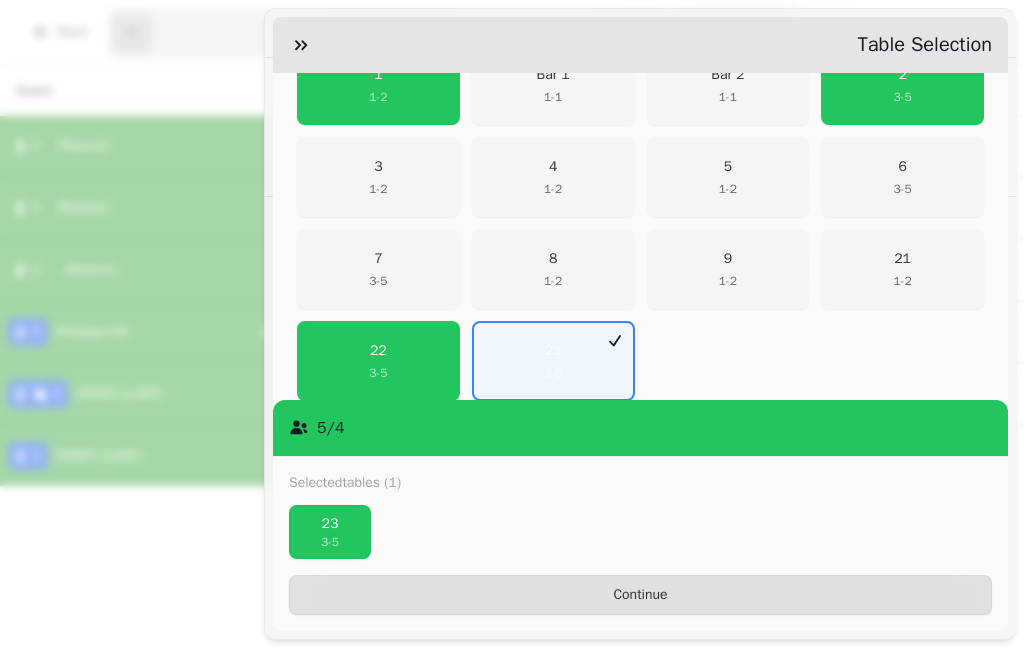 click on "23" at bounding box center (330, 524) 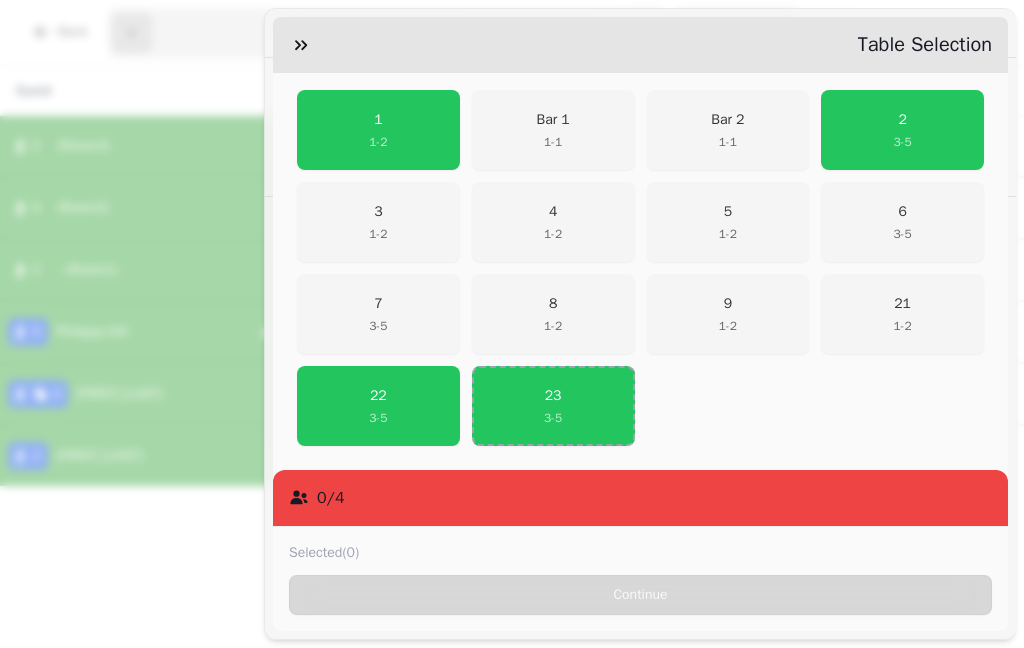 scroll, scrollTop: 411, scrollLeft: 0, axis: vertical 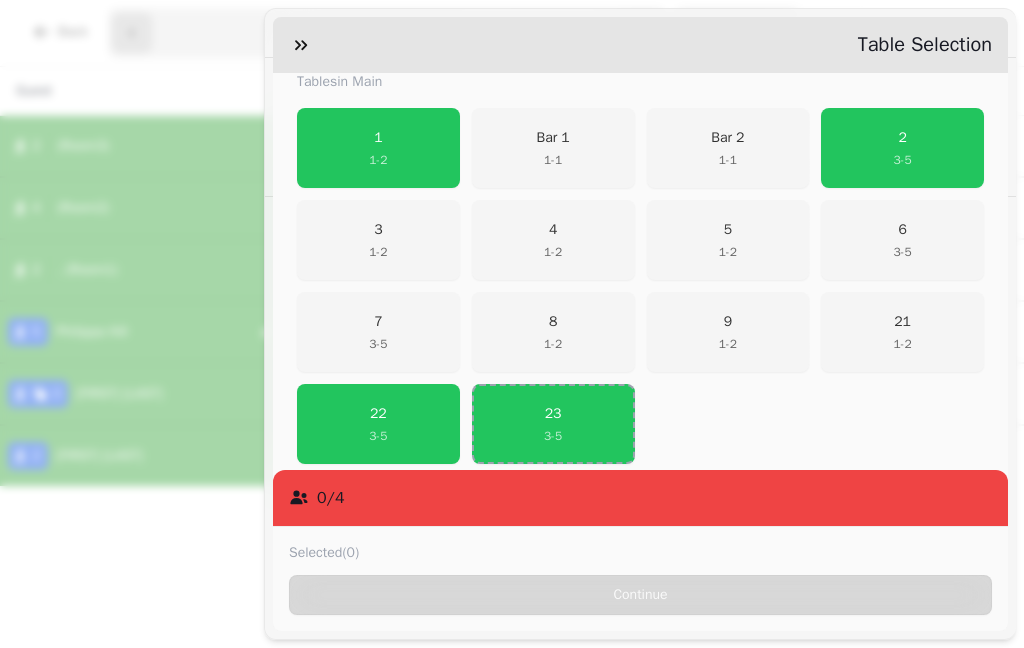 click on "1 1  -  2" at bounding box center [378, 148] 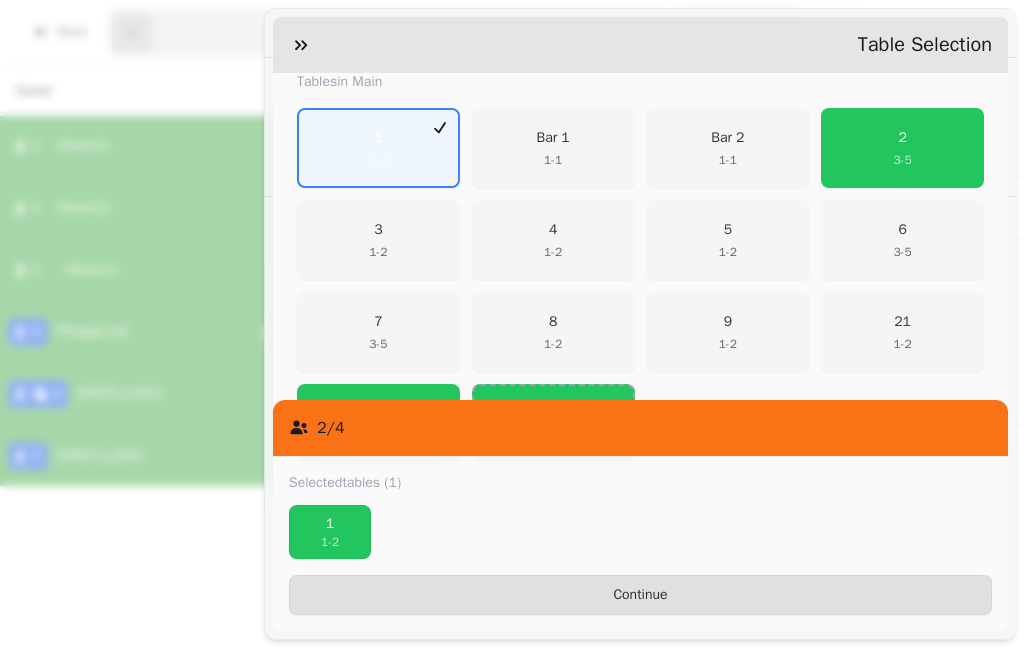 click on "3  -  5" at bounding box center (903, 160) 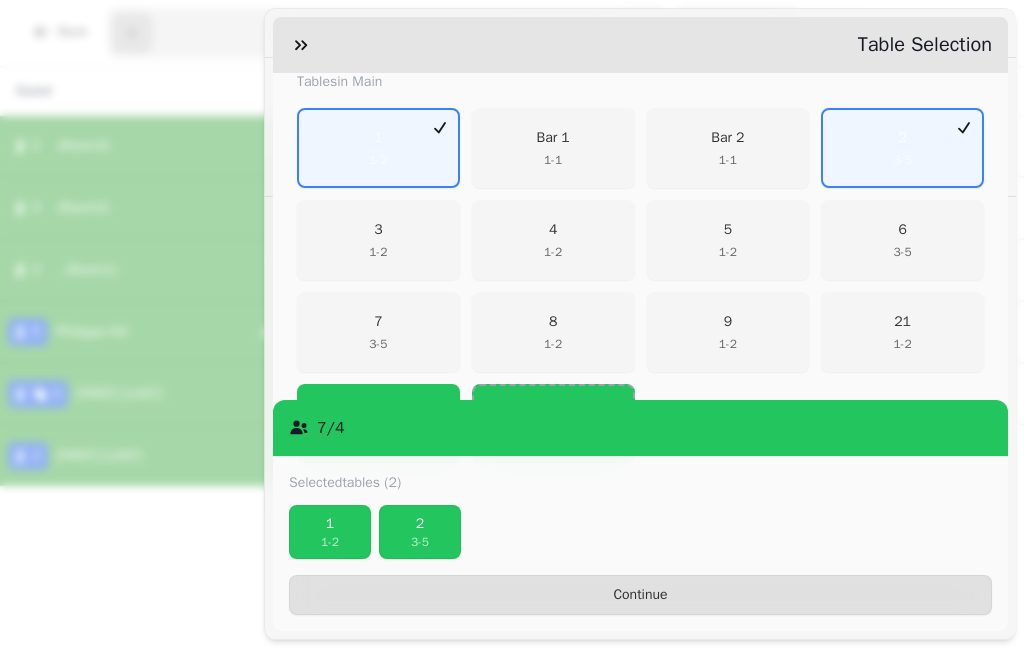 click on "Continue" at bounding box center [640, 595] 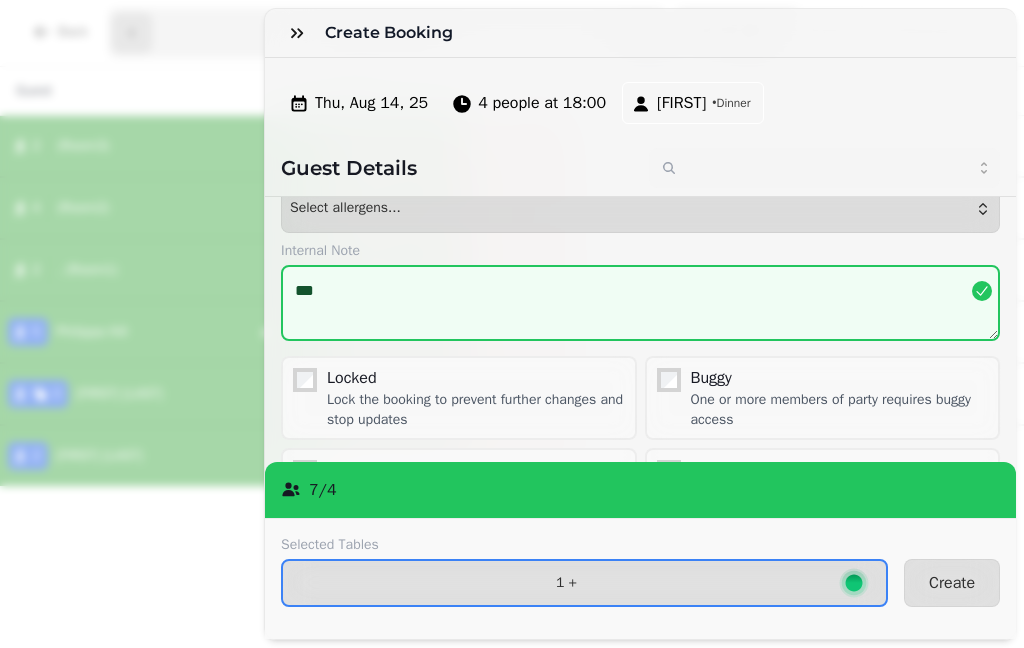 click on "Create" at bounding box center (952, 583) 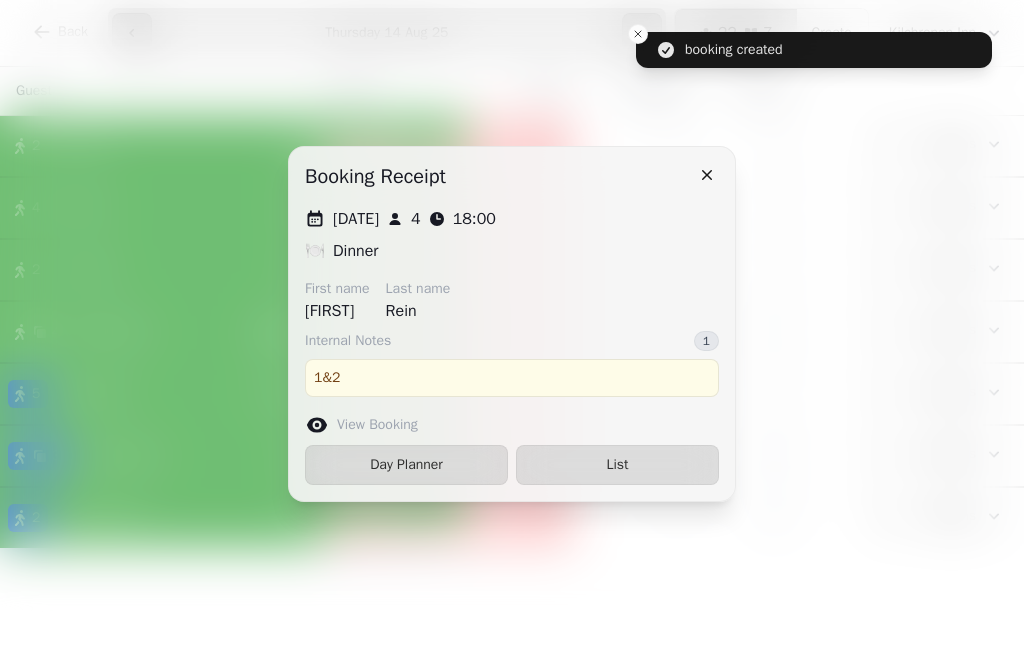 click on "List" at bounding box center (617, 465) 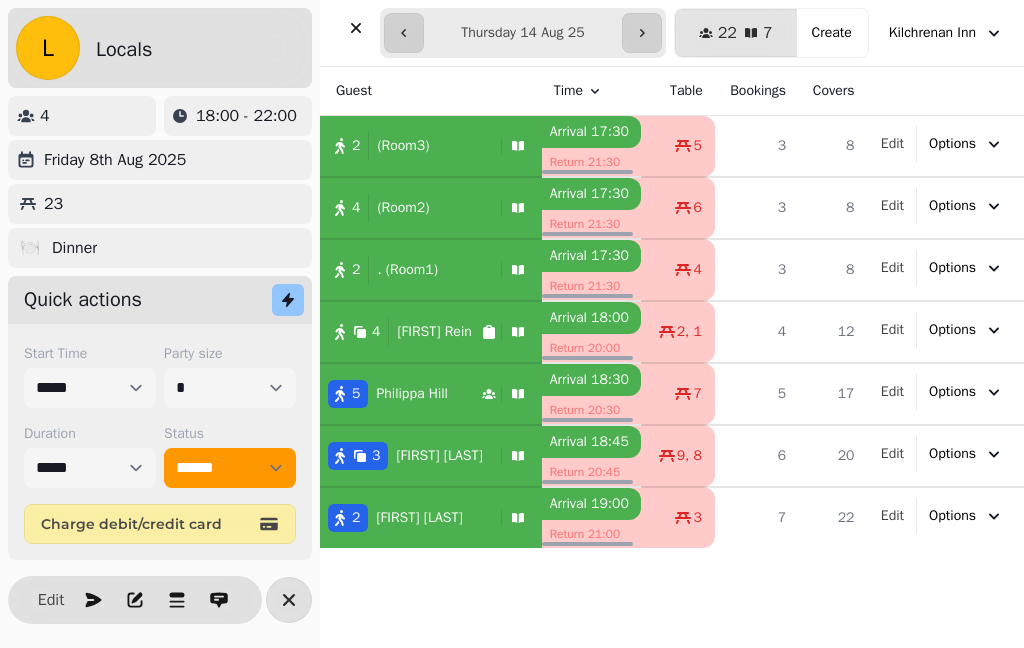 select on "******" 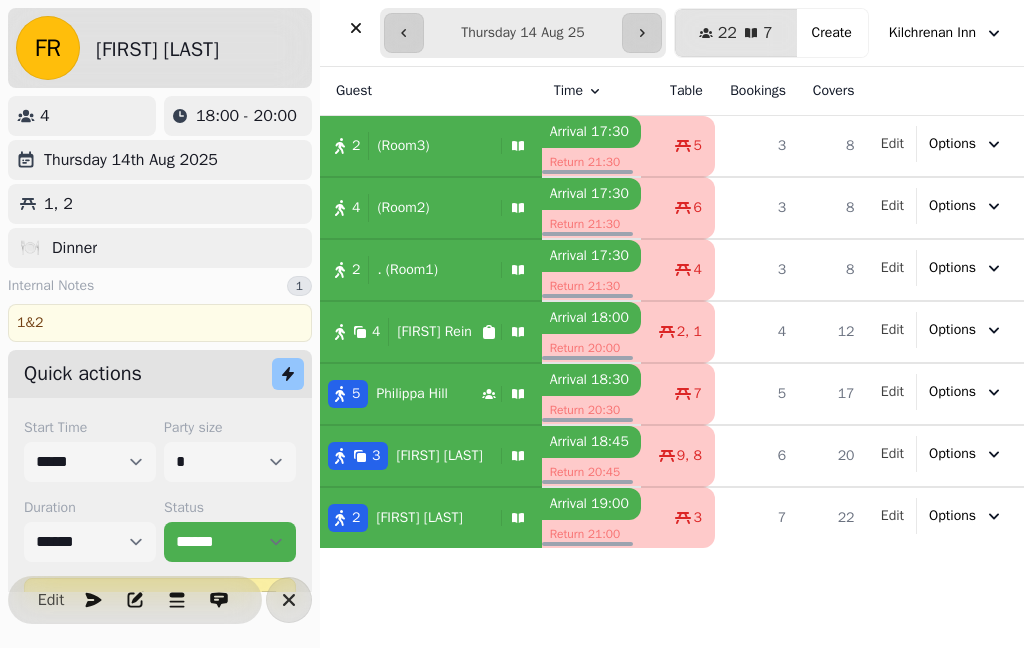 scroll, scrollTop: 0, scrollLeft: 0, axis: both 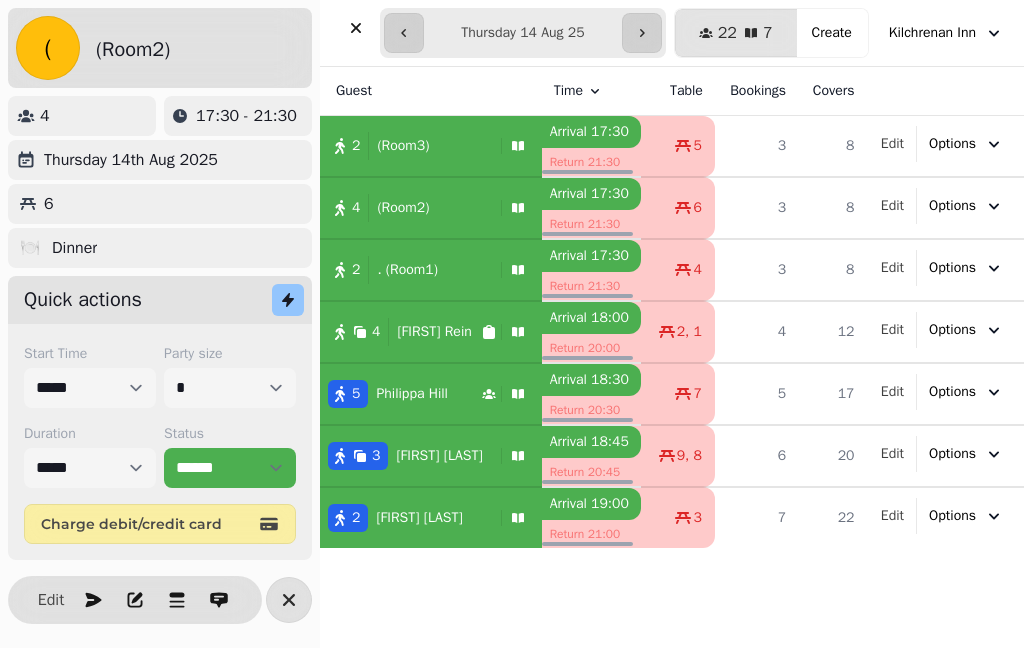 click on "Edit" at bounding box center [51, 600] 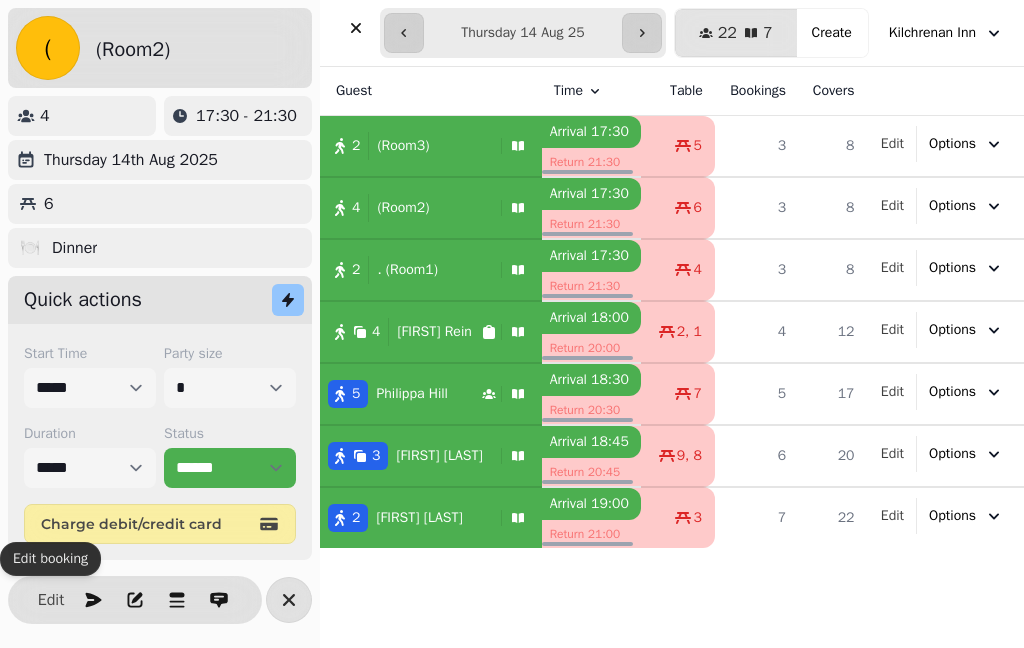 click on "Edit" at bounding box center (51, 600) 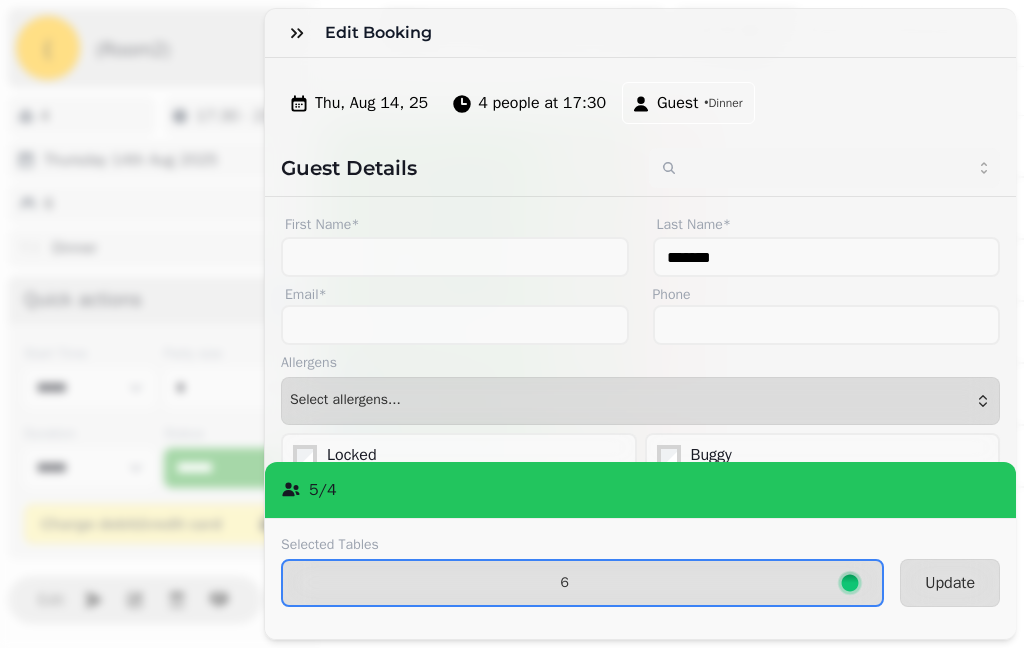 click on "6" at bounding box center (564, 583) 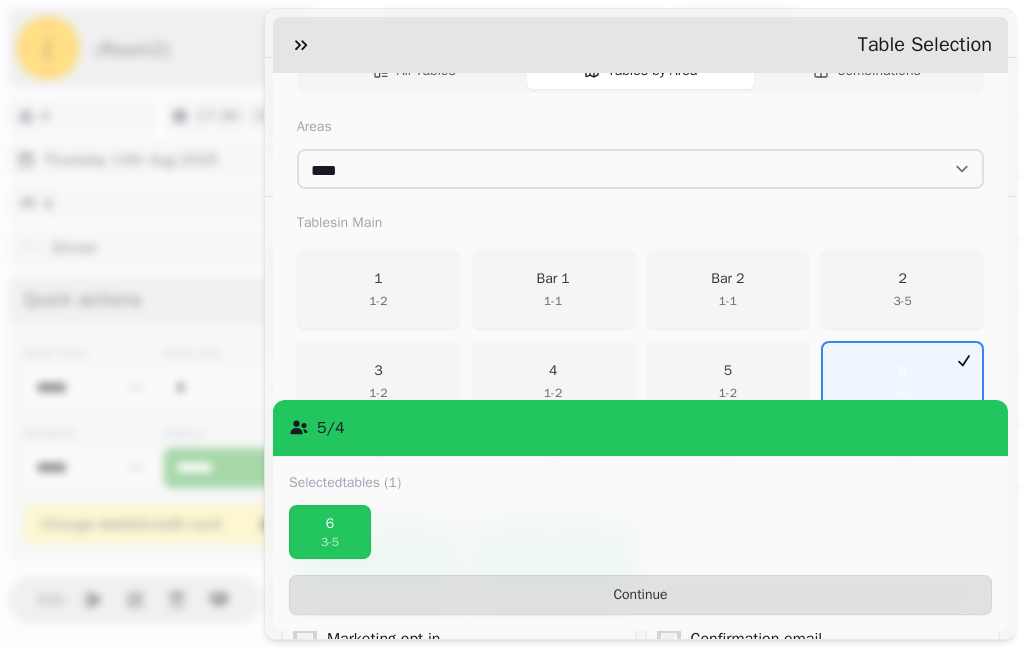 scroll, scrollTop: 218, scrollLeft: 0, axis: vertical 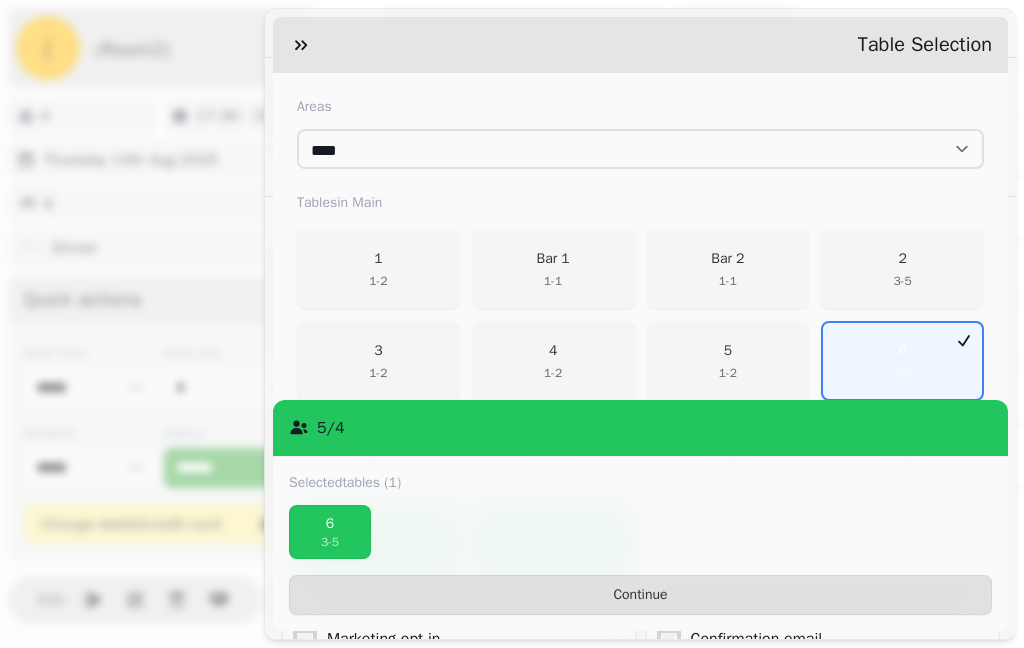 click on "1  -  2" at bounding box center (378, 281) 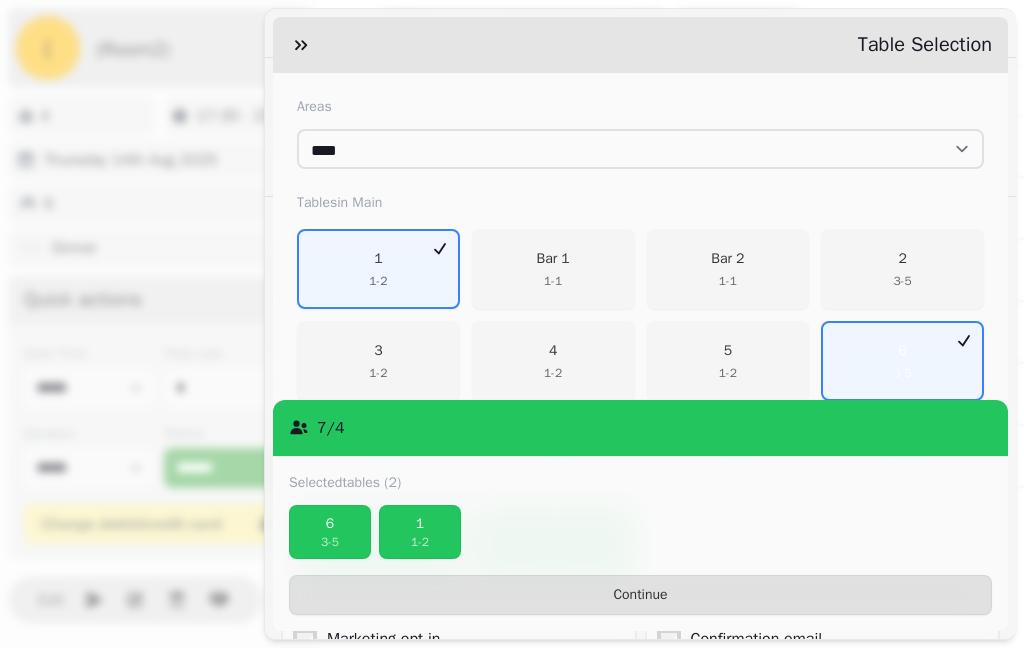 click on "2 3  -  5" at bounding box center (902, 269) 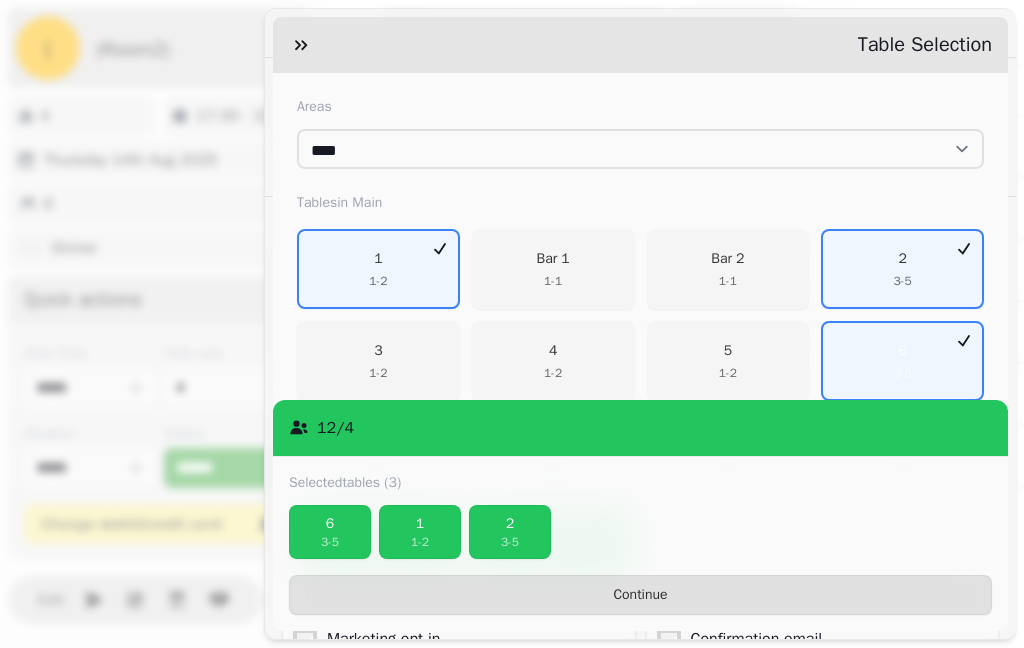 click on "[NUMBER] [NUMBER] - [NUMBER]" at bounding box center (330, 532) 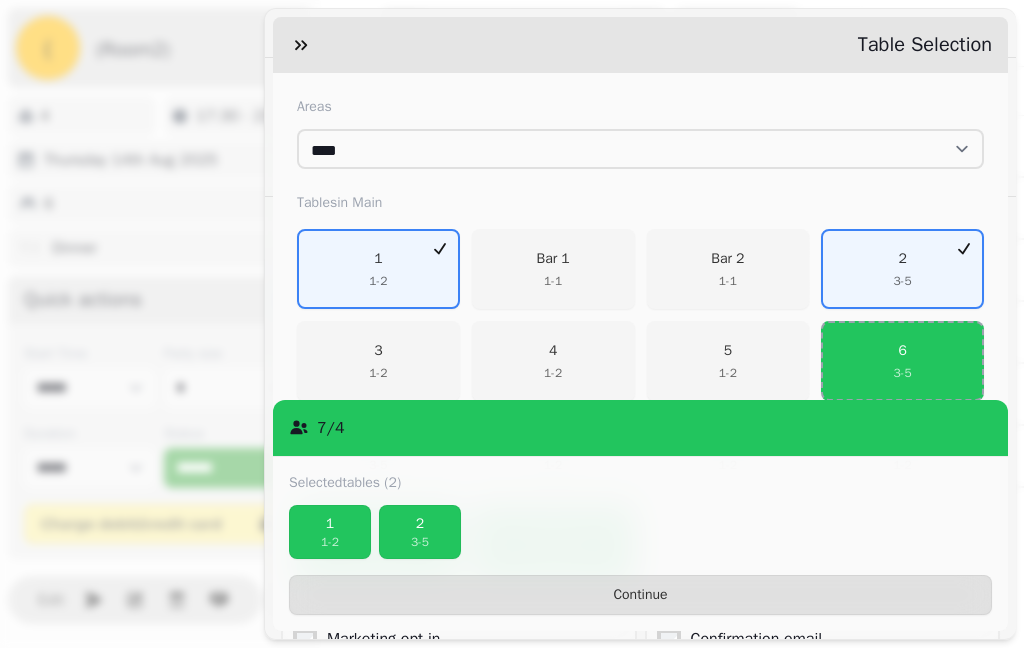 click on "Continue" at bounding box center (640, 595) 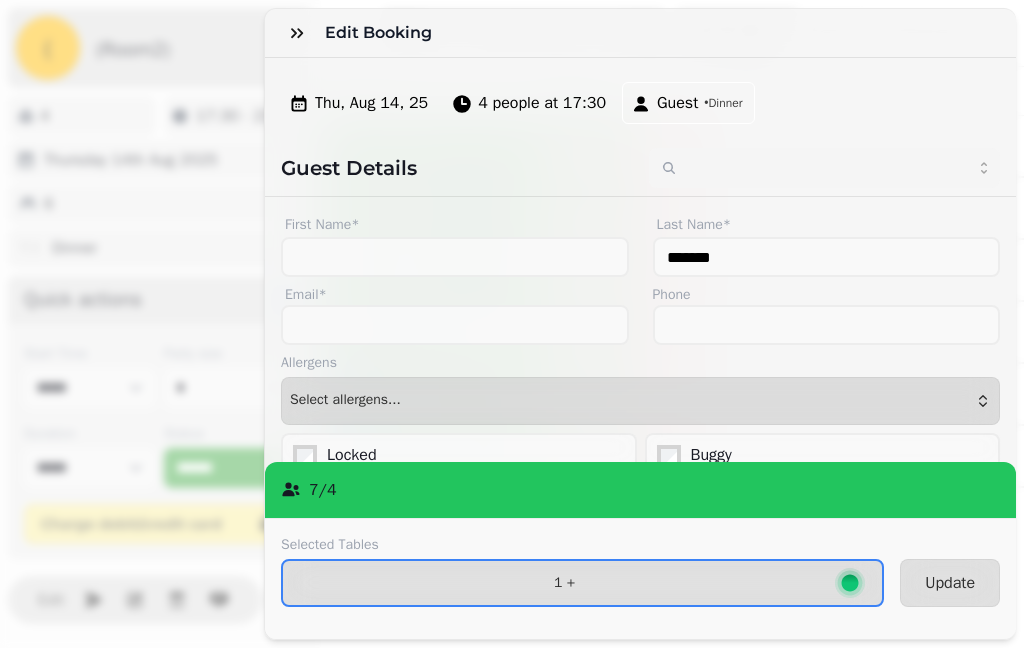 click on "Update" at bounding box center [950, 583] 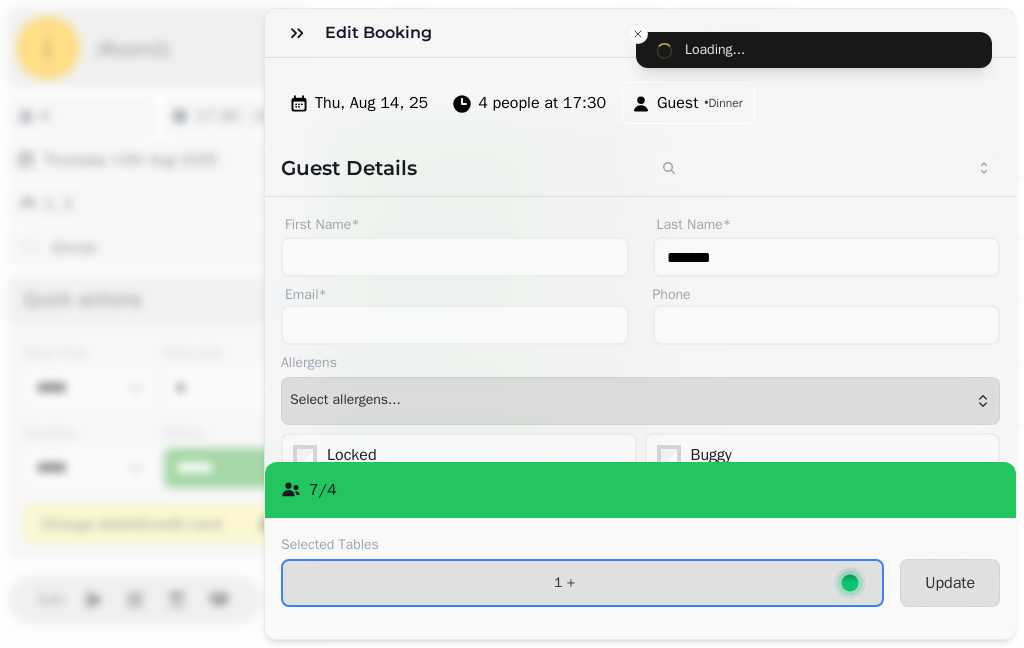 select on "****" 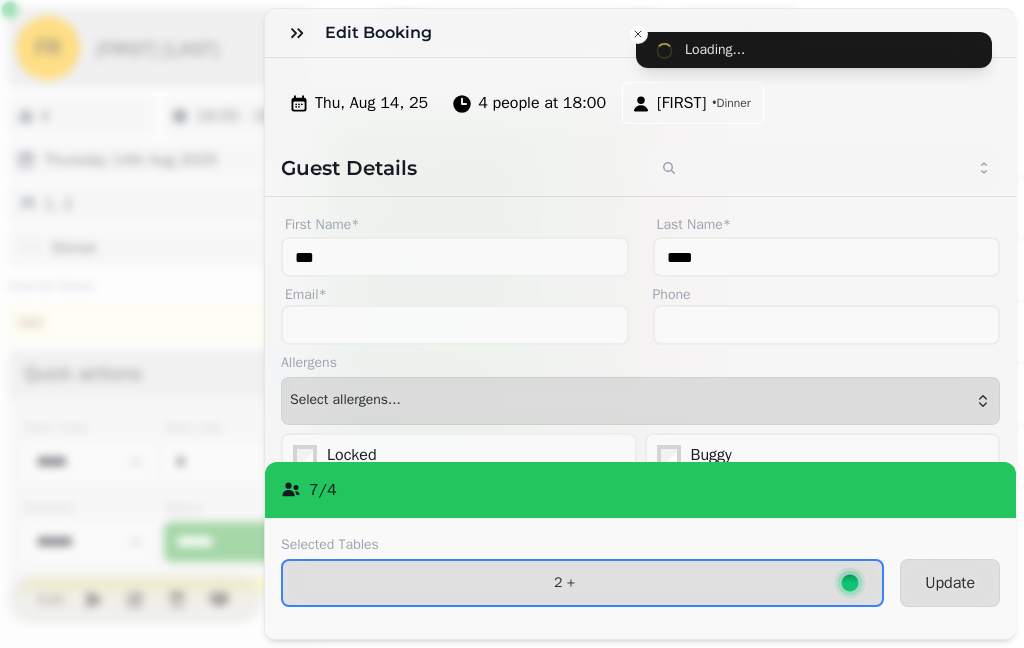 type 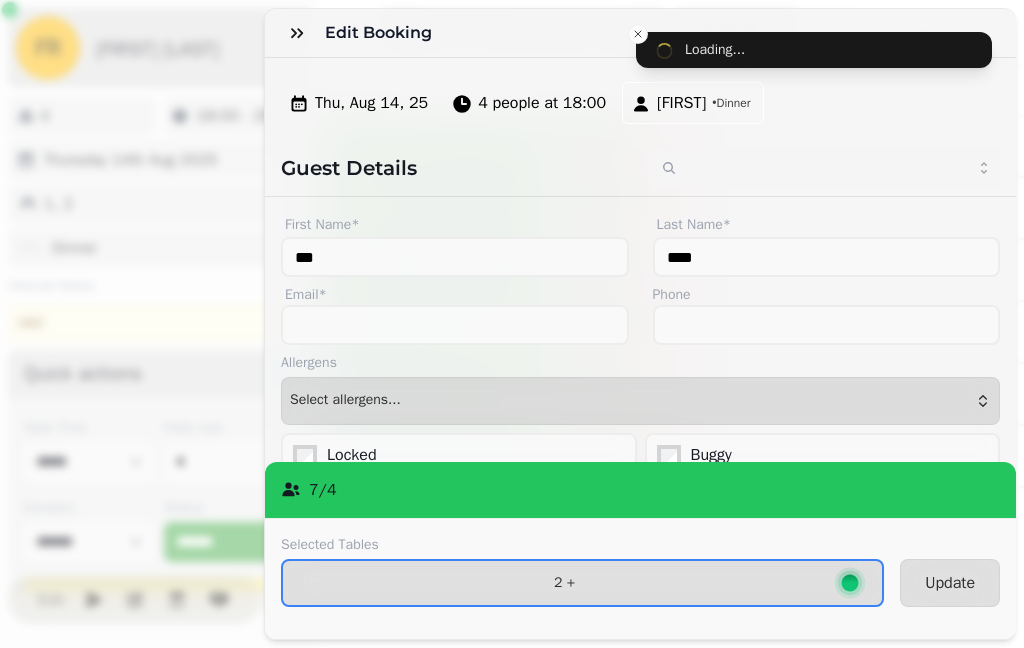 type on "*******" 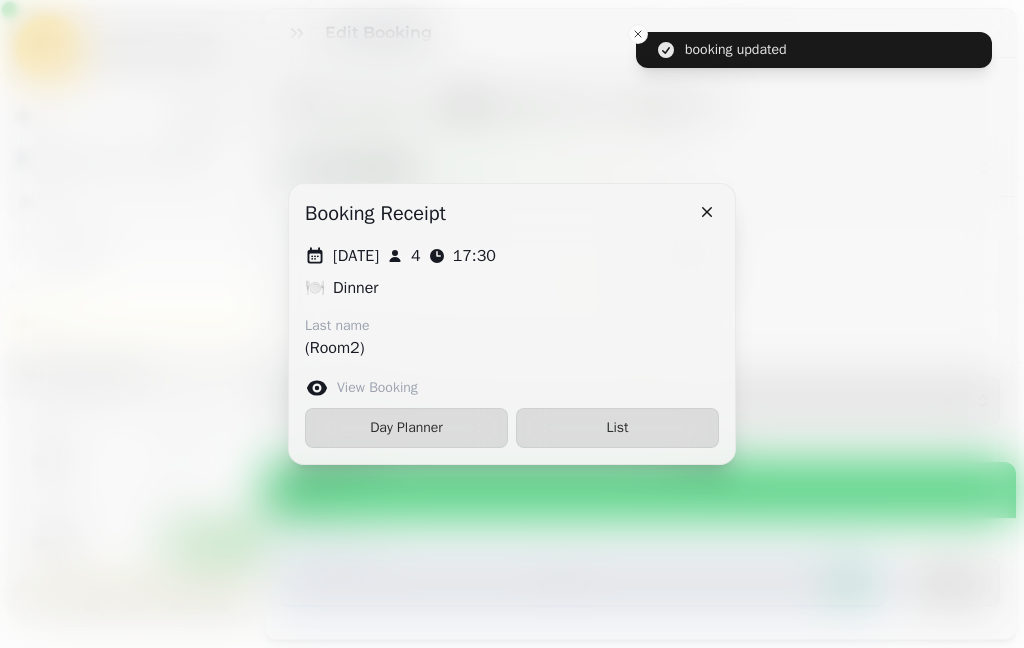 scroll, scrollTop: 152, scrollLeft: 0, axis: vertical 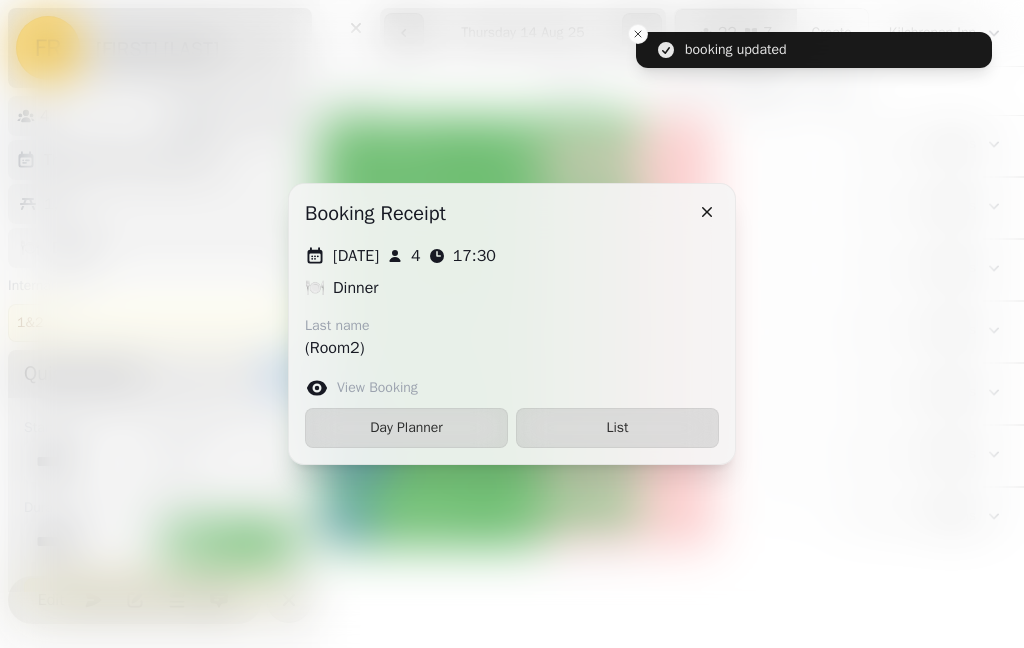 click on "List" at bounding box center (617, 428) 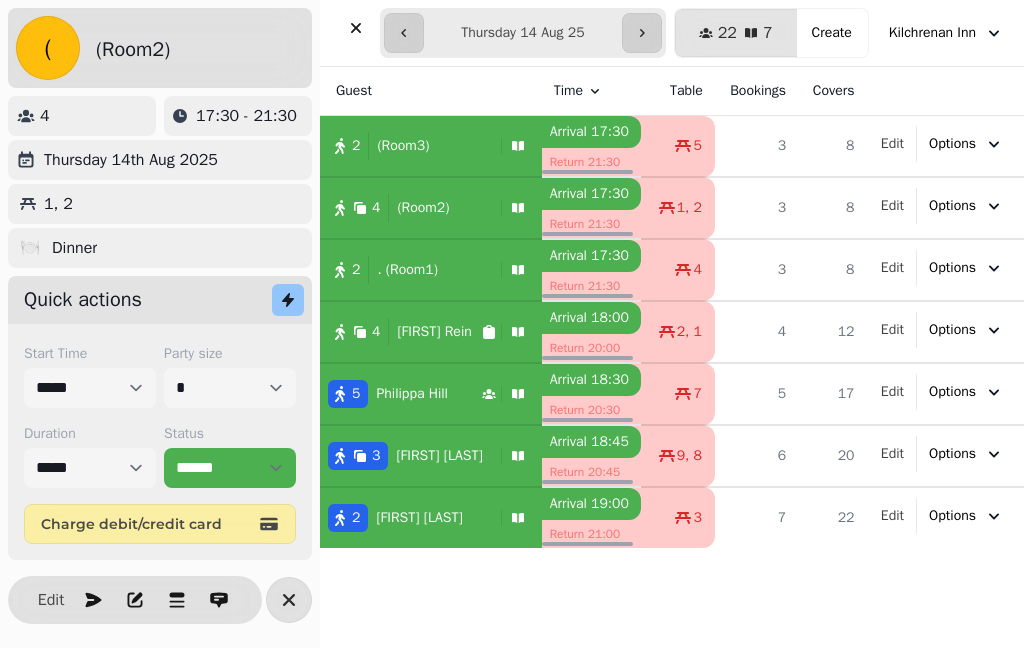 scroll, scrollTop: 49, scrollLeft: 0, axis: vertical 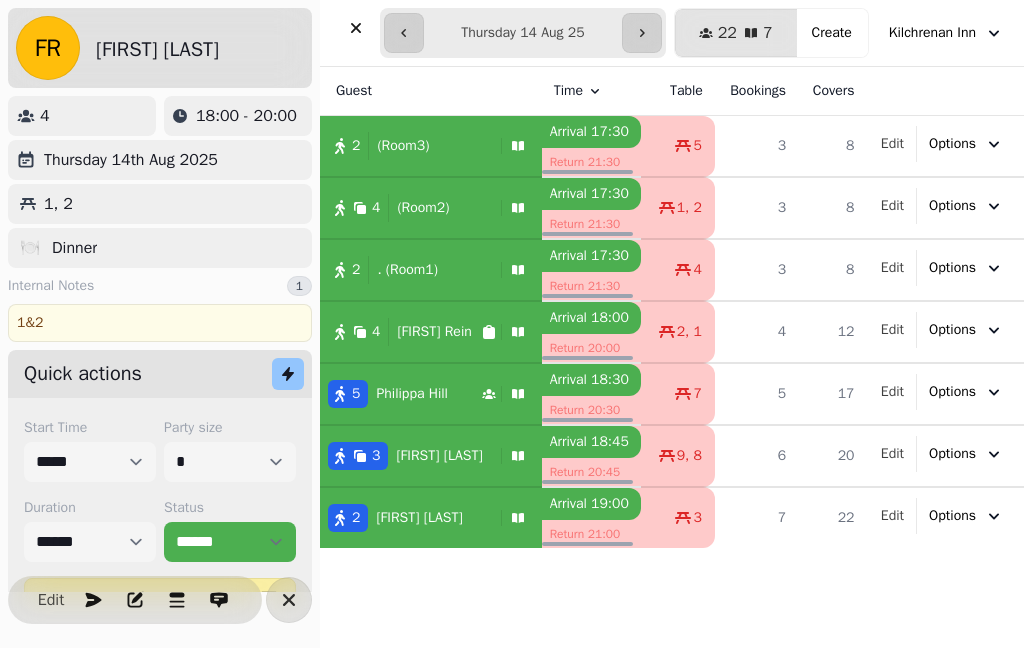 click on "Edit" at bounding box center [51, 600] 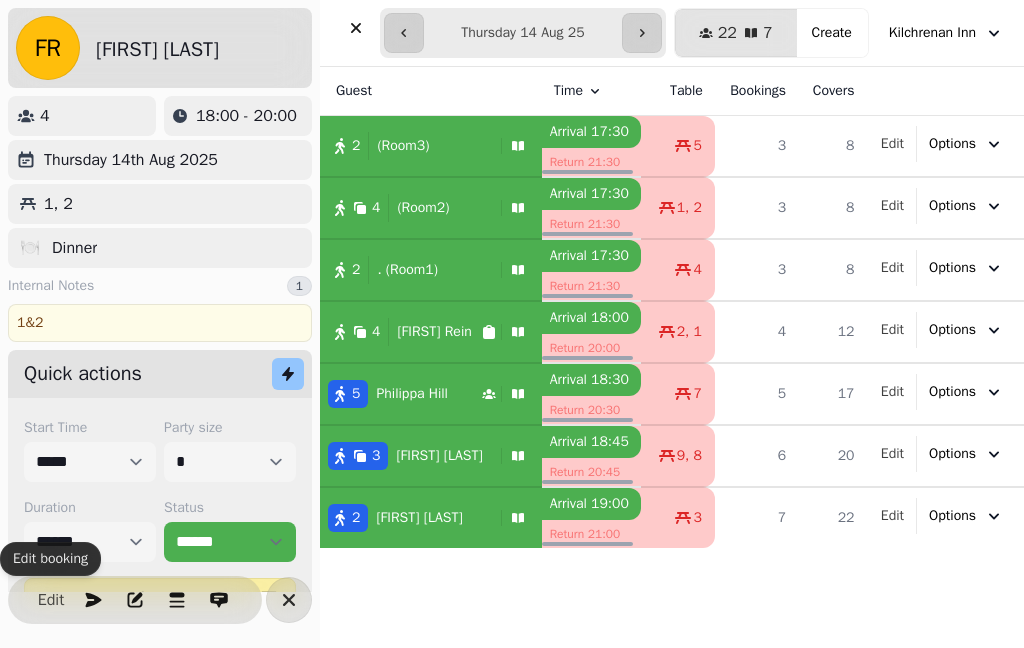 click on "Edit" at bounding box center [51, 600] 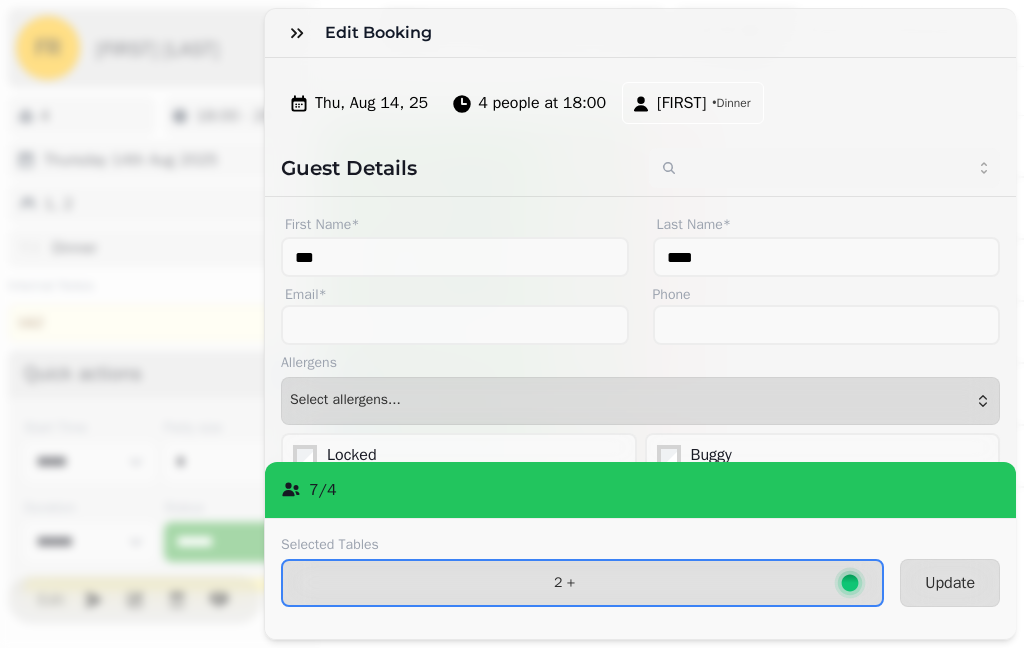 click on "2     +" at bounding box center [582, 583] 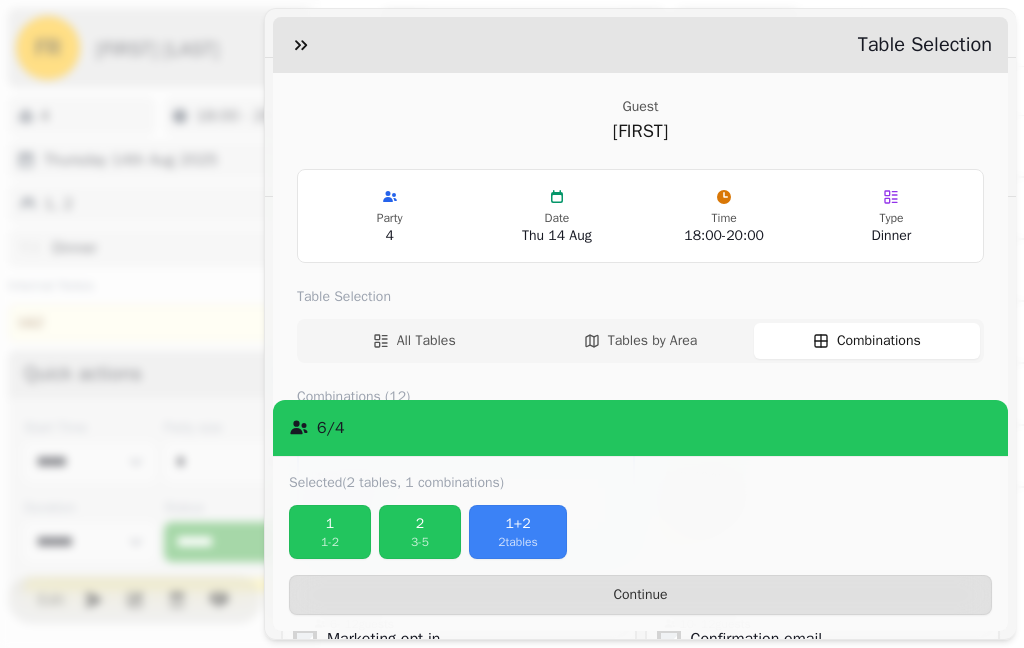 scroll, scrollTop: 0, scrollLeft: 0, axis: both 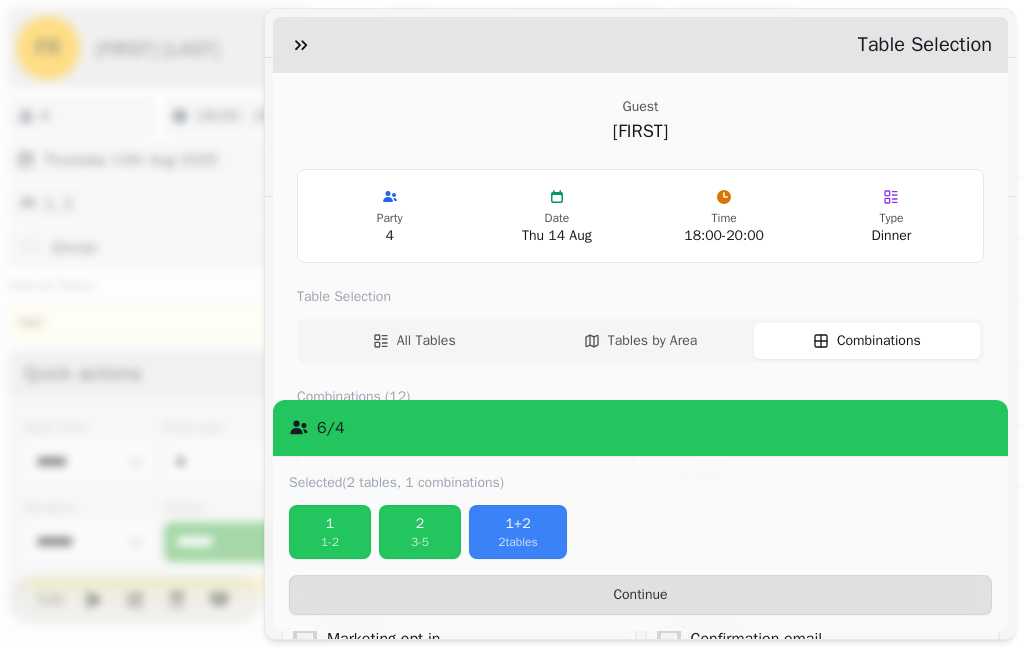 click on "Tables by Area" at bounding box center (652, 341) 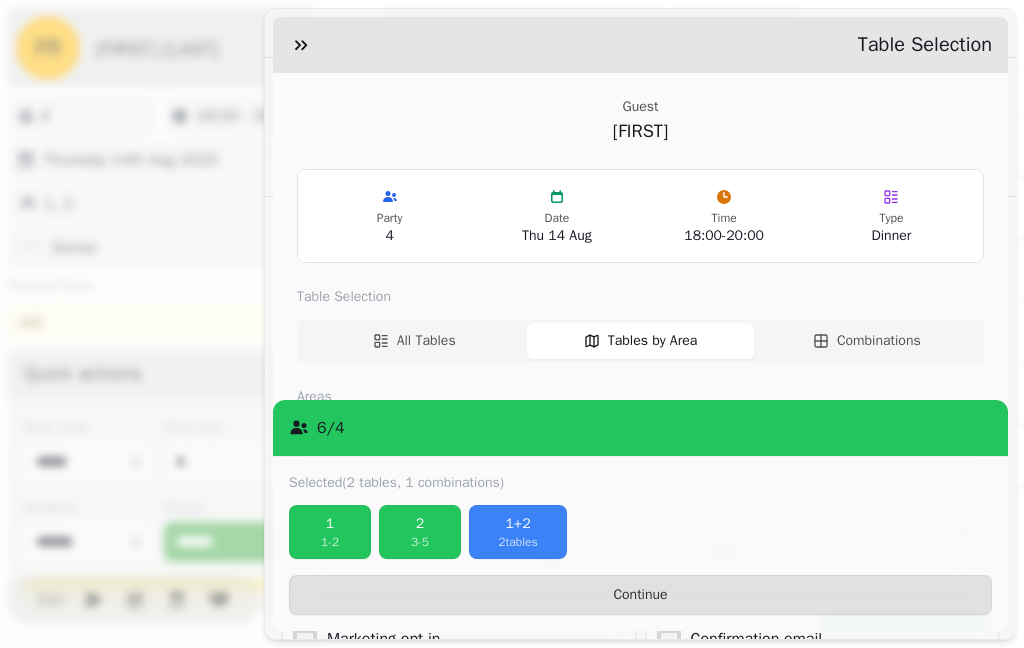 click on "All Tables" at bounding box center (426, 341) 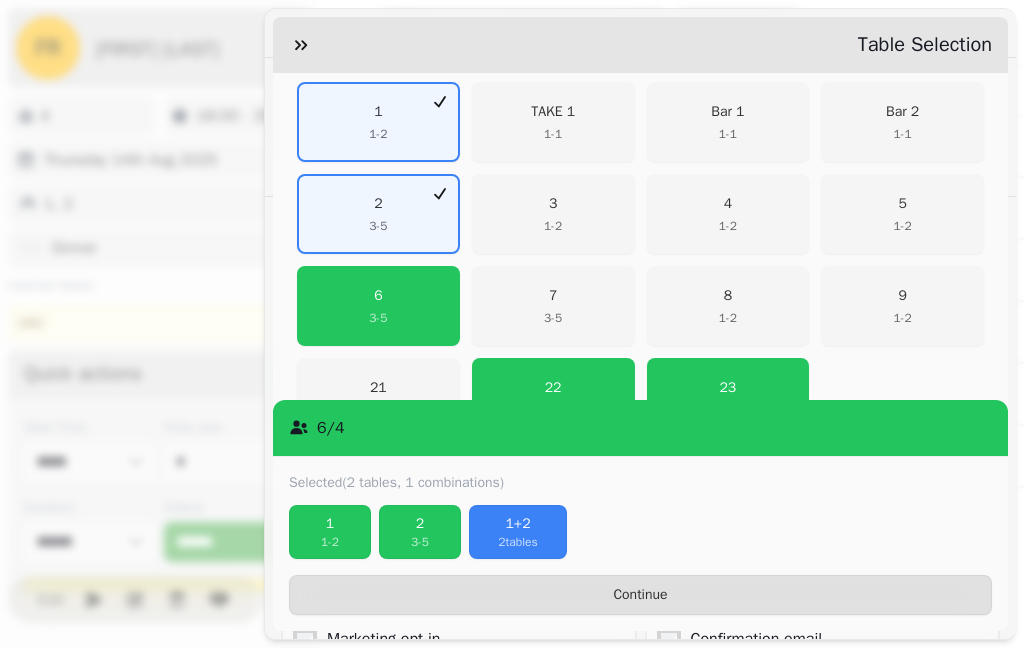 scroll, scrollTop: 342, scrollLeft: 0, axis: vertical 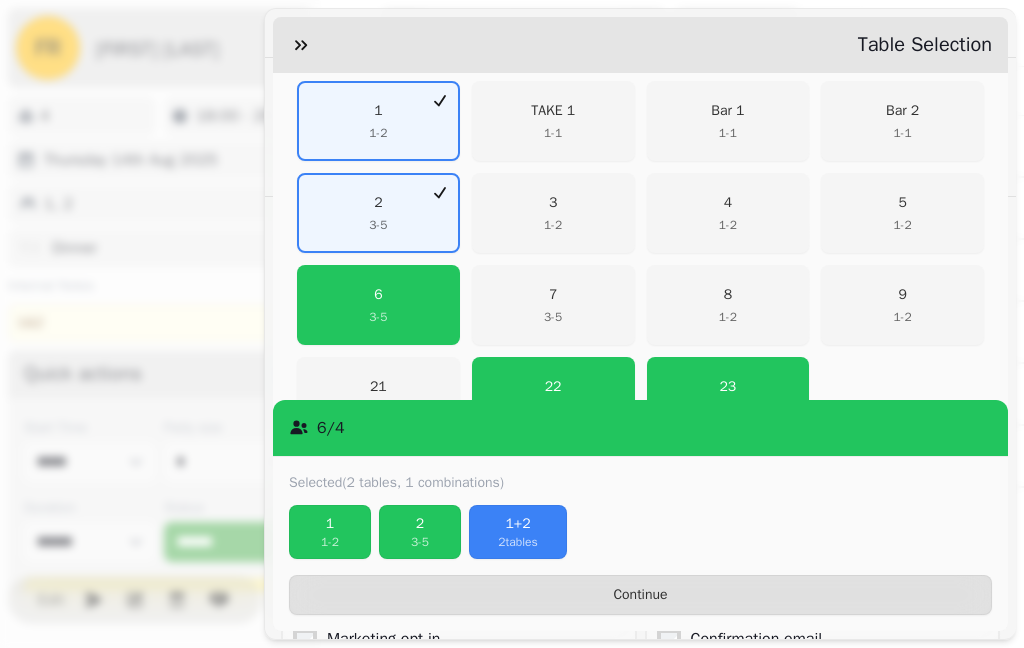 click on "6 3  -  5" at bounding box center [378, 305] 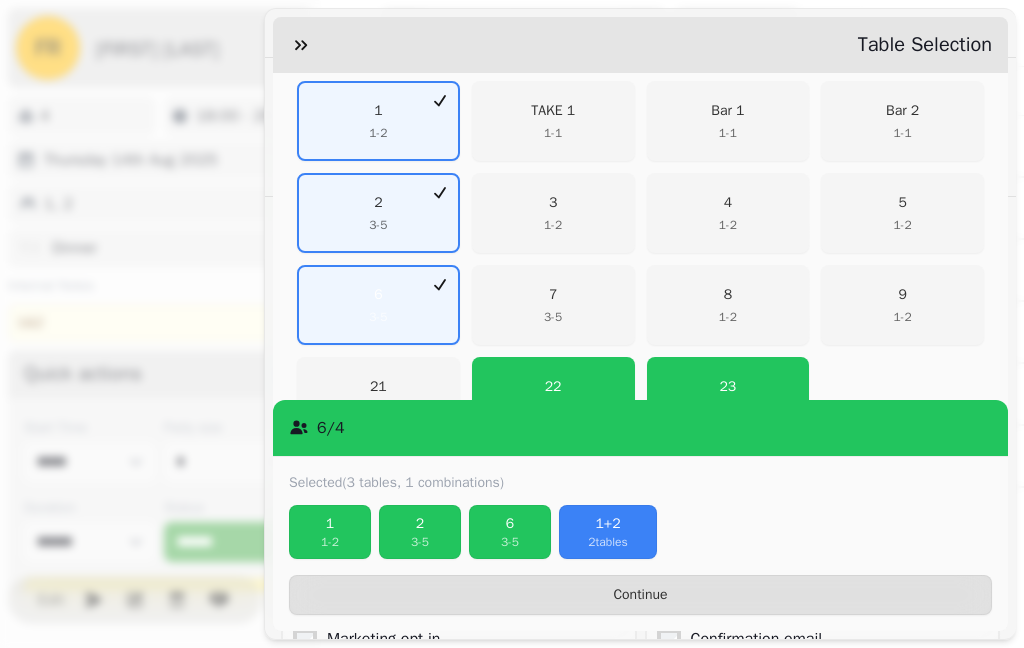 click on "3 - 5" at bounding box center [420, 542] 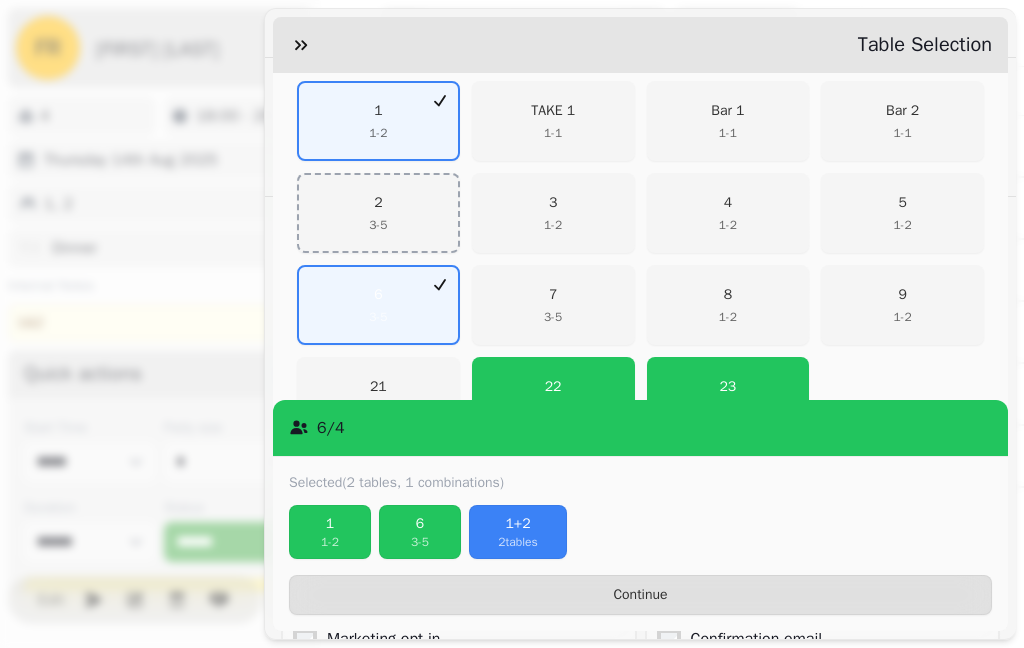 click on "1" at bounding box center [330, 524] 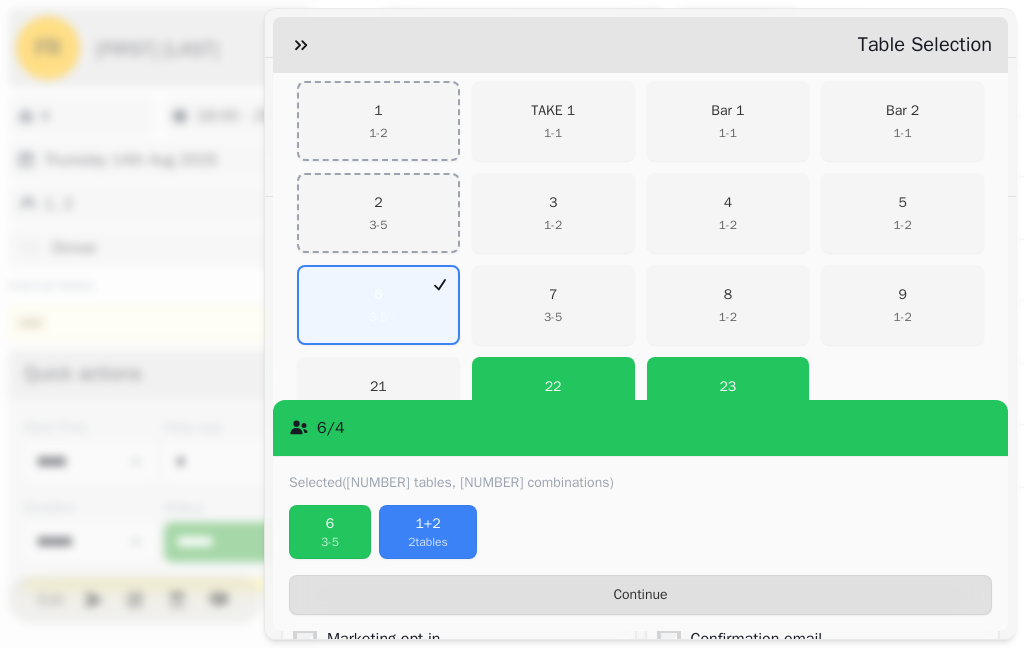 click on "1+2" at bounding box center [428, 524] 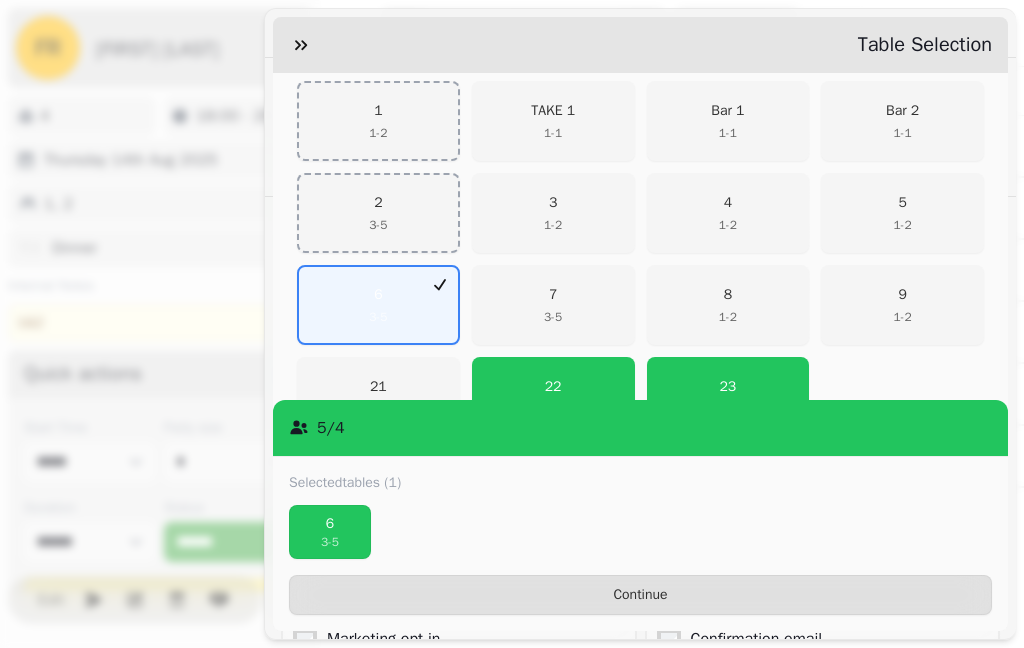 click on "Continue" at bounding box center [640, 595] 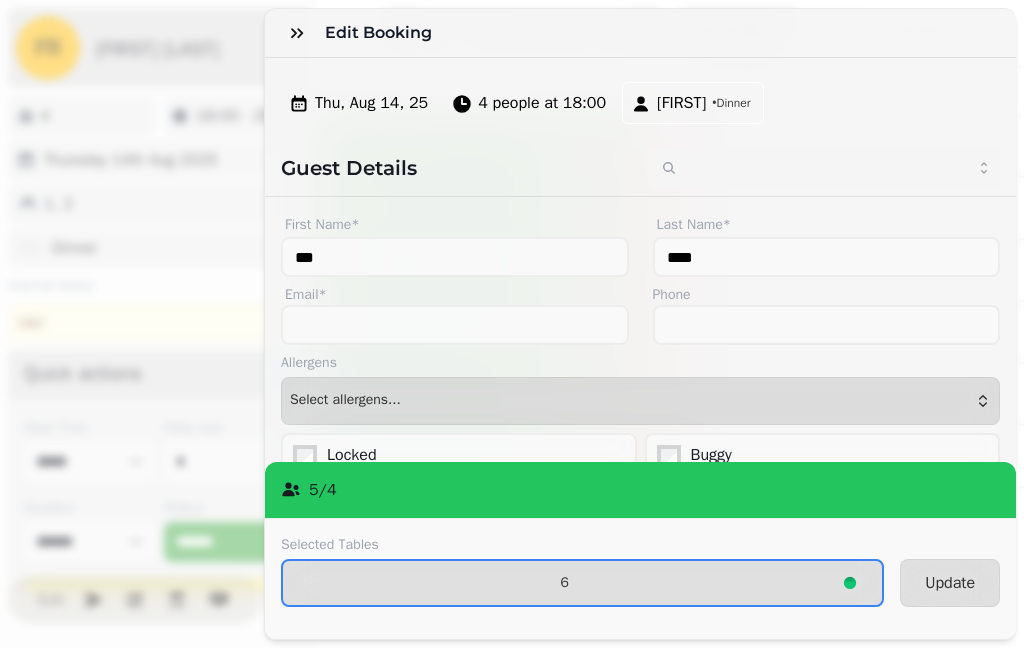 click on "Update" at bounding box center [950, 583] 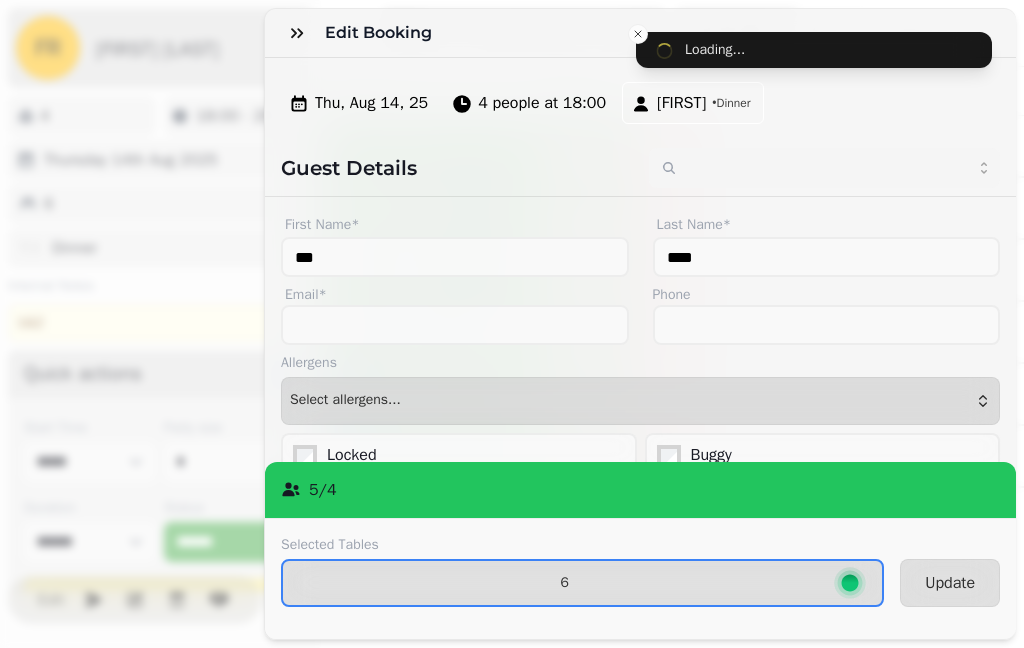 select on "*****" 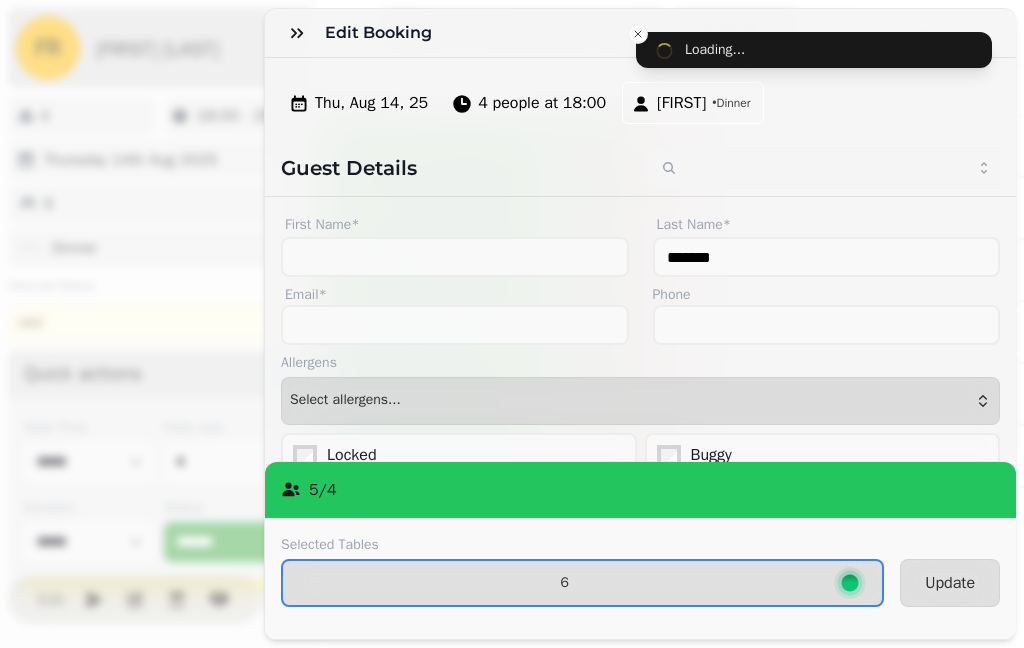 type on "***" 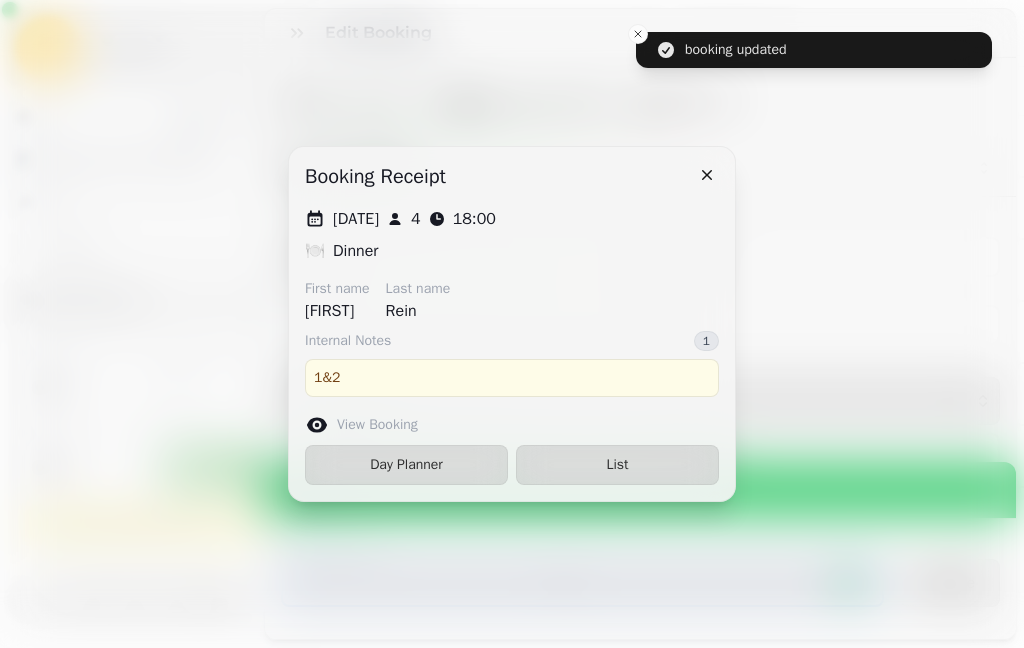 type 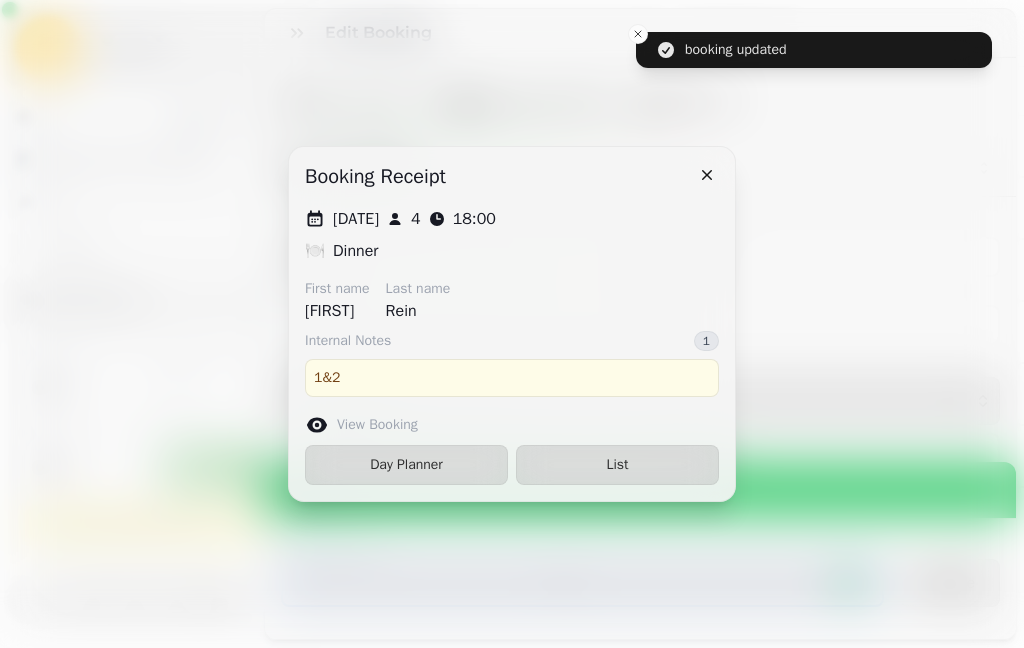 type on "*******" 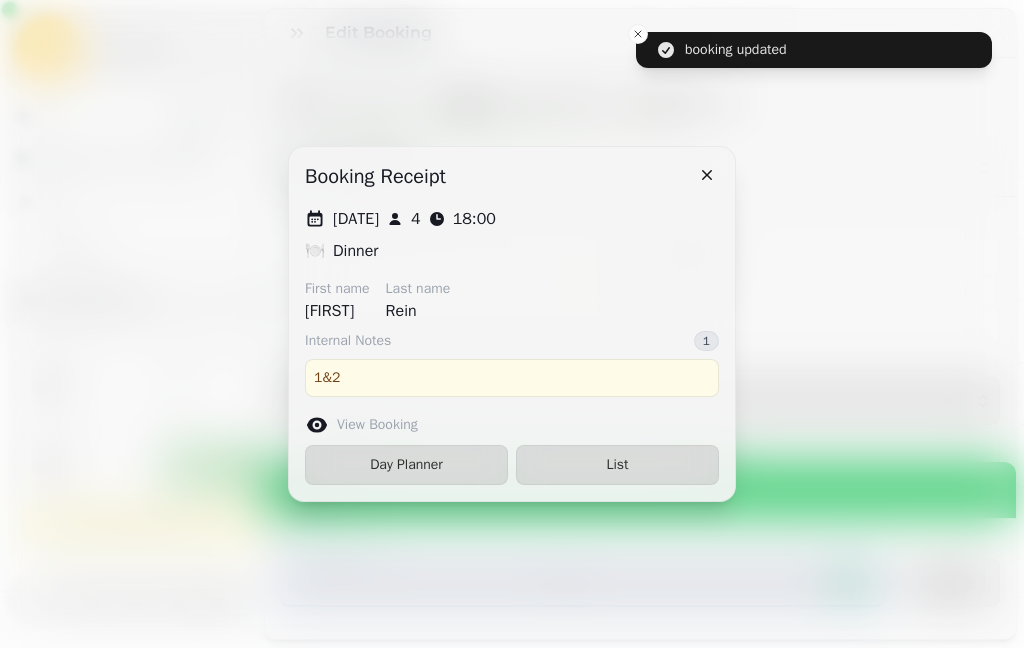 scroll, scrollTop: 152, scrollLeft: 0, axis: vertical 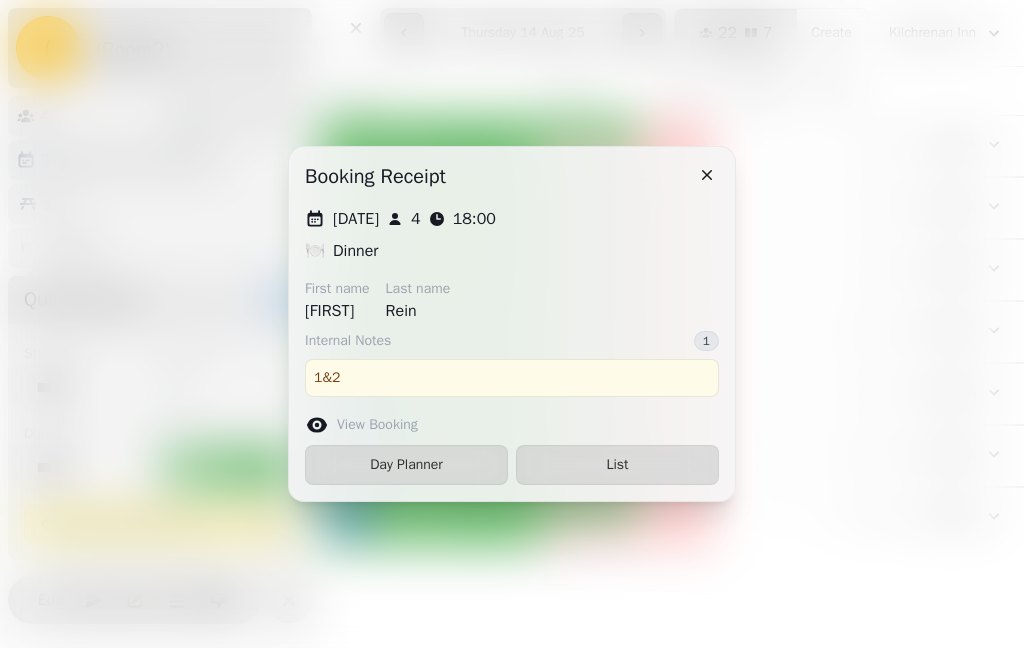 click on "List" at bounding box center (617, 465) 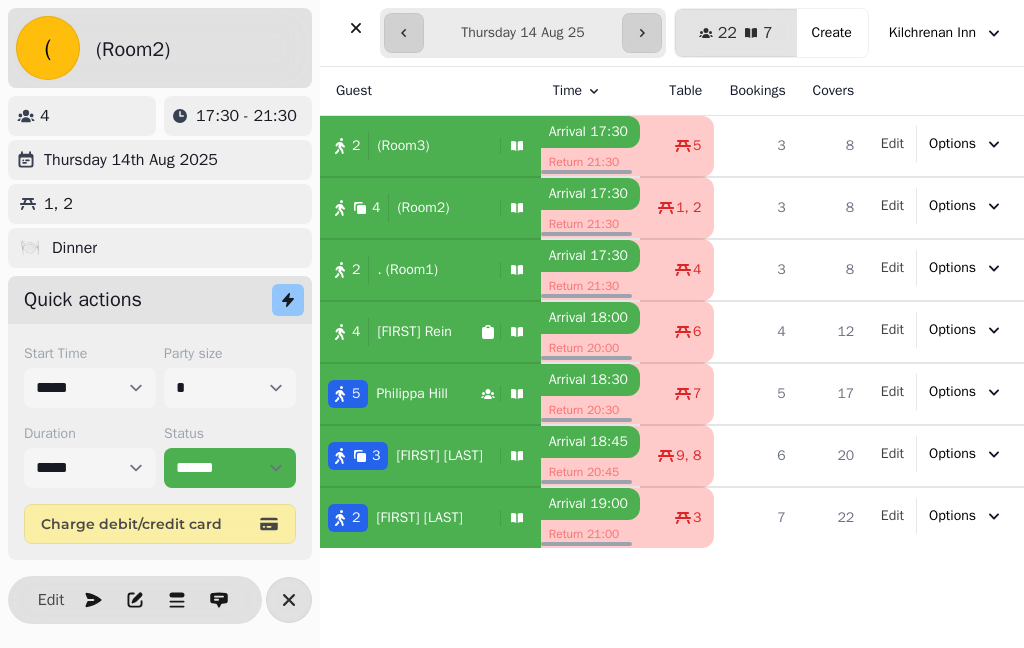 select on "****" 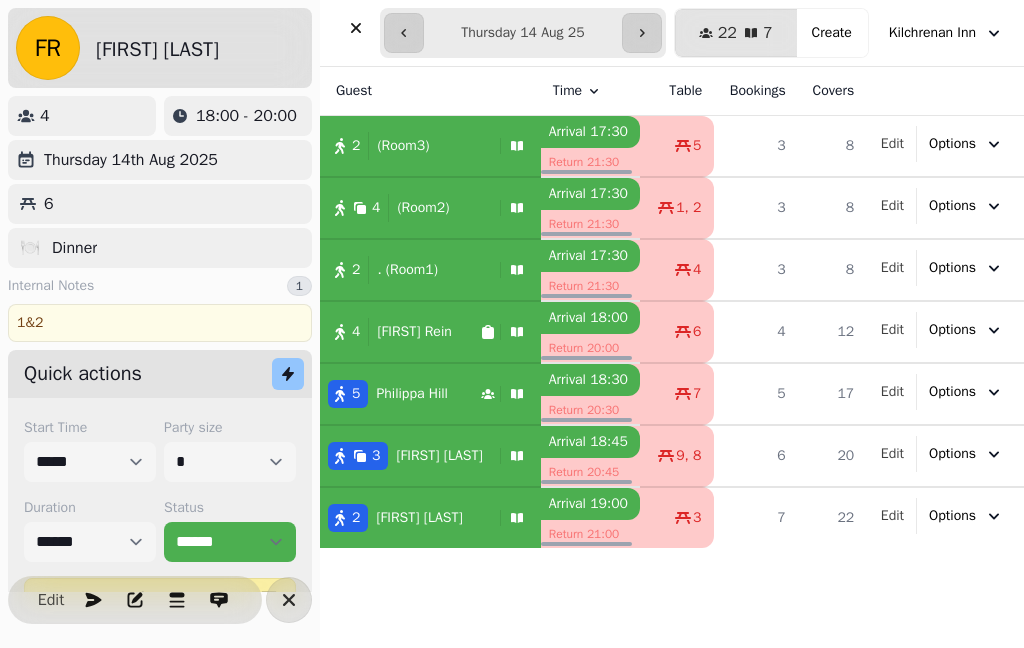 scroll, scrollTop: 152, scrollLeft: 0, axis: vertical 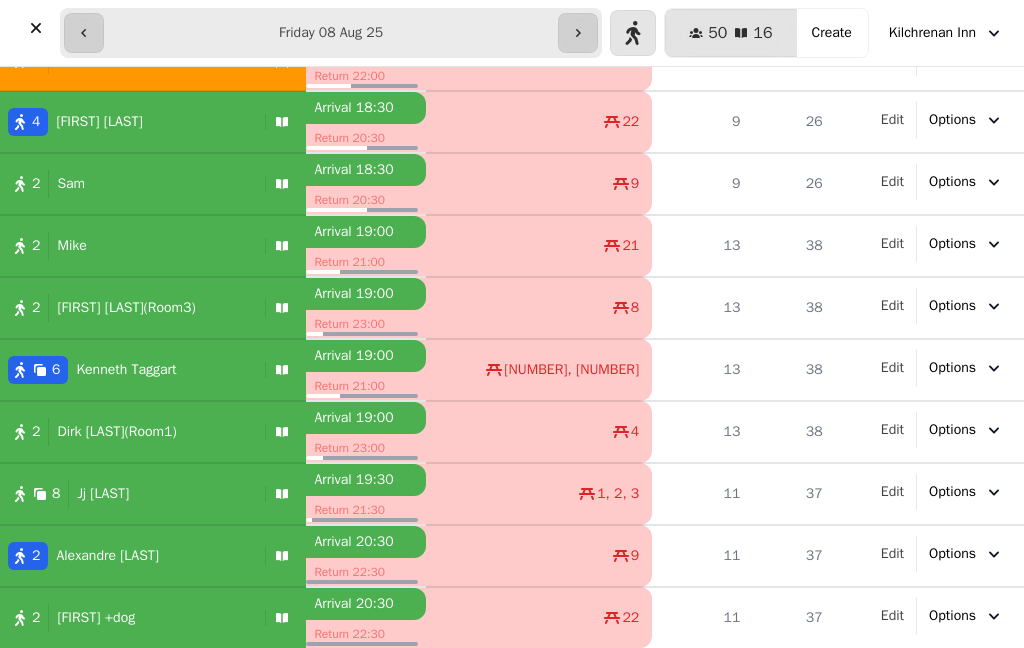 click on "[FIRST]   [LAST]" at bounding box center (128, 122) 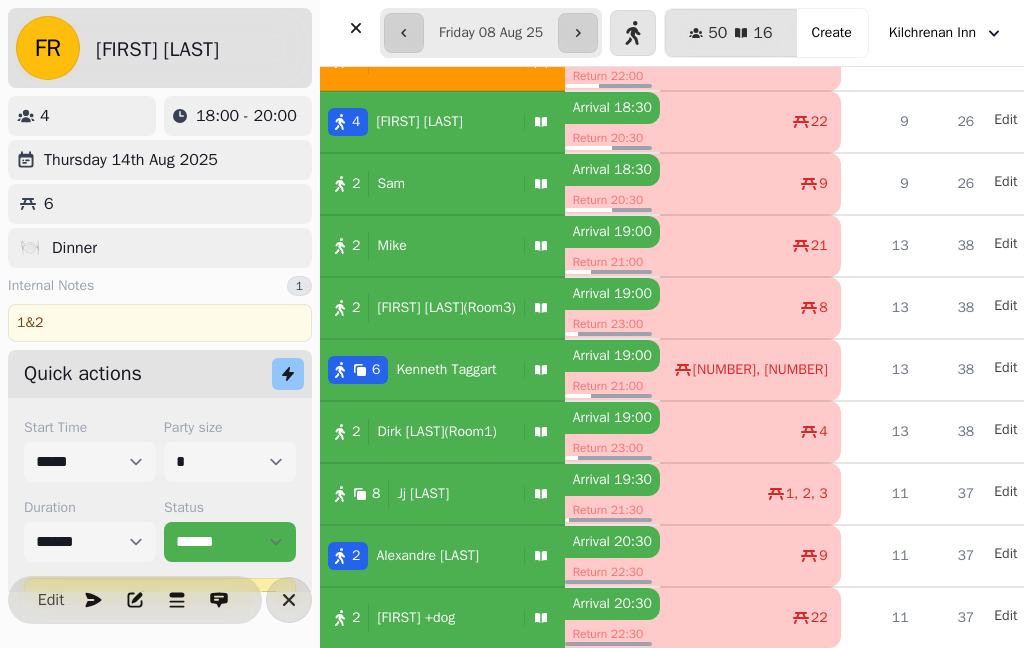 select on "**********" 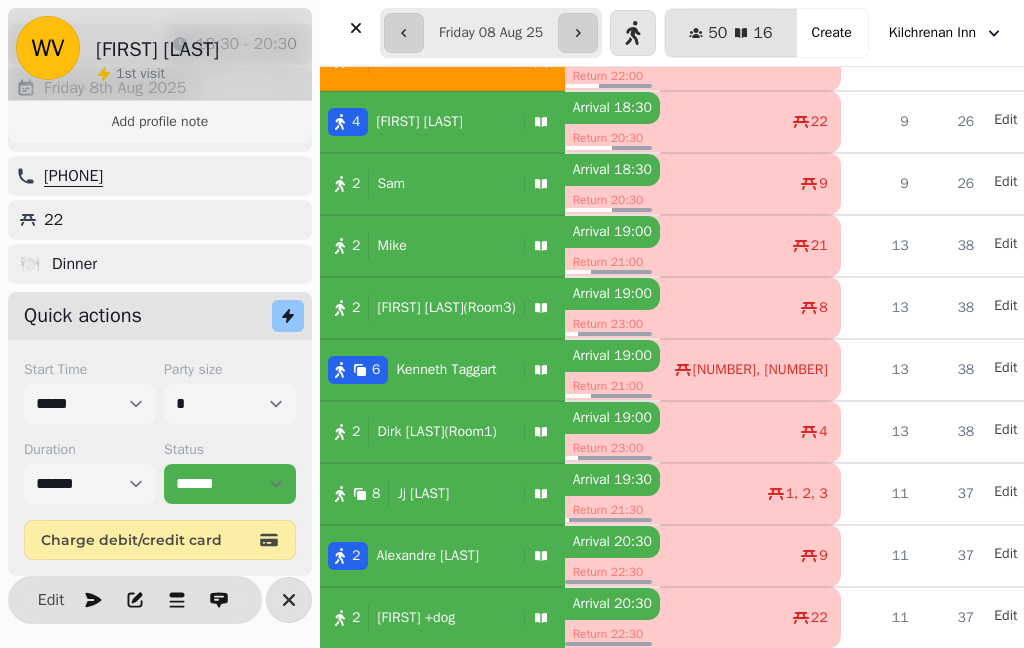 scroll, scrollTop: 126, scrollLeft: 0, axis: vertical 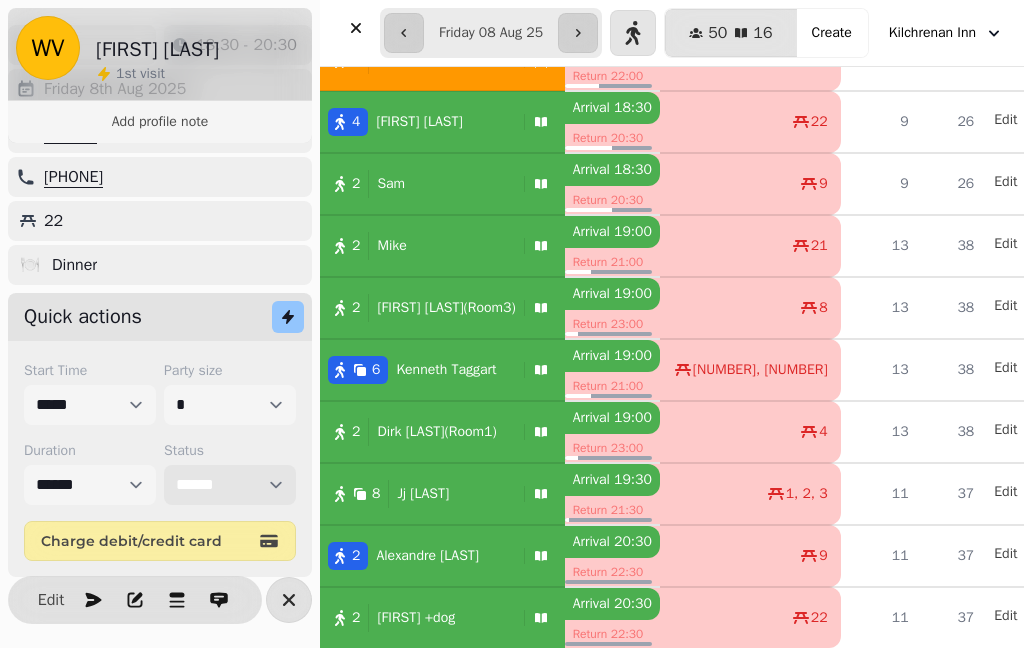 click on "**********" at bounding box center (230, 485) 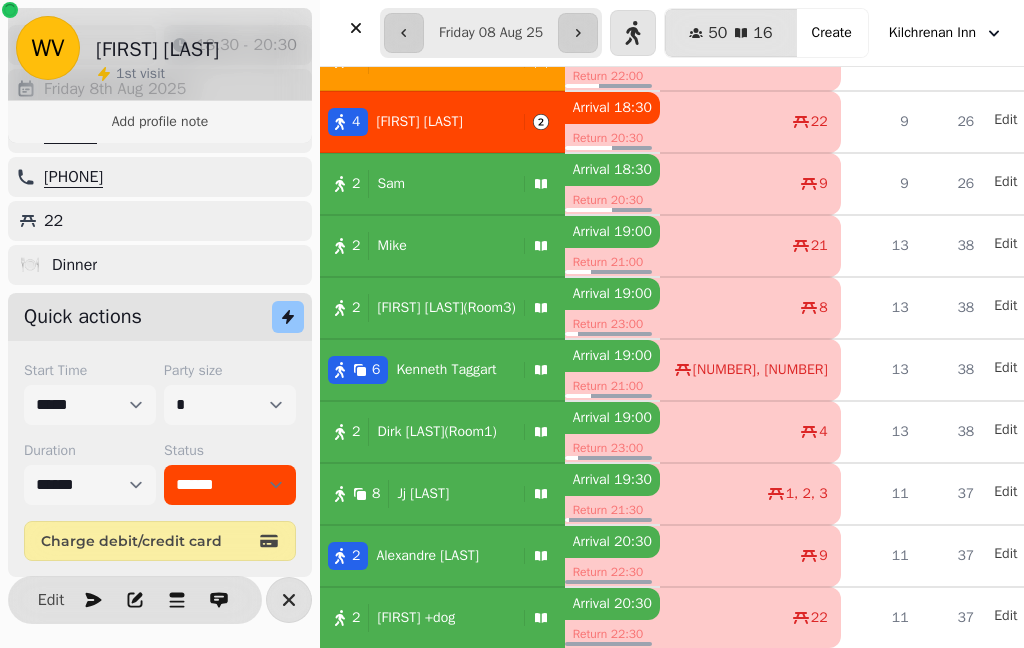 click on "[NUMBER] [FIRST]" at bounding box center (418, 184) 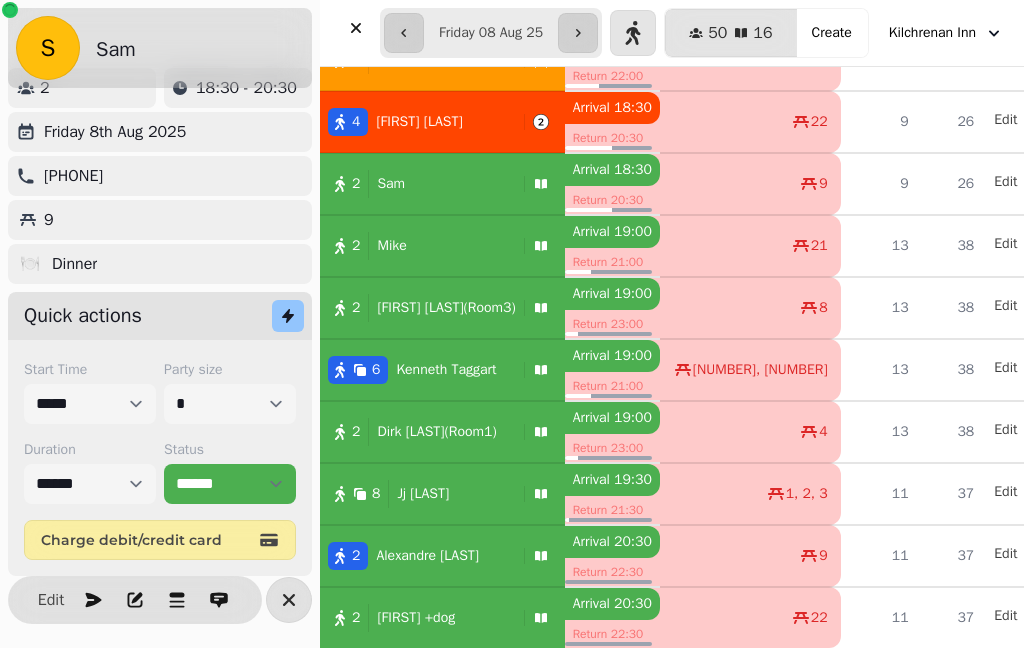 select on "*" 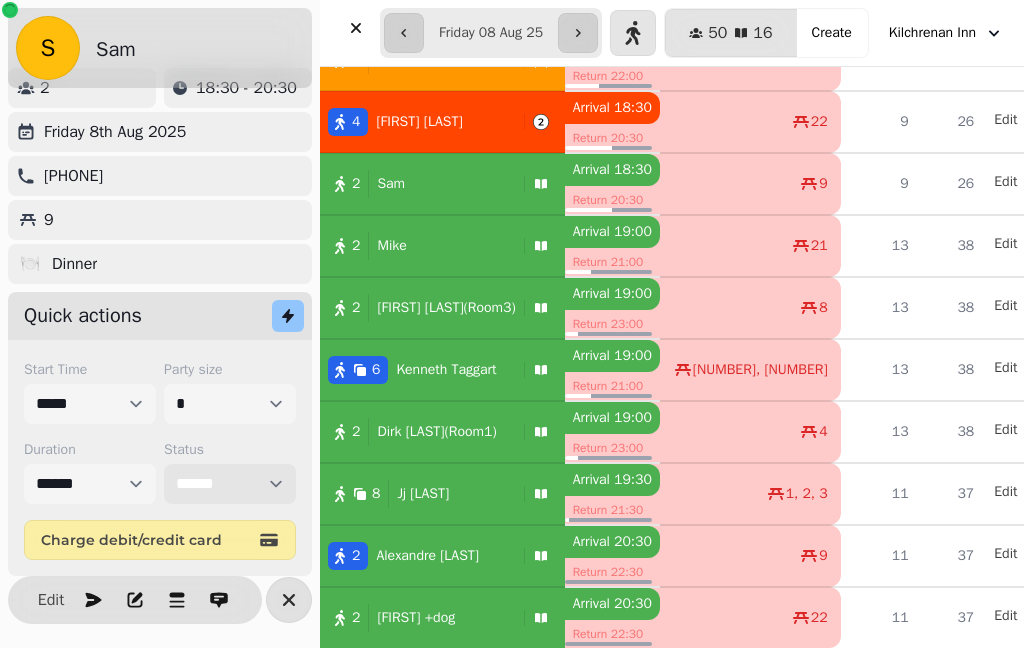 click on "**********" at bounding box center (230, 484) 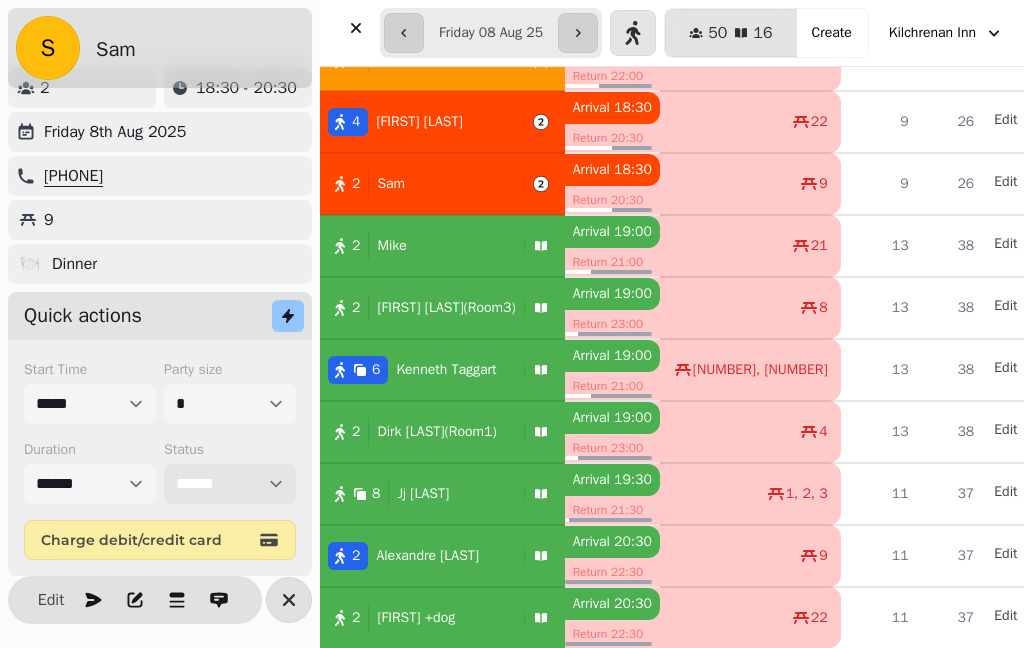 select on "******" 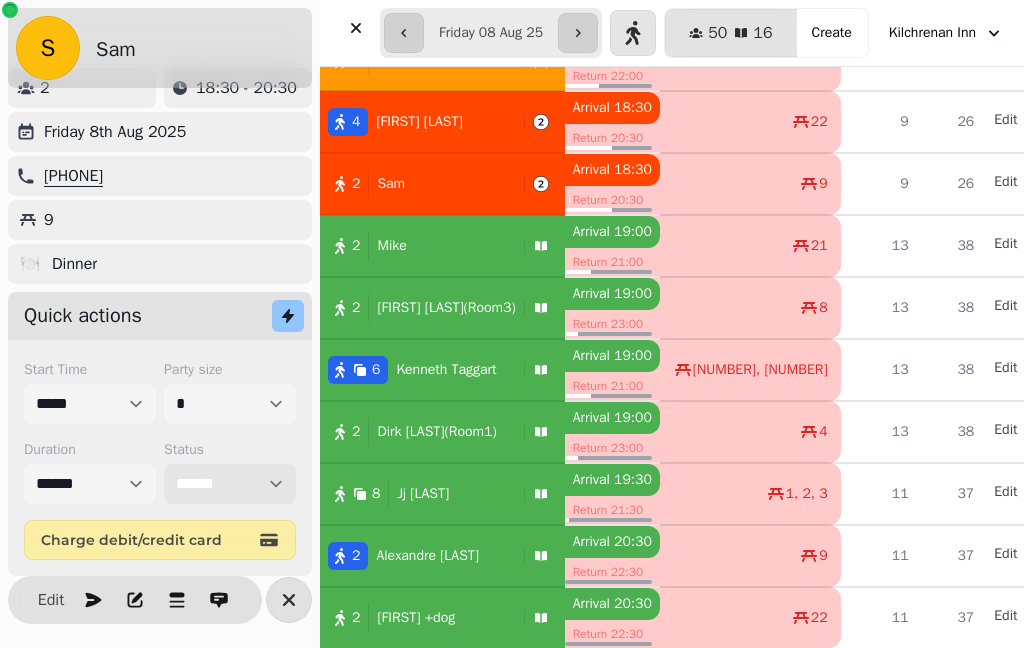 scroll, scrollTop: 654, scrollLeft: 0, axis: vertical 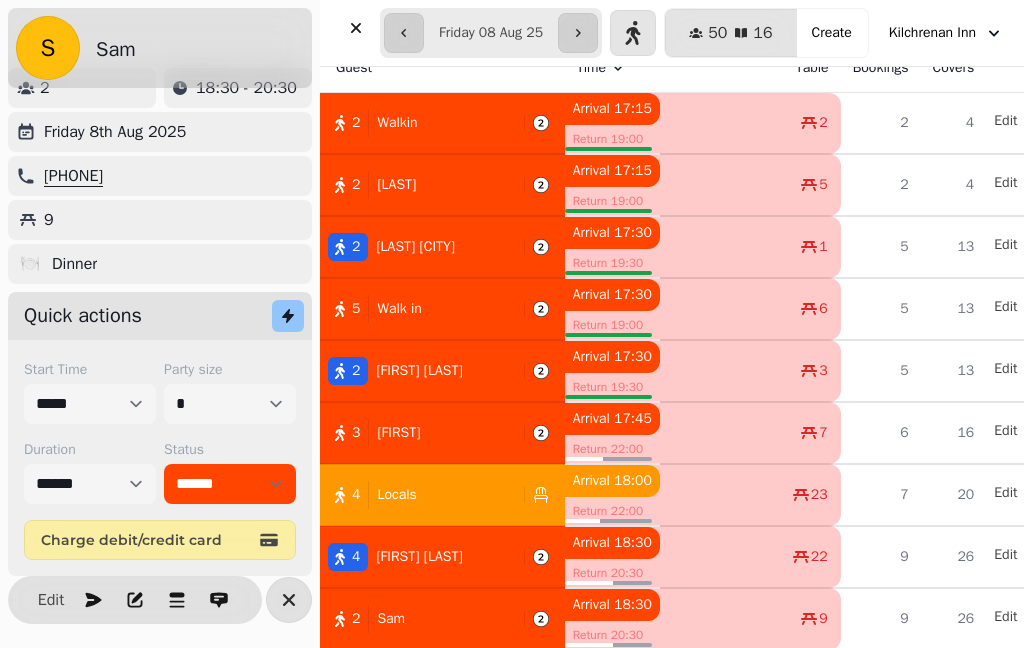 click 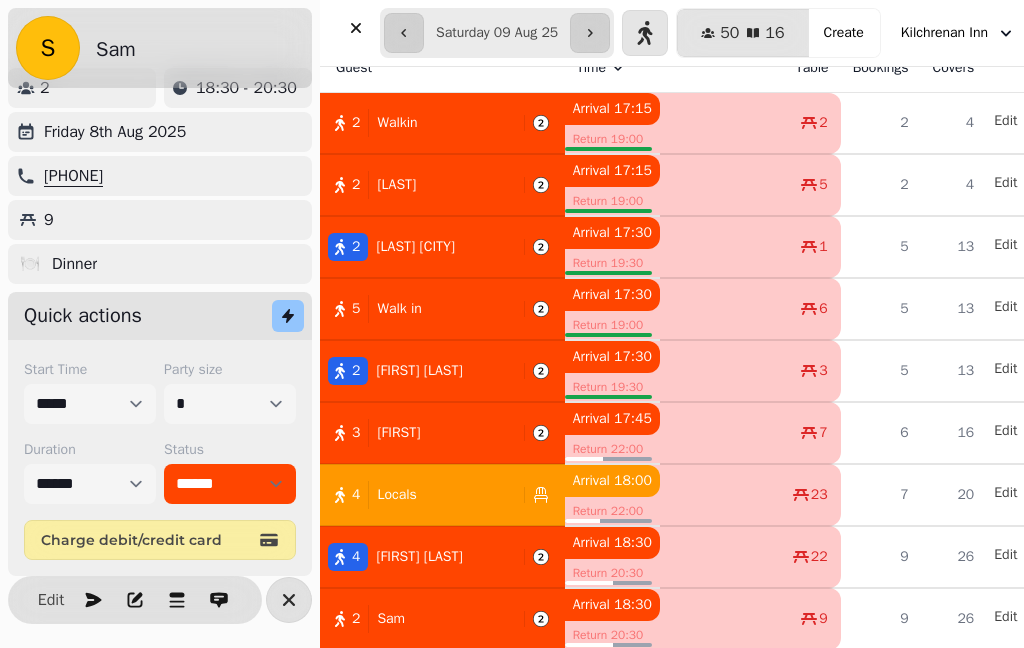 type on "**********" 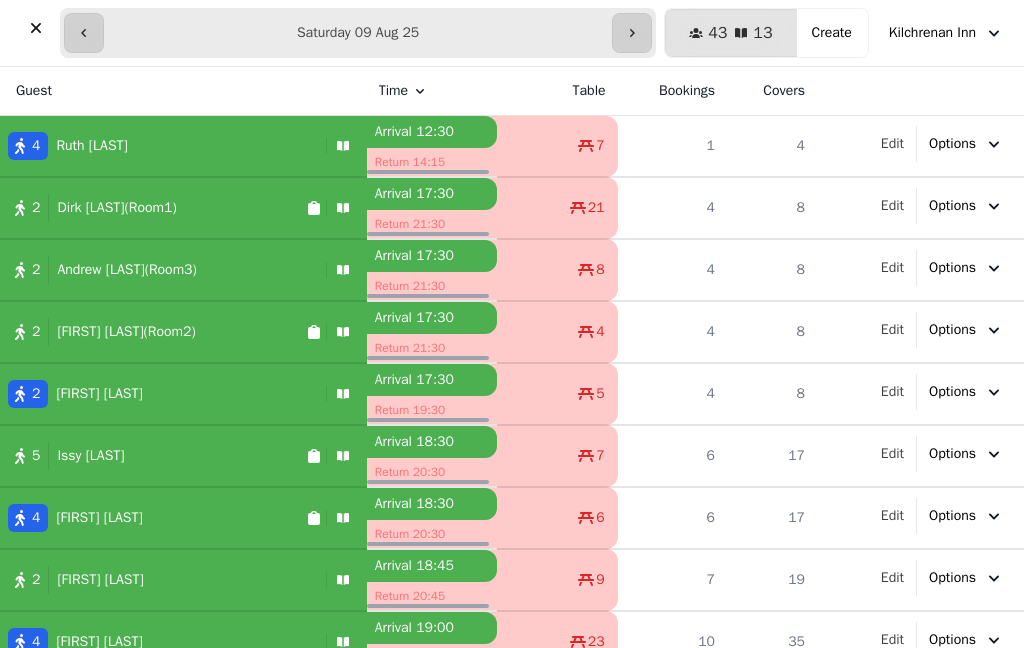scroll, scrollTop: 0, scrollLeft: 0, axis: both 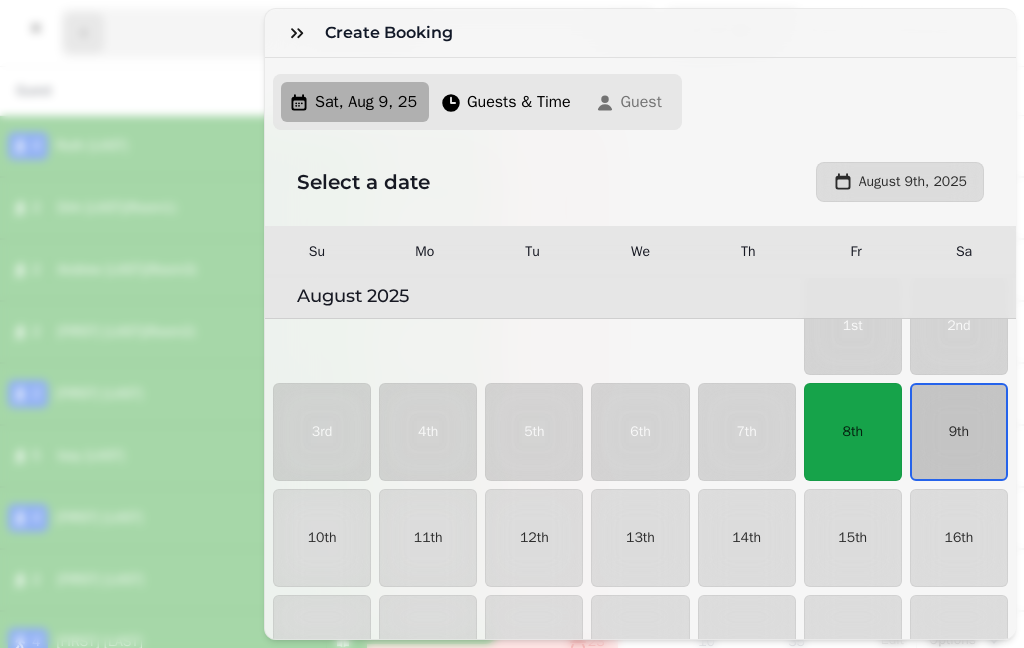click on "9th" at bounding box center [959, 432] 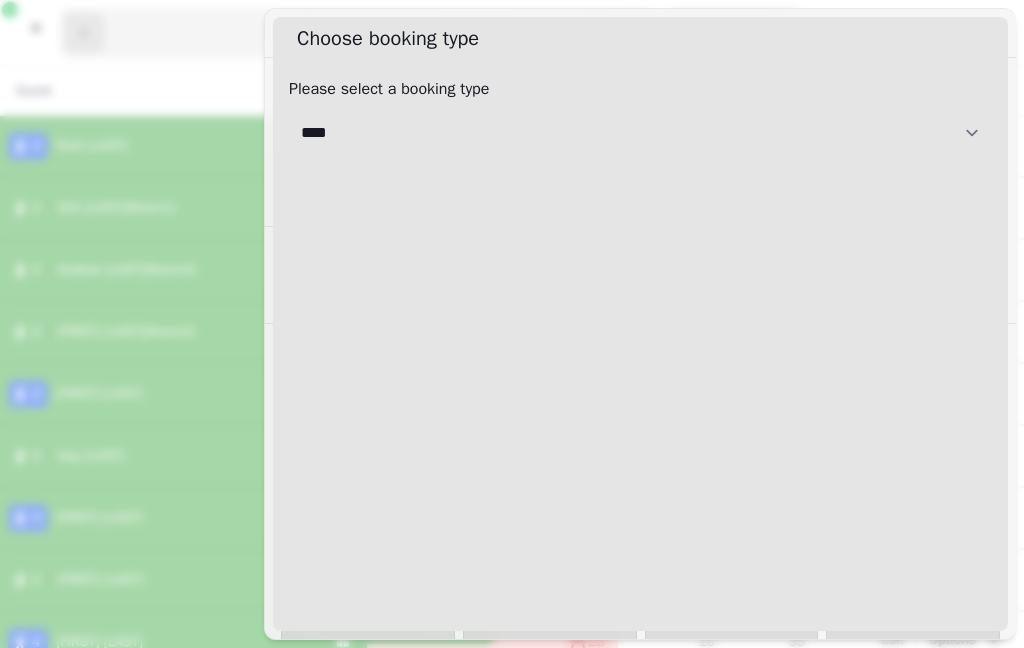 click on "**********" at bounding box center [640, 133] 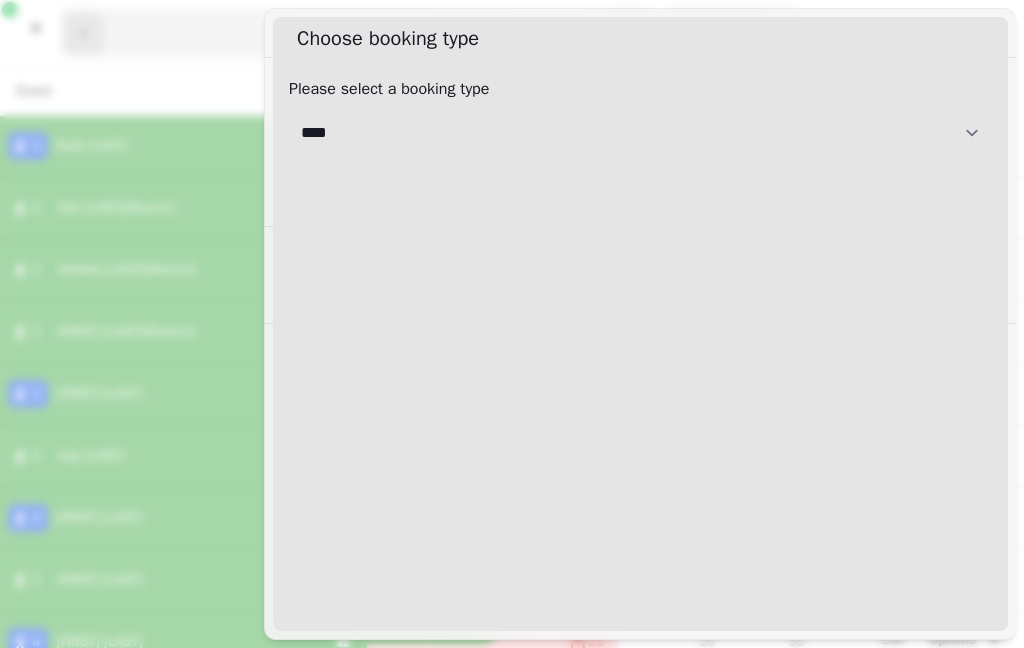 select on "****" 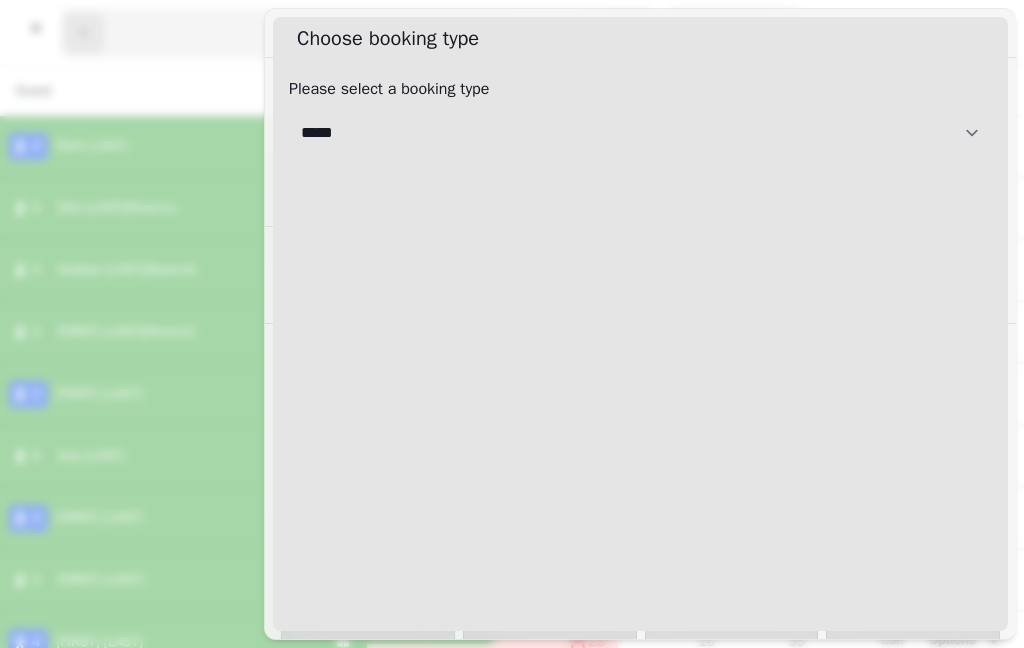 select on "**********" 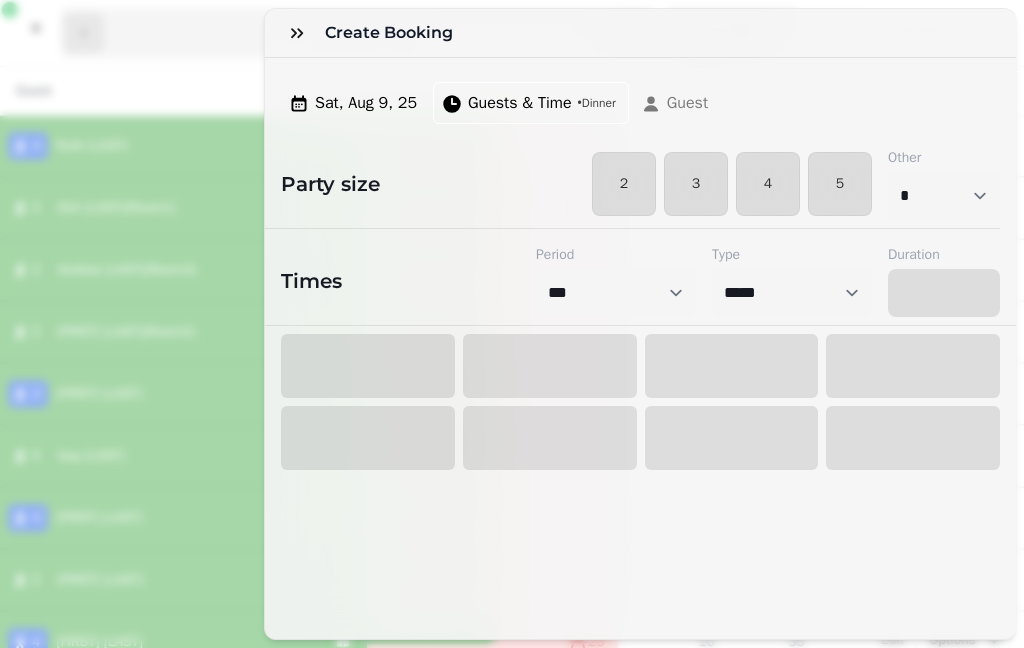select on "****" 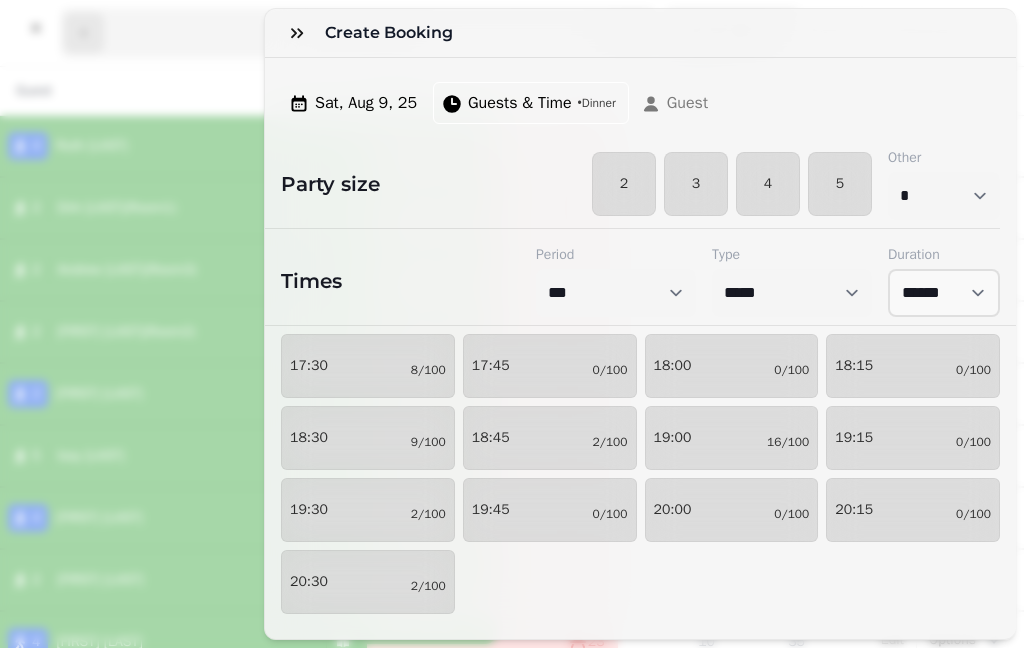 click on "5" at bounding box center [840, 184] 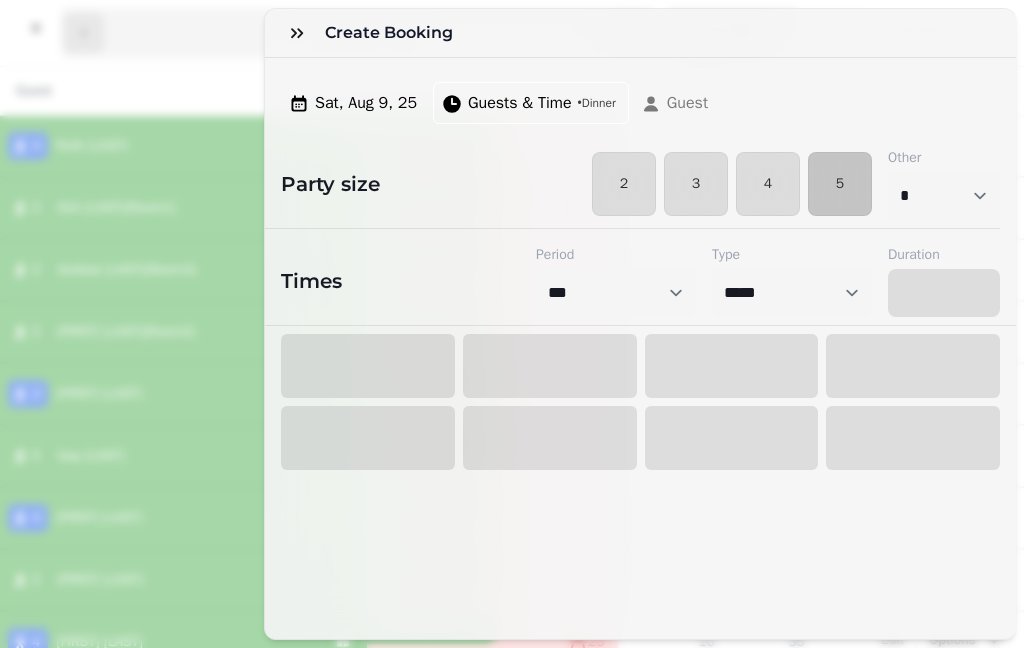select on "****" 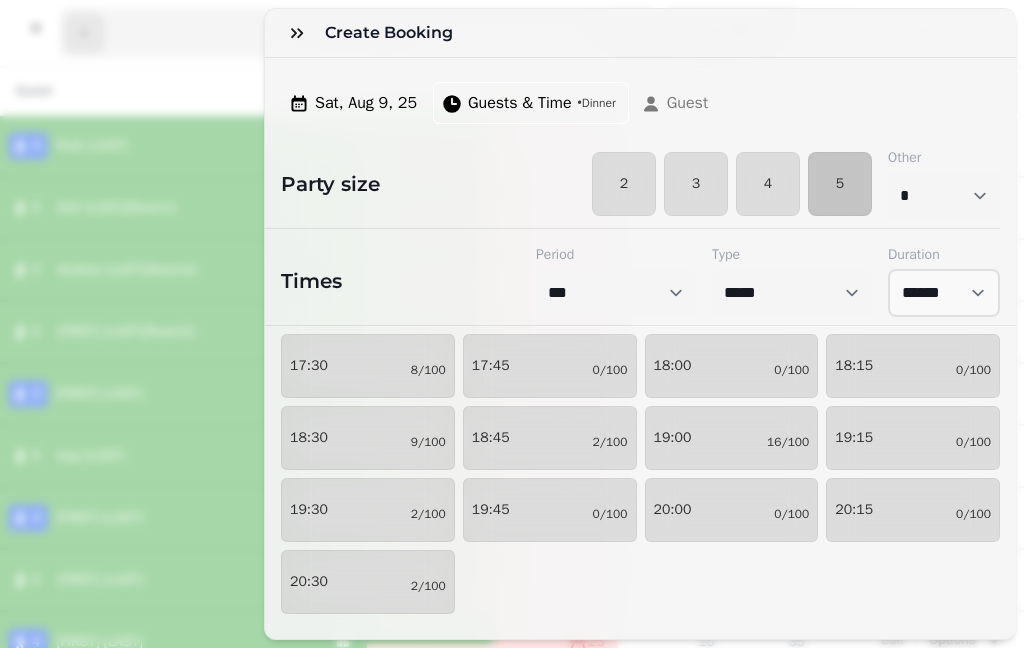 click on "17:30 [NUMBER]/100" at bounding box center [368, 366] 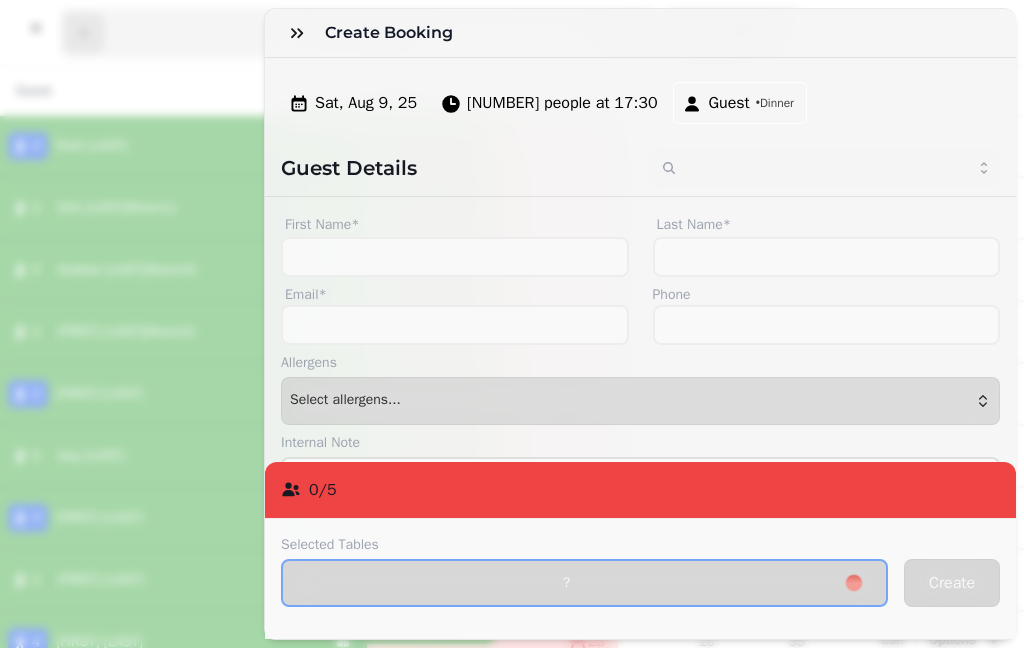 click on "[NUMBER] people at 17:30" at bounding box center [562, 103] 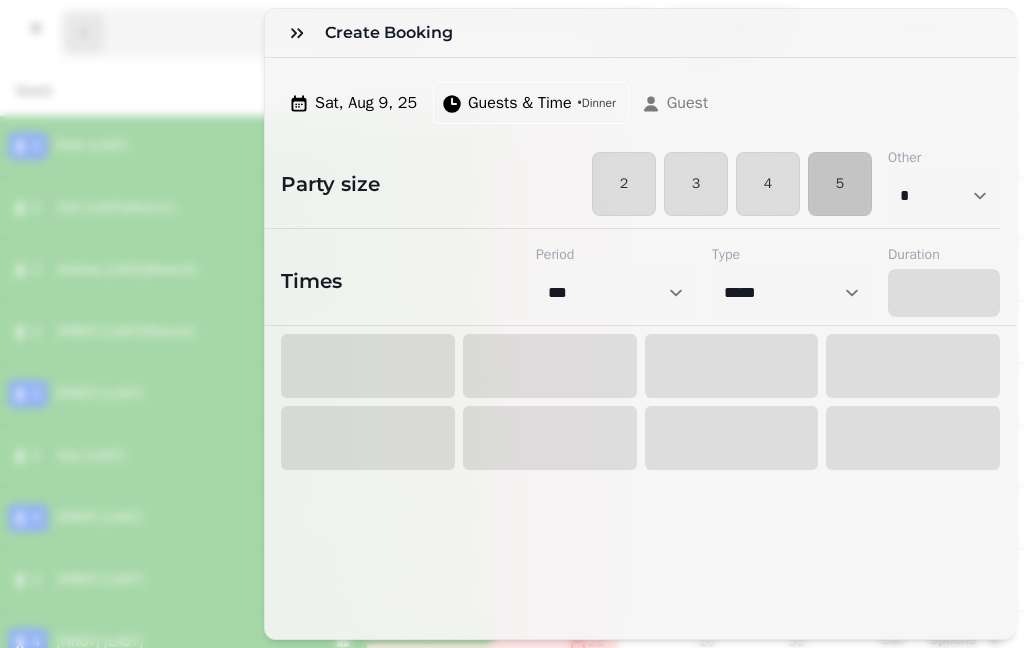select on "****" 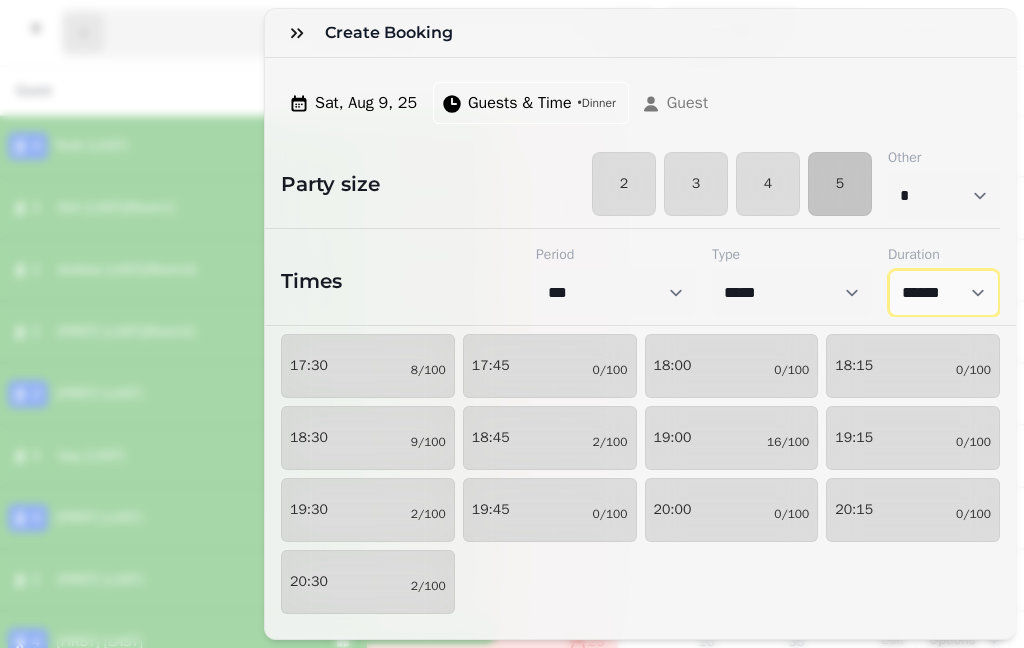 click on "****** ****** ****** ****** ****** ****** ****** ****** ****** ****** ****** ****** ****** ****** ****** ****** ****** ****** ****** ****** ****** ****** ****** ****** ****** ****** ****** ****** ****** ****** ****** ****** ****** ****** ****** ****** ****** ****** ****** ******* ******* ******* ******* ******* ******* ******* ******* ******* ******* ******* ******* ******* ******* ******* ******* ******* ******* ******* ******* ******* ******* ******* ******* ******* ******* ******* ******* ******* ******* ******* ******* ******* ******* ******* ******* ******* ******* ******* ******* ******* ******* ******* ******* ******* ******* ******* *******" at bounding box center [944, 293] 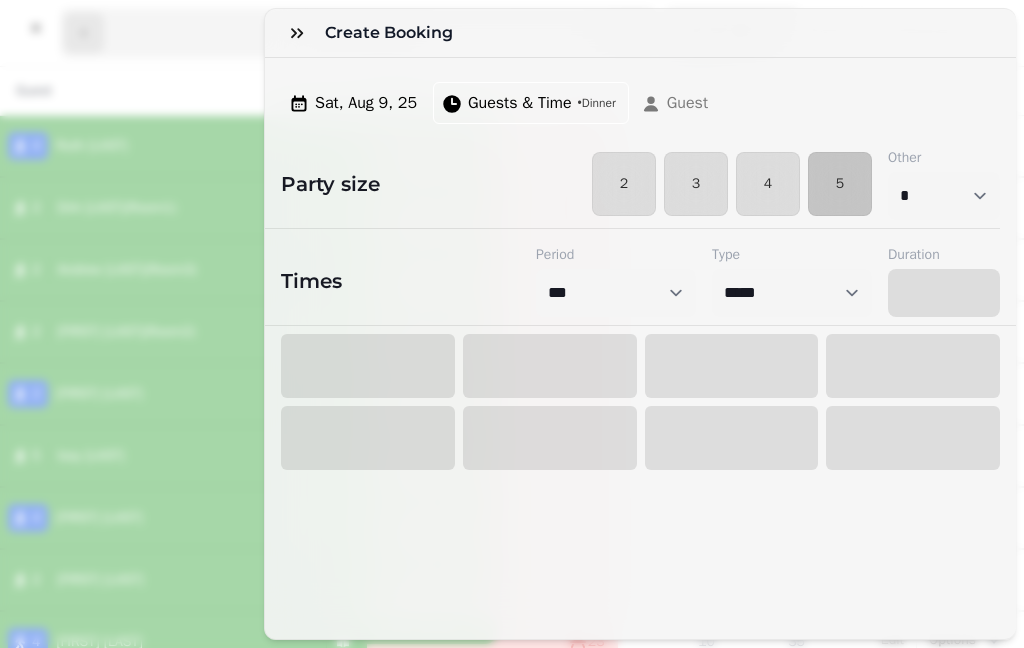 select on "****" 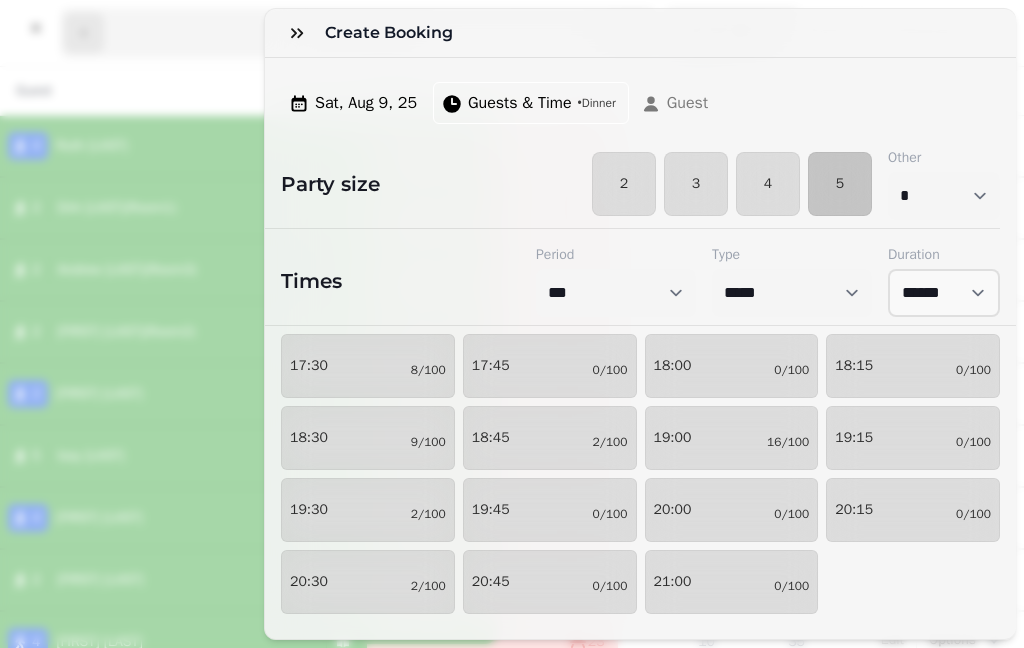 click on "17:30 [NUMBER]/100" at bounding box center [368, 366] 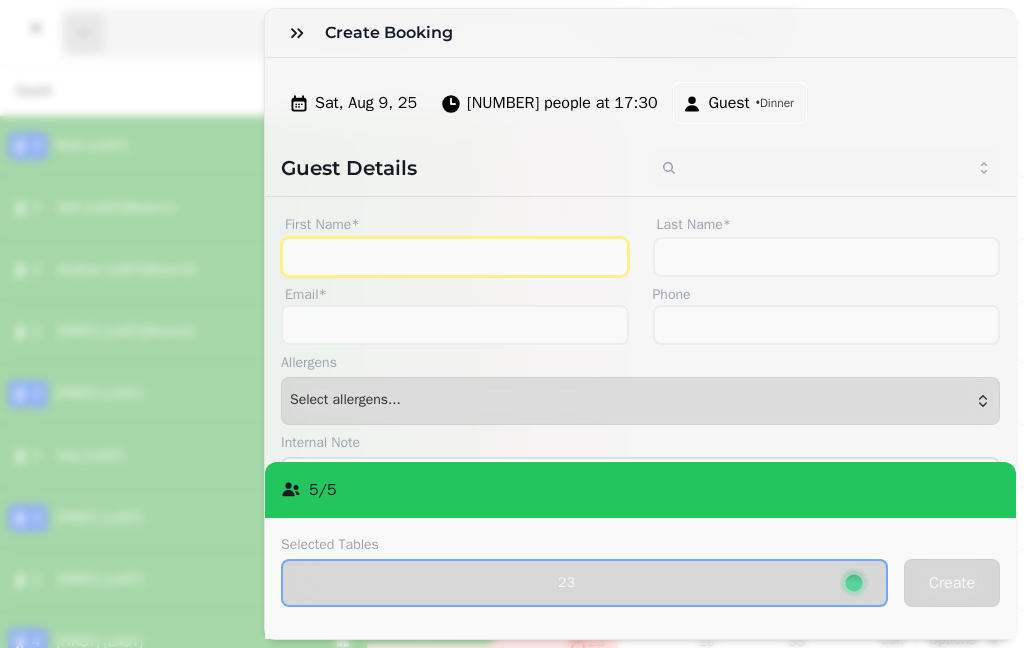 click on "First Name*" at bounding box center [455, 257] 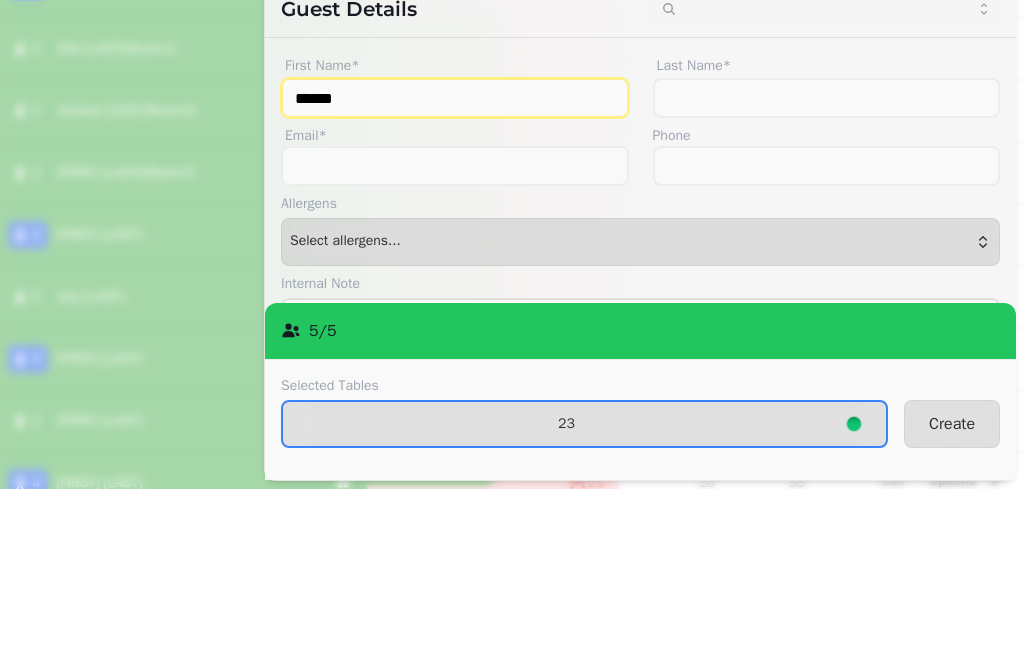 type on "******" 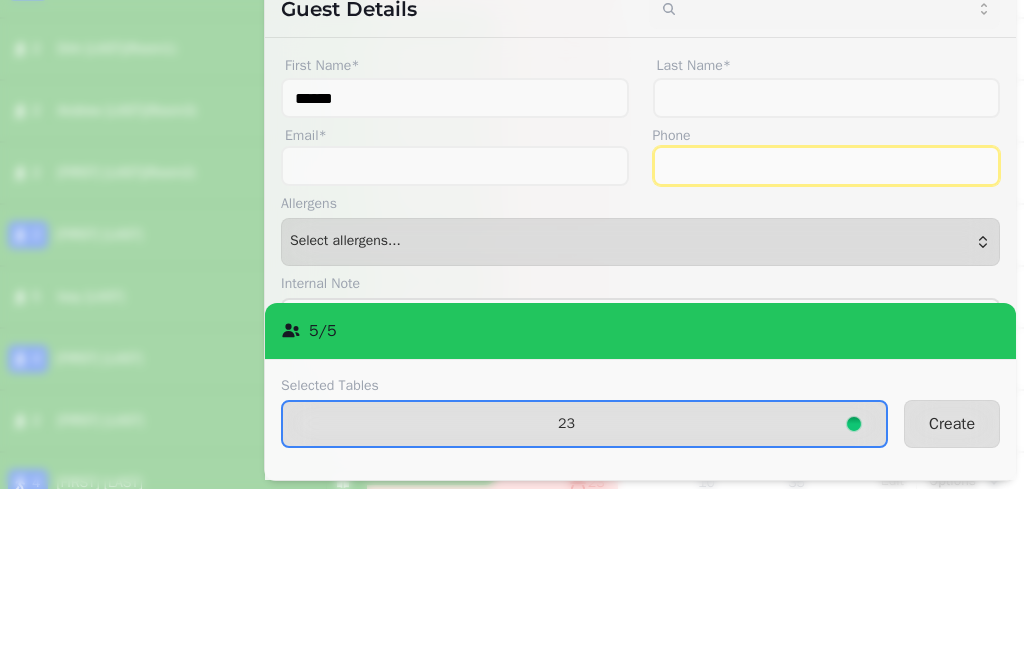 click on "Phone" at bounding box center [827, 325] 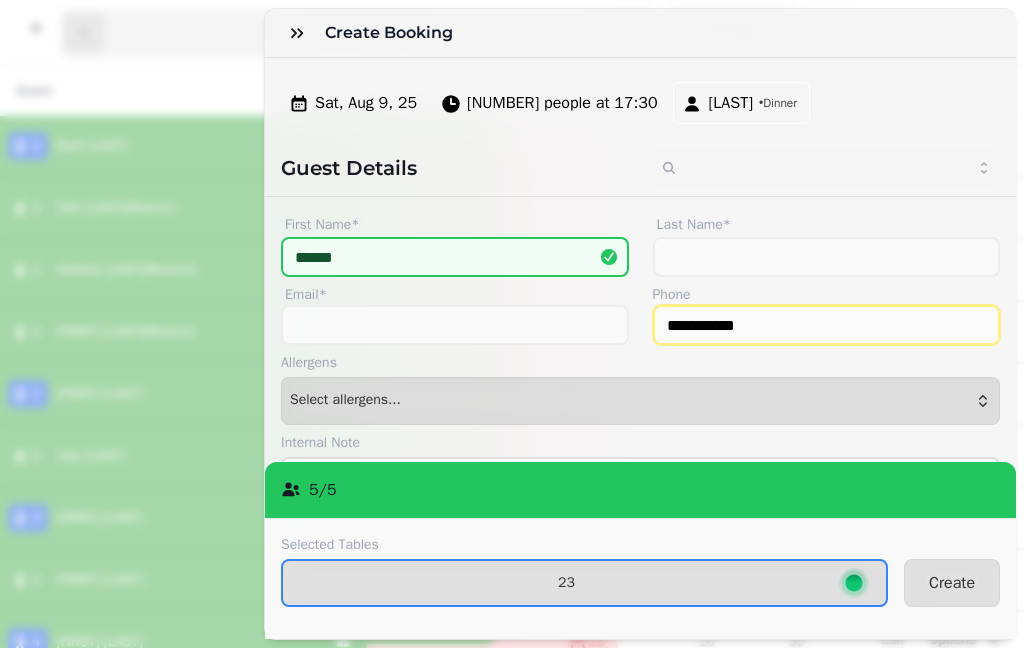 type on "**********" 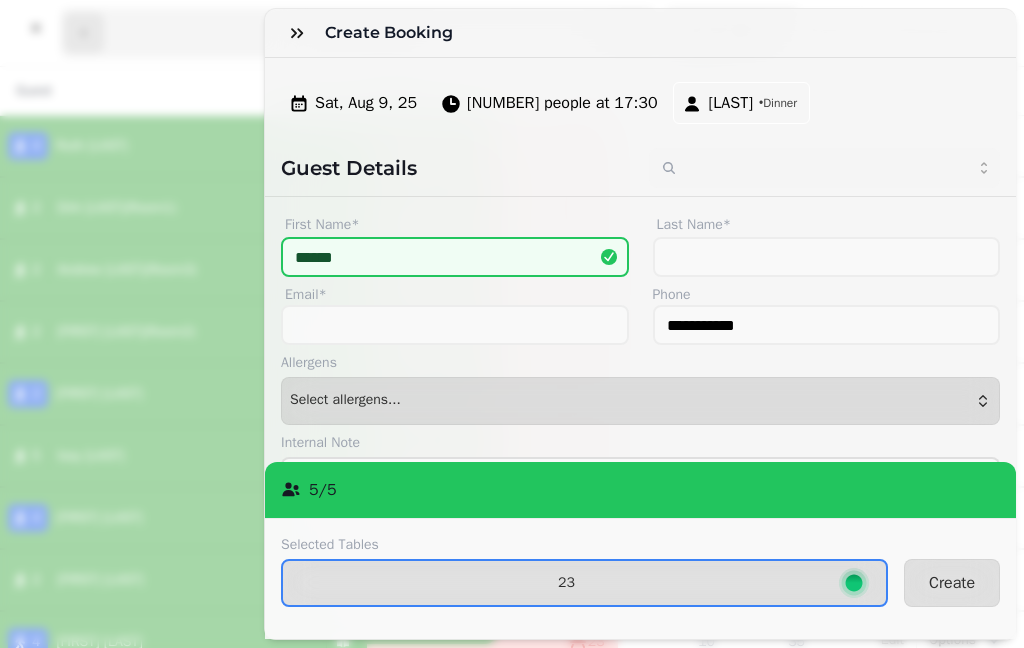 click on "23" at bounding box center [584, 583] 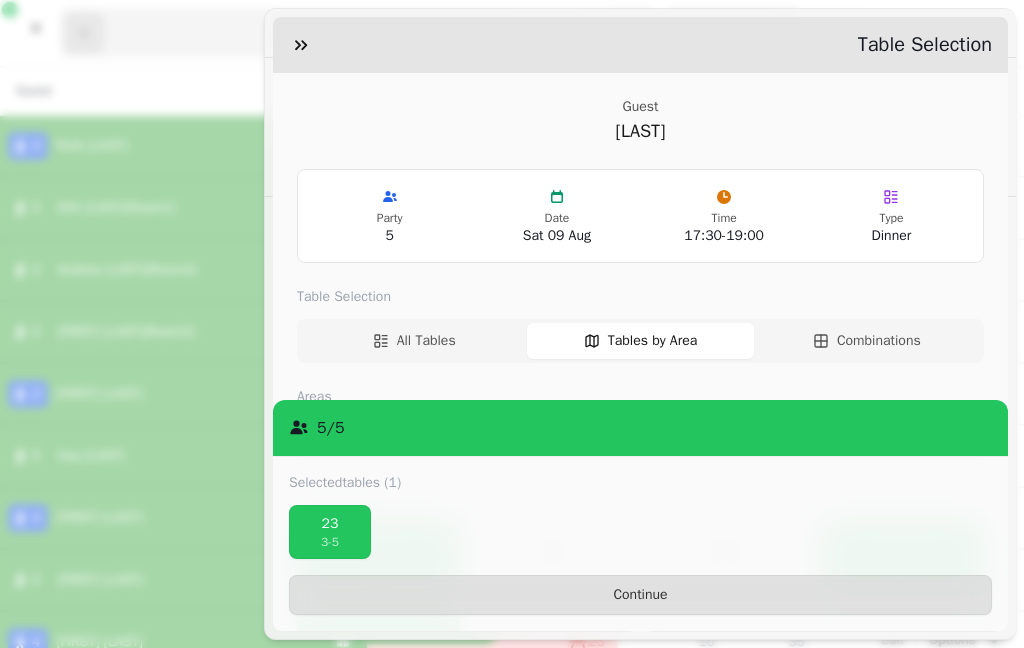 scroll, scrollTop: 474, scrollLeft: 0, axis: vertical 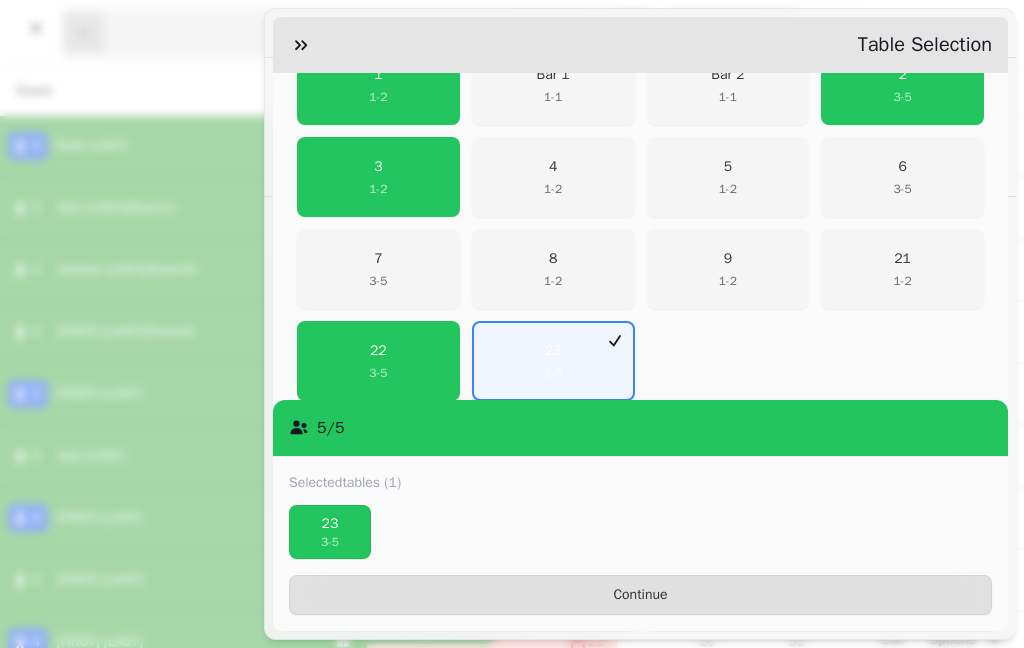 click on "23 3  -  5" at bounding box center [553, 361] 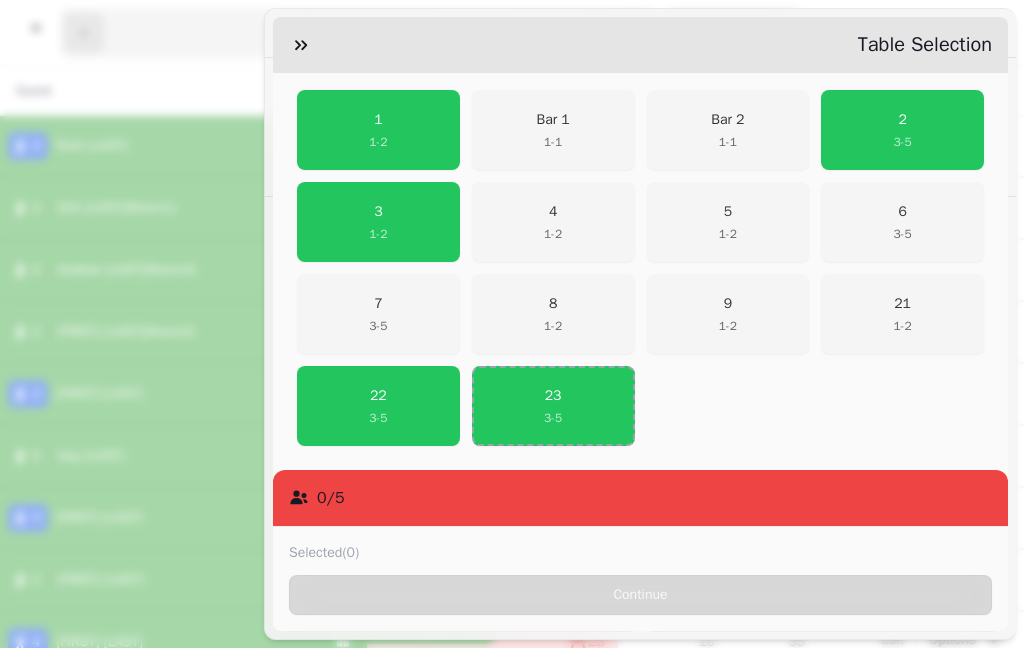scroll, scrollTop: 411, scrollLeft: 0, axis: vertical 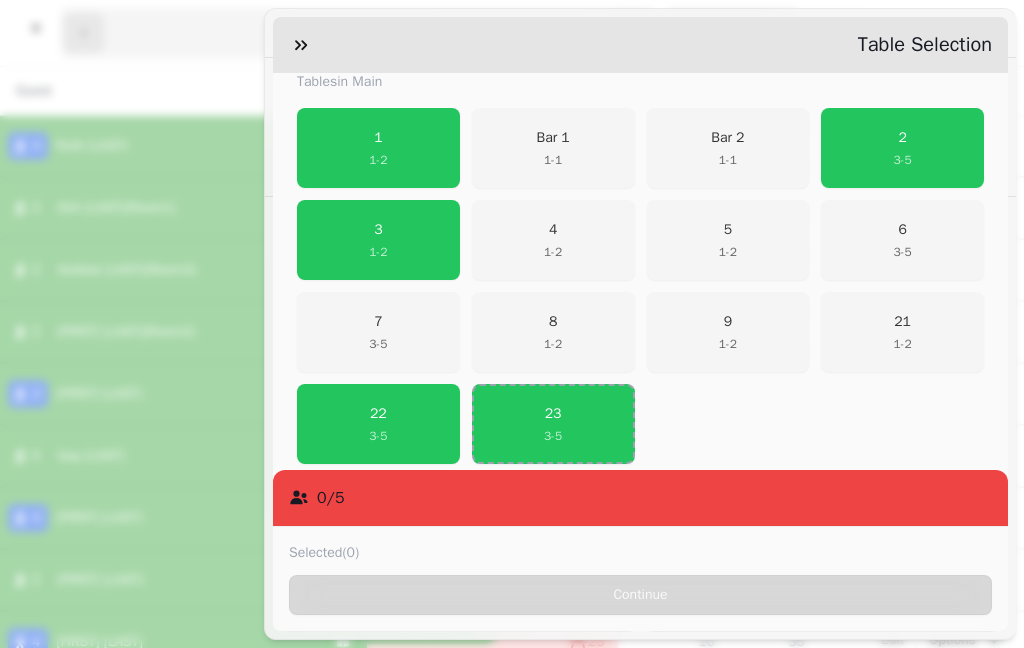 click on "1" at bounding box center (378, 138) 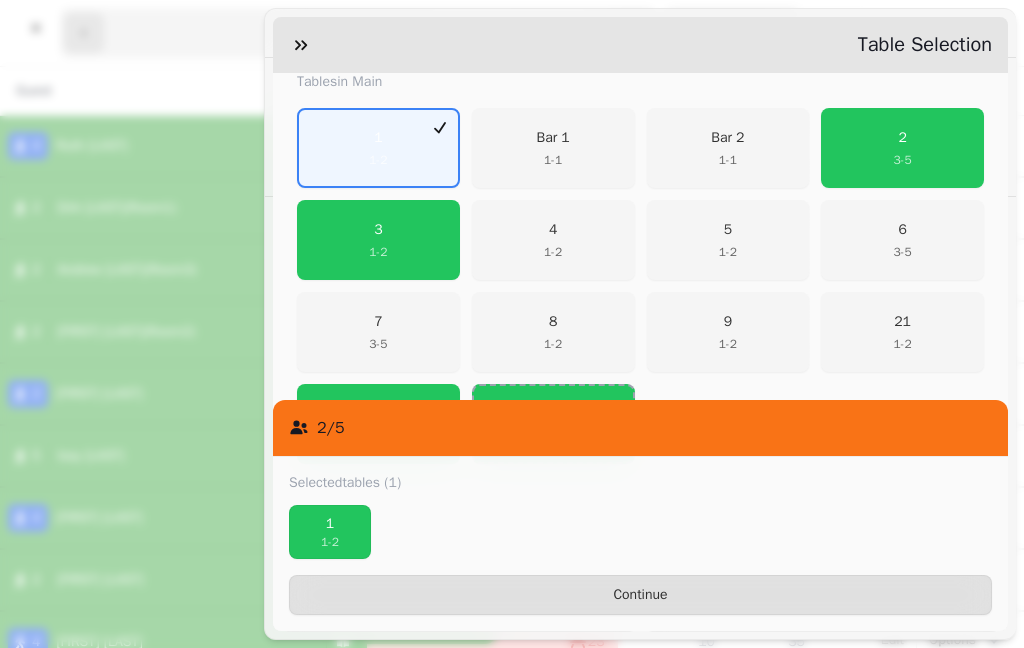 click on "2 3  -  5" at bounding box center [902, 148] 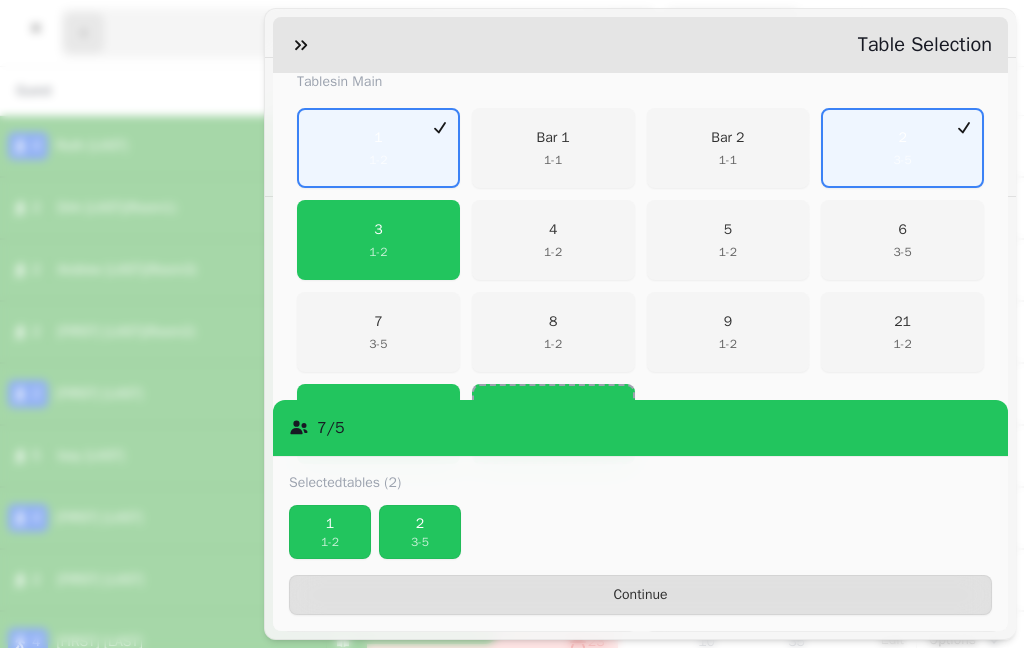 click on "Continue" at bounding box center (640, 595) 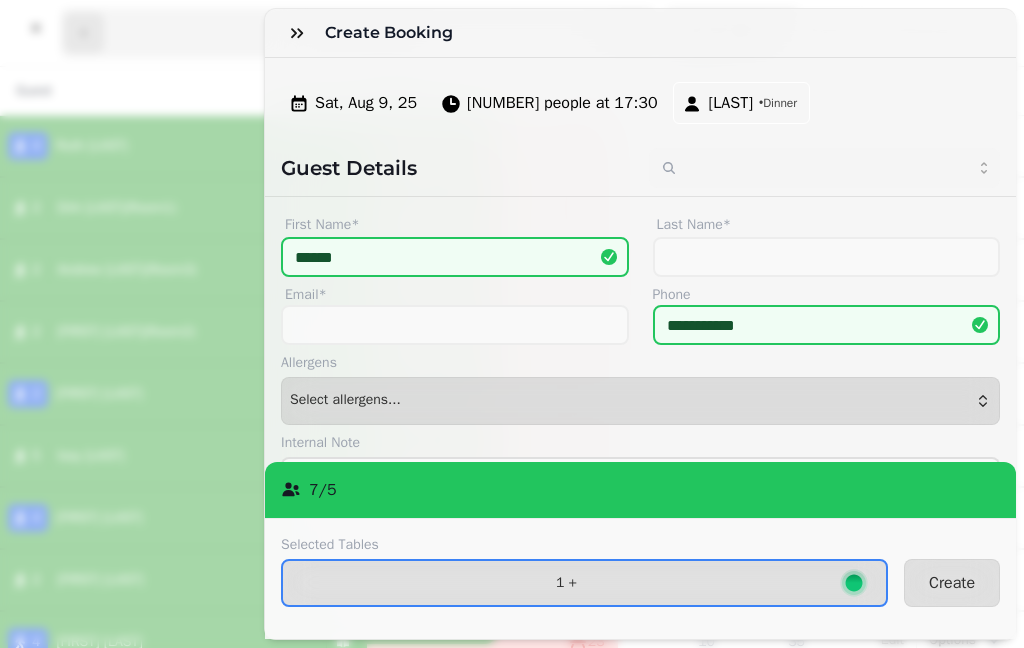 click on "Create" at bounding box center [952, 583] 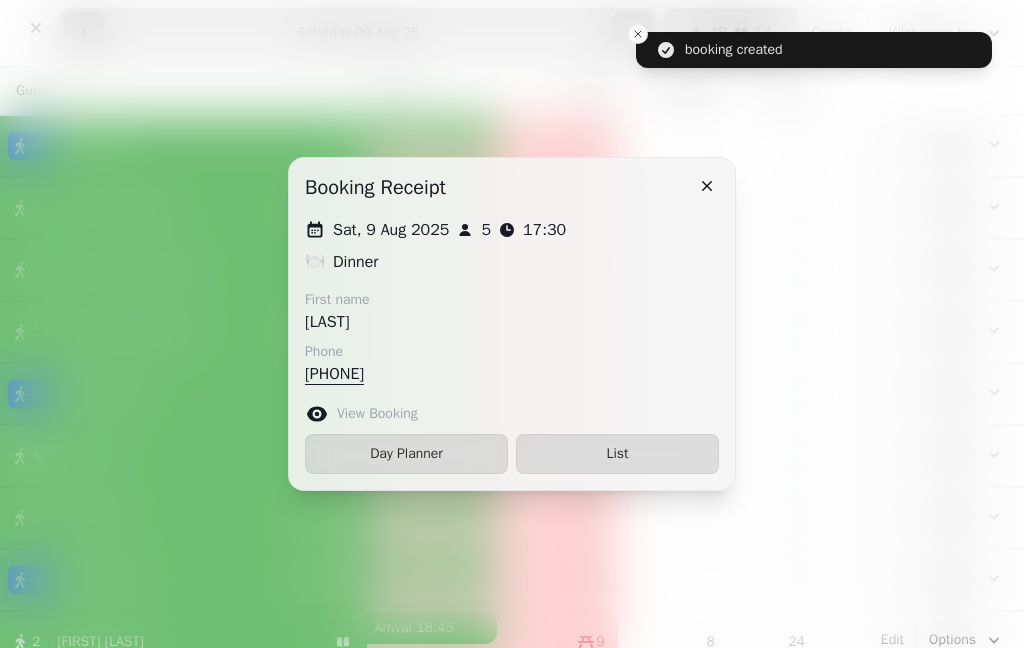 click on "List" at bounding box center [617, 454] 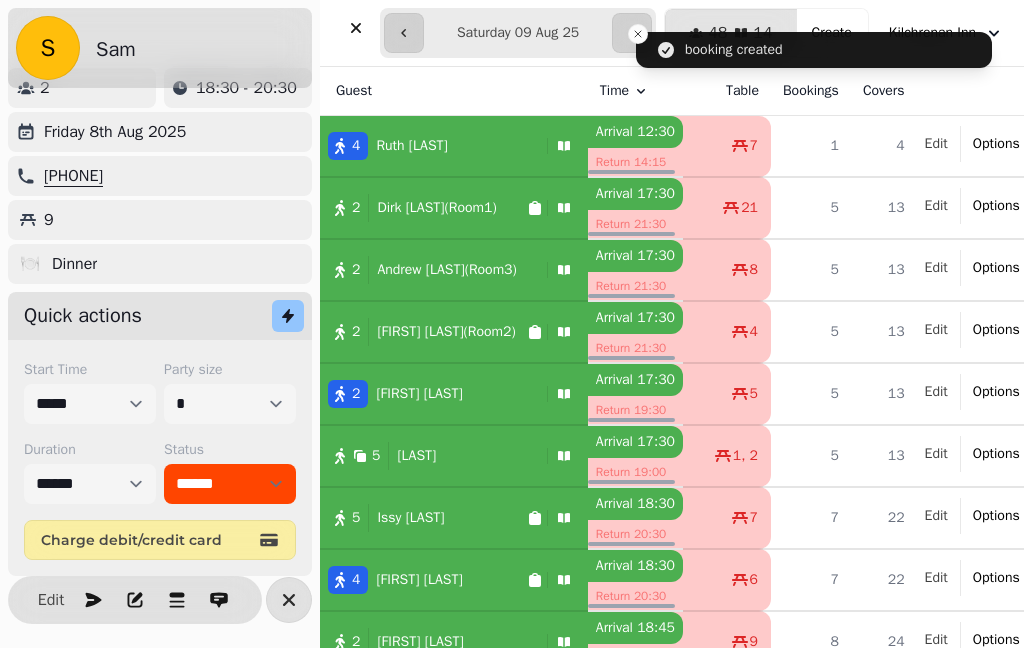 select on "******" 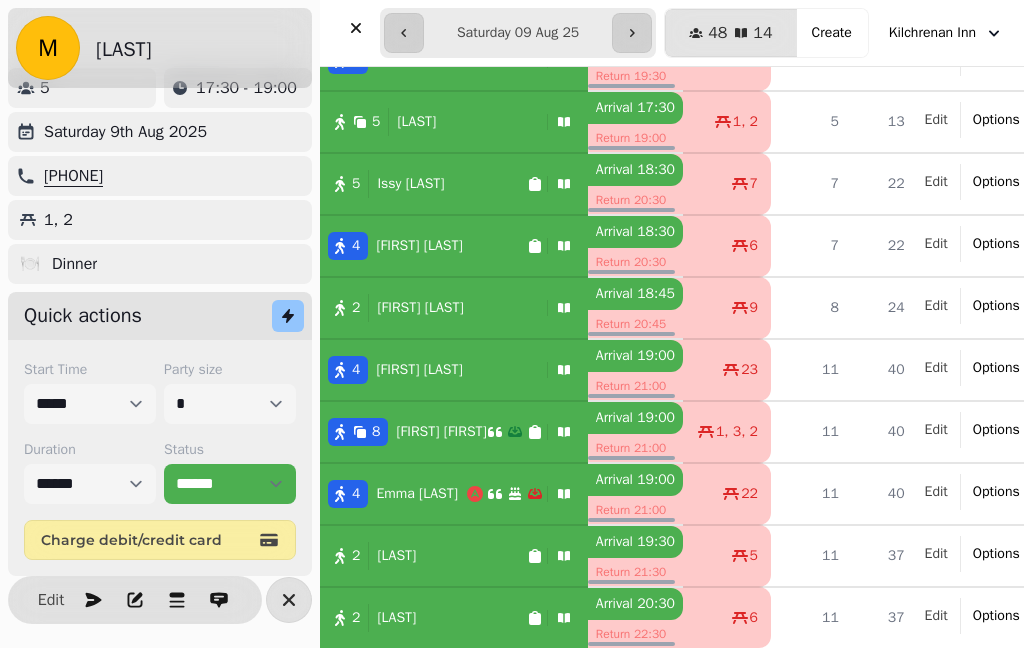 scroll, scrollTop: 738, scrollLeft: 0, axis: vertical 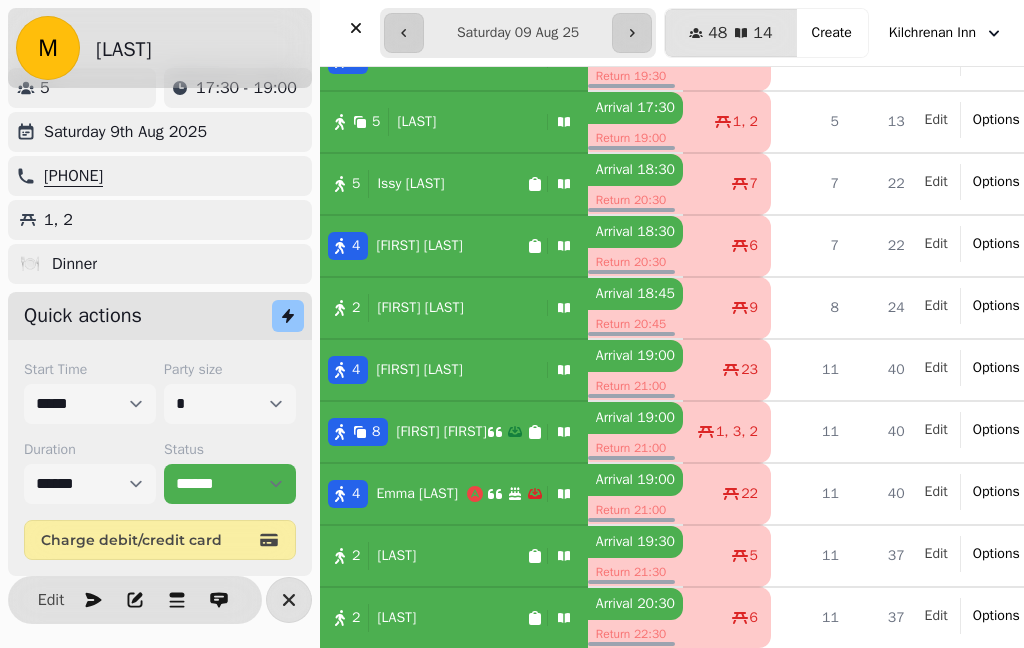 click on "[NUMBER] [FIRST]   [FIRST]" at bounding box center (403, 432) 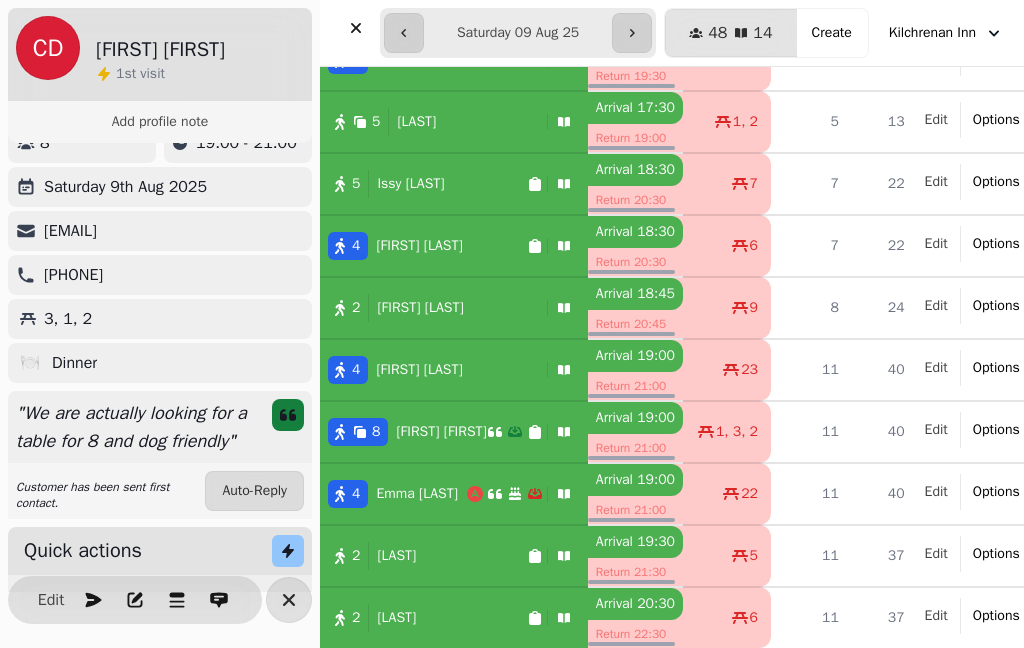 select on "*" 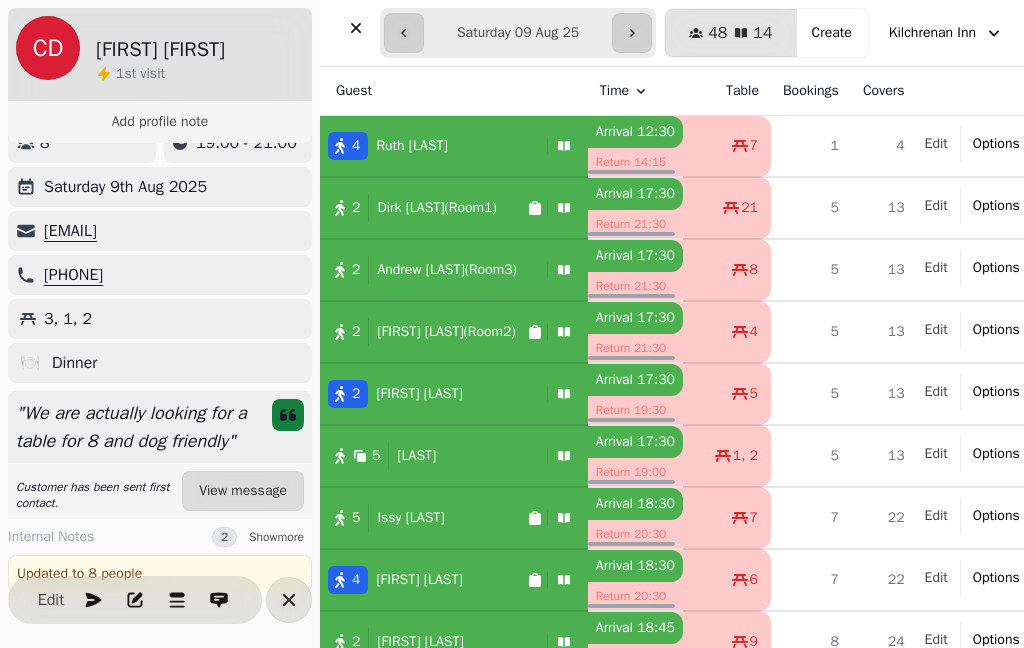 scroll, scrollTop: 0, scrollLeft: 0, axis: both 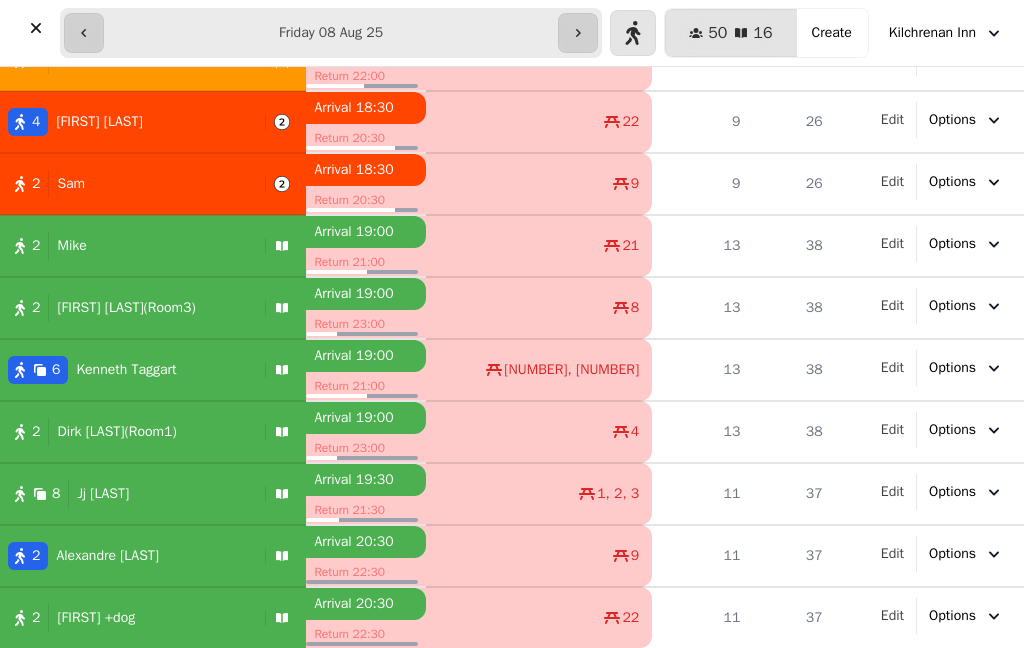 click on "[NUMBER] [FIRST]" at bounding box center [128, 246] 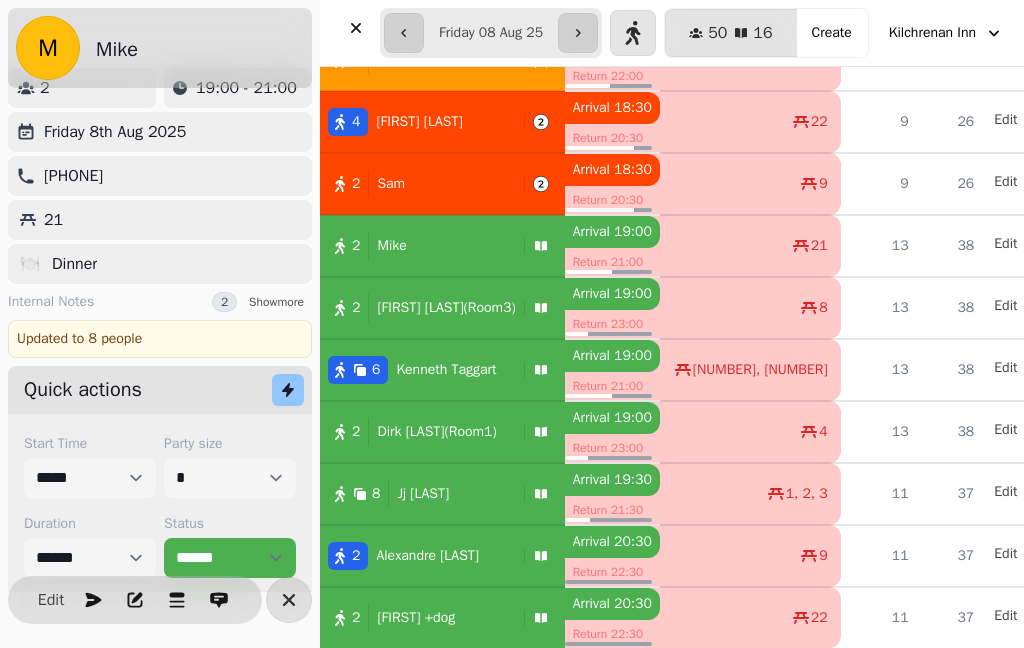 select on "**********" 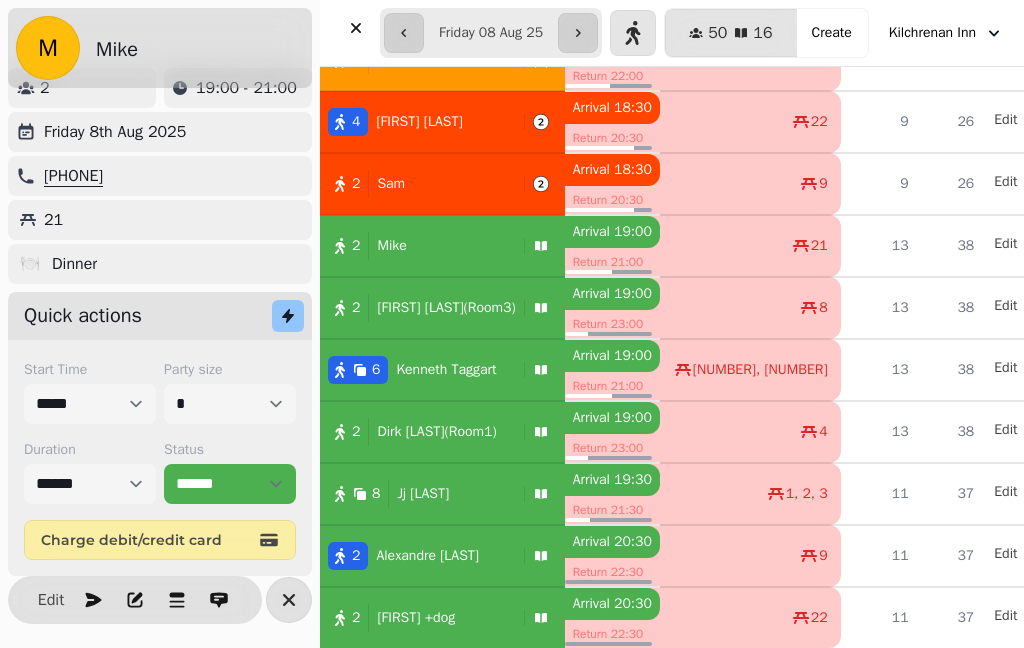 click on "Edit" at bounding box center [51, 600] 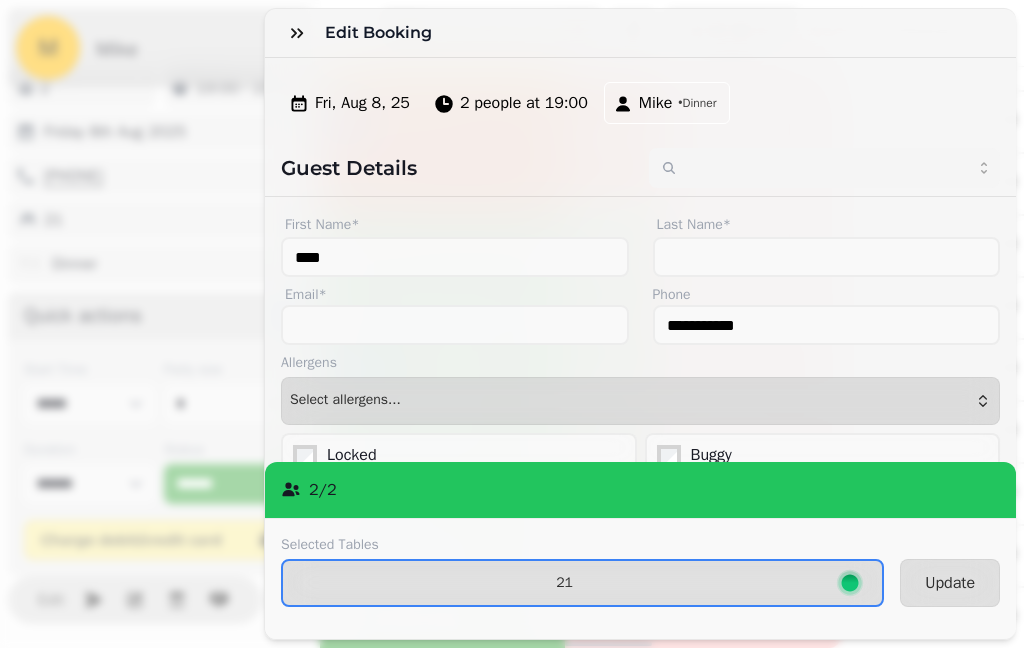 click at bounding box center (297, 33) 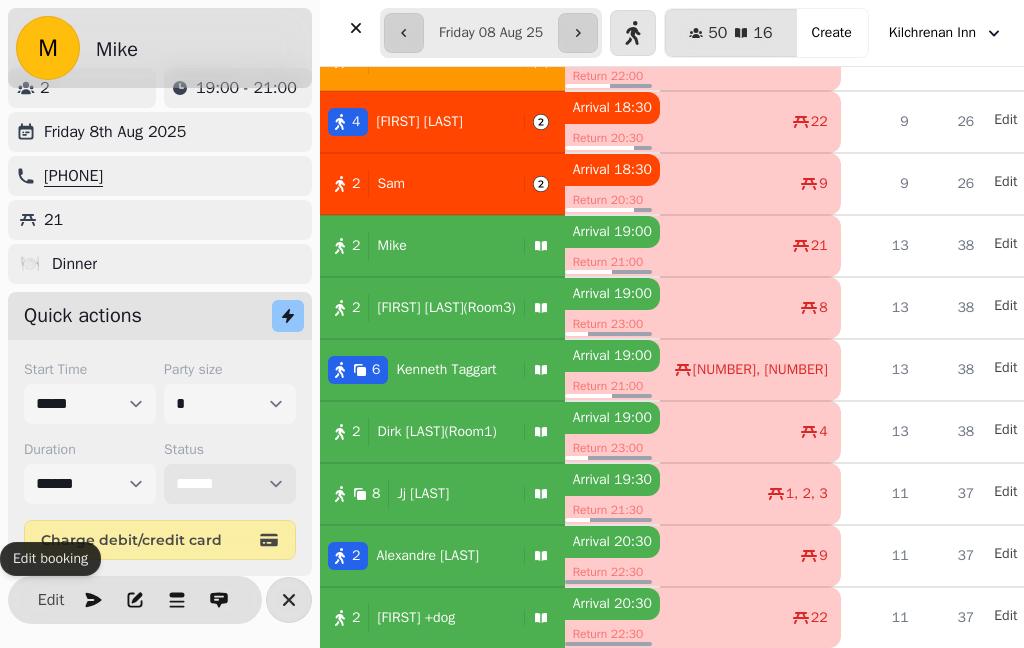 click on "**********" at bounding box center [230, 484] 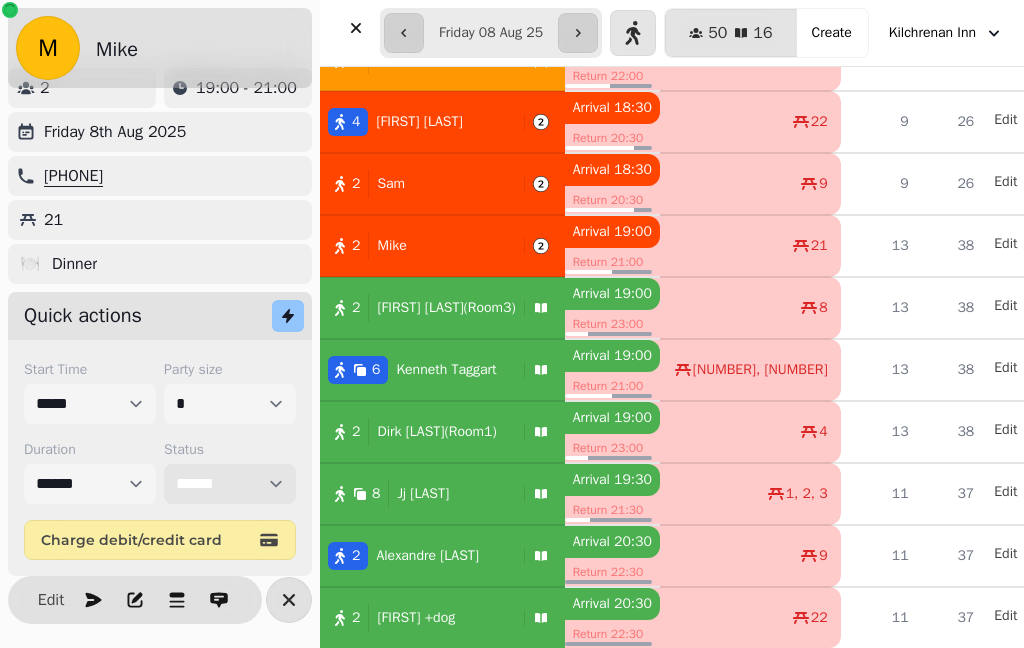 scroll, scrollTop: 571, scrollLeft: 0, axis: vertical 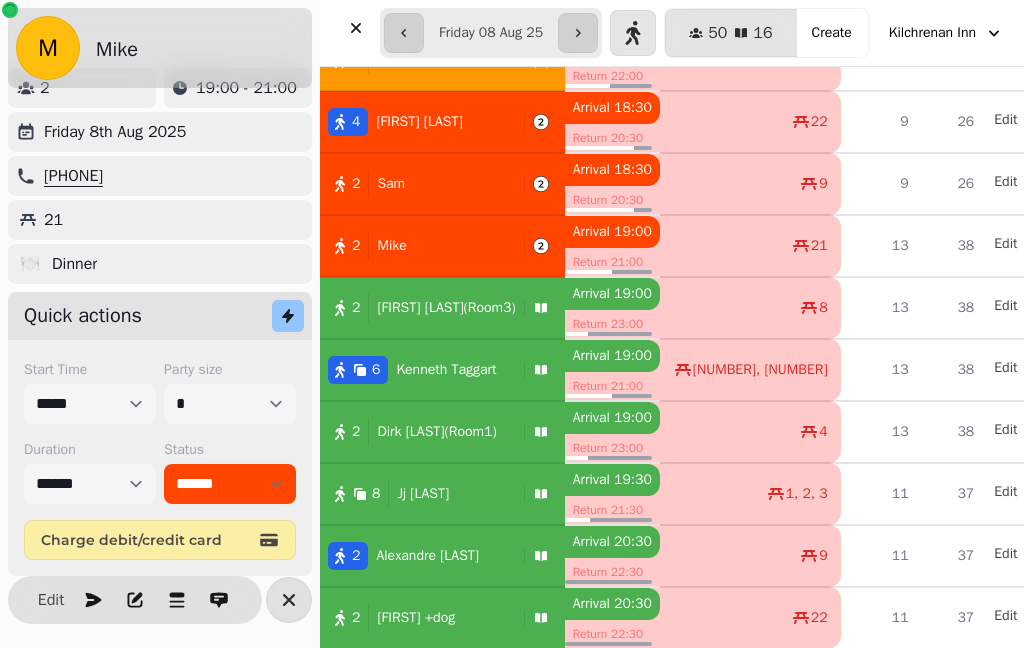 click on "[FIRST] [LAST](Room3)" at bounding box center (446, 308) 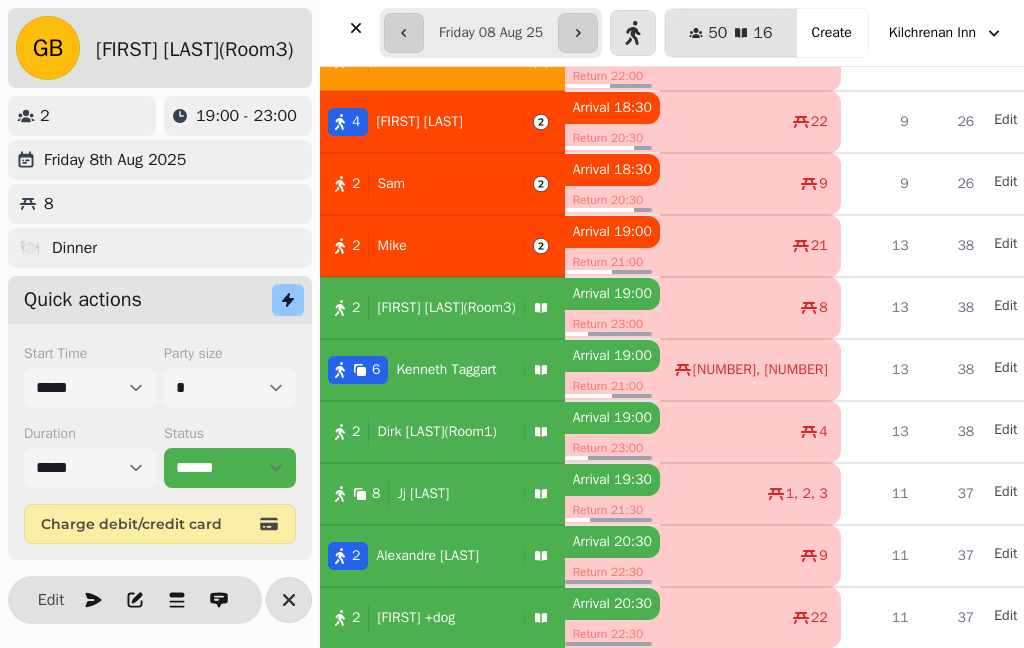 scroll, scrollTop: 12, scrollLeft: 0, axis: vertical 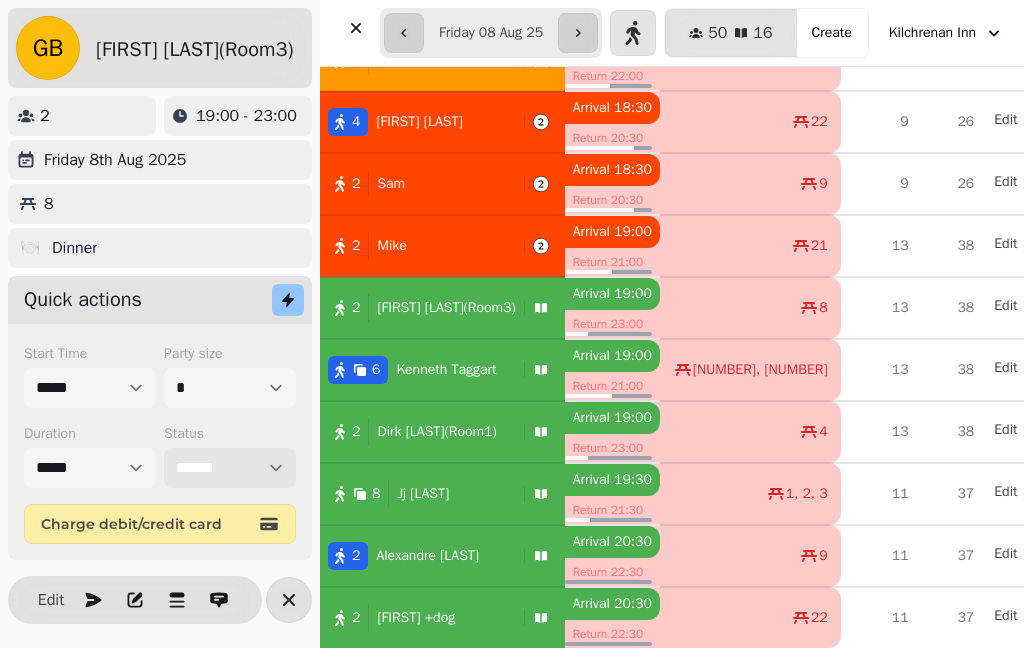 click on "**********" at bounding box center (230, 468) 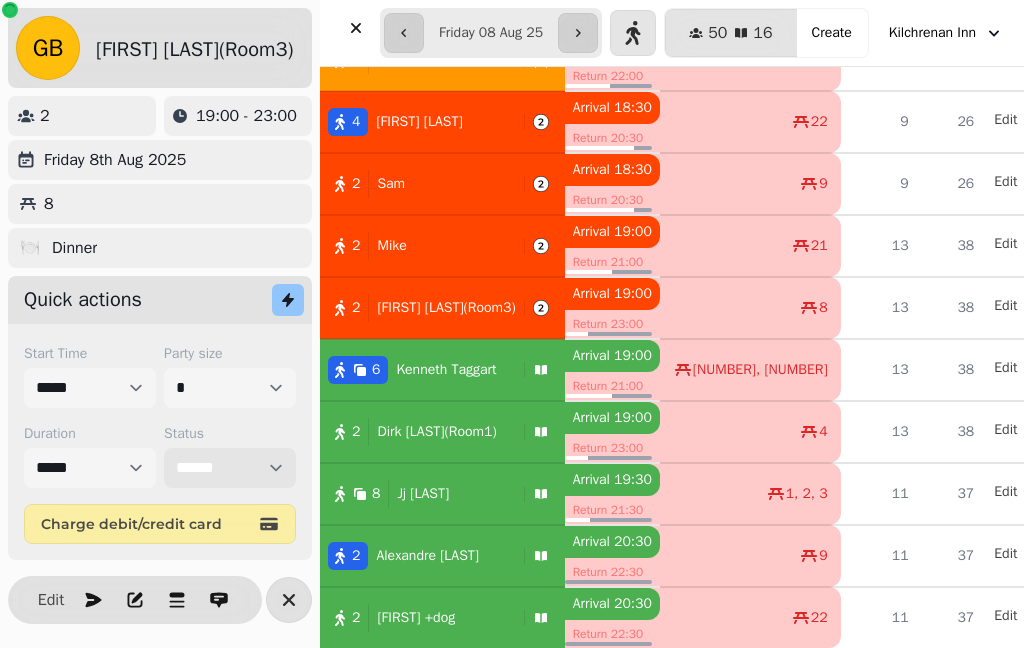 scroll, scrollTop: 793, scrollLeft: 0, axis: vertical 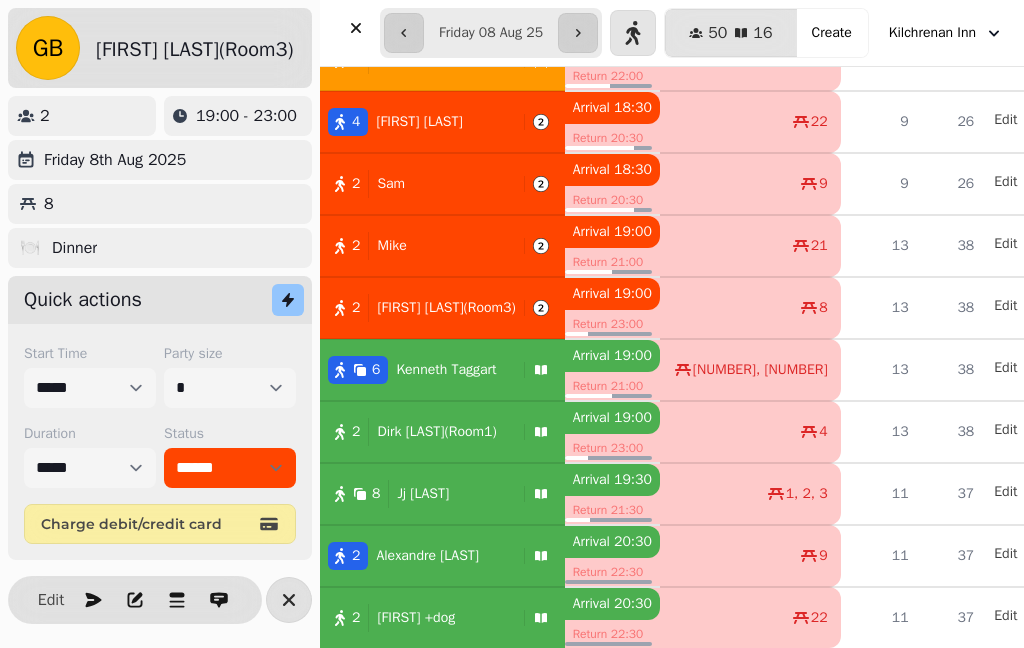 click on "[NUMBER] [FIRST]   [LAST]" at bounding box center [442, 370] 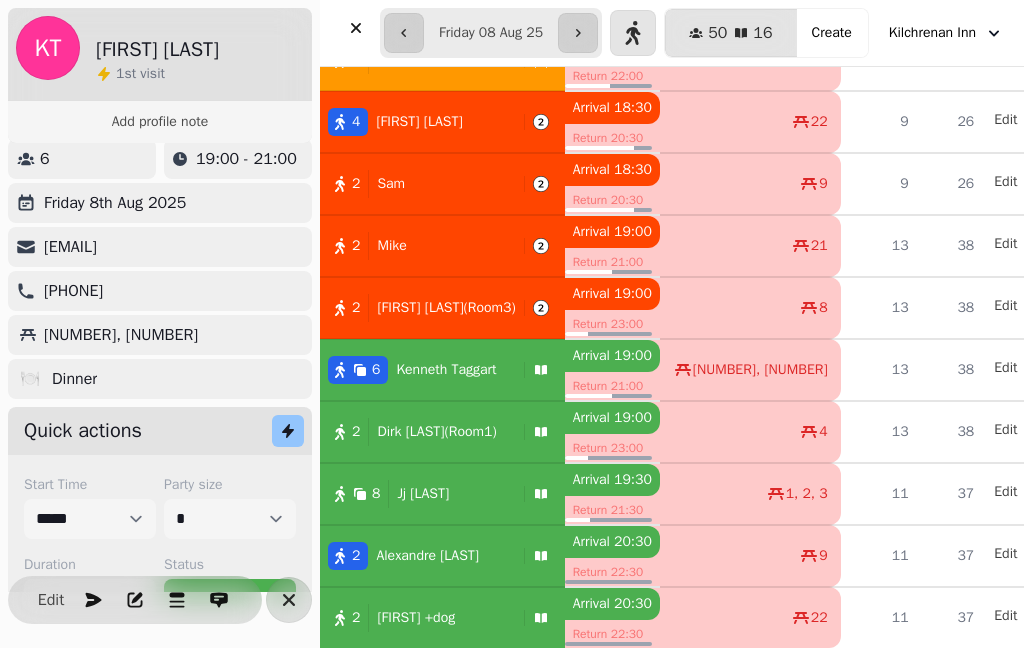 select on "******" 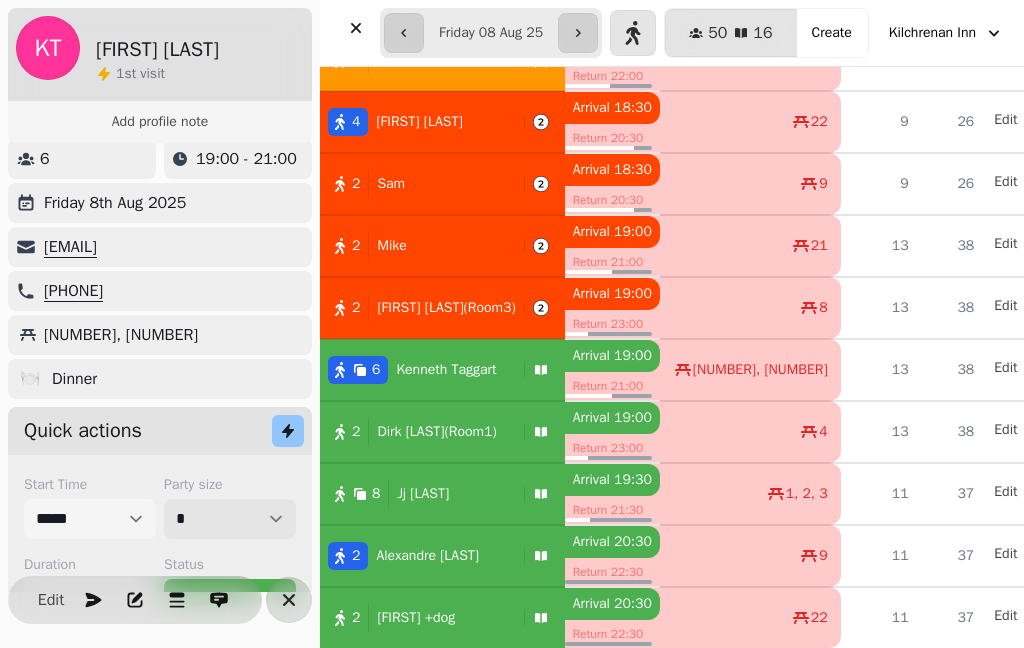 click on "* * * * * * * * * ** ** ** ** ** ** ** ** ** ** ** ** ** ** ** ** ** ** ** ** ** ** ** ** ** ** ** ** ** ** ** ** ** ** ** ** ** ** ** ** ** ** ** ** ** ** ** ** ** ** ** ** ** ** ** ** ** ** ** ** ** ** ** ** ** ** ** ** ** ** ** ** ** ** ** ** ** ** ** ** ** ** ** ** ** ** ** ** ** ** *** *** *** *** *** *** *** *** *** *** *** *** *** *** *** *** *** *** *** *** *** *** *** *** *** *** *** *** *** *** *** *** *** *** *** *** *** *** *** *** *** *** *** *** *** *** *** *** *** *** *** *** *** *** *** *** *** *** *** *** *** *** *** *** *** *** *** *** *** *** *** *** *** *** *** *** *** *** *** *** *** *** *** *** *** *** *** *** *** *** *** *** *** *** *** *** *** *** *** *** *** *** *** *** *** *** *** *** *** *** *** *** *** *** *** *** *** *** *** *** *** *** *** *** *** *** *** *** *** *** *** *** *** *** *** *** *** *** *** *** *** *** *** *** *** *** *** *** *** *** ***" at bounding box center (230, 519) 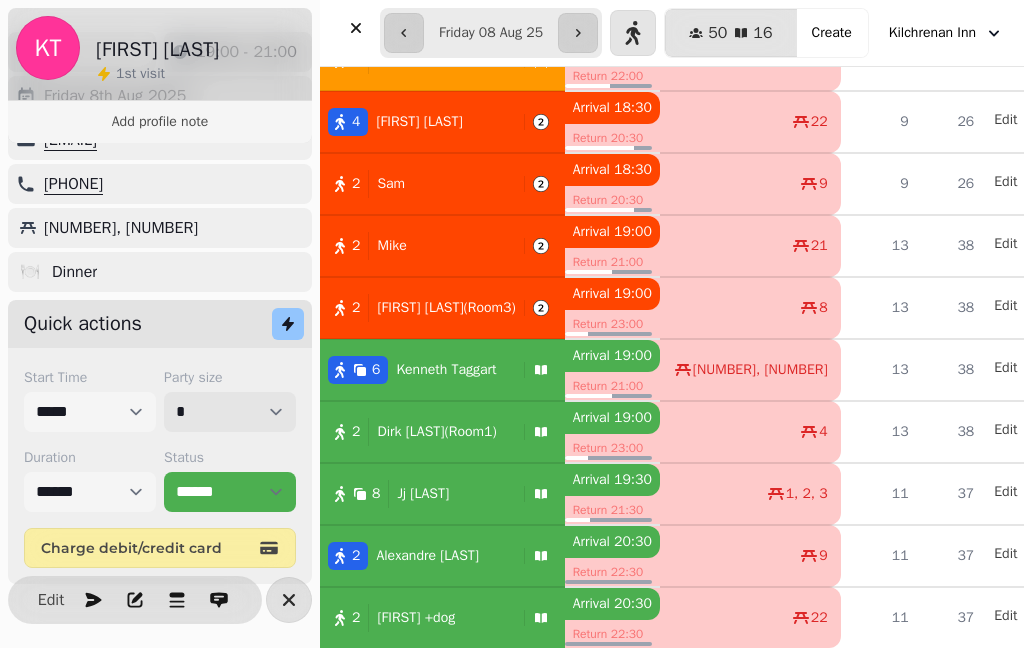 scroll, scrollTop: 124, scrollLeft: 0, axis: vertical 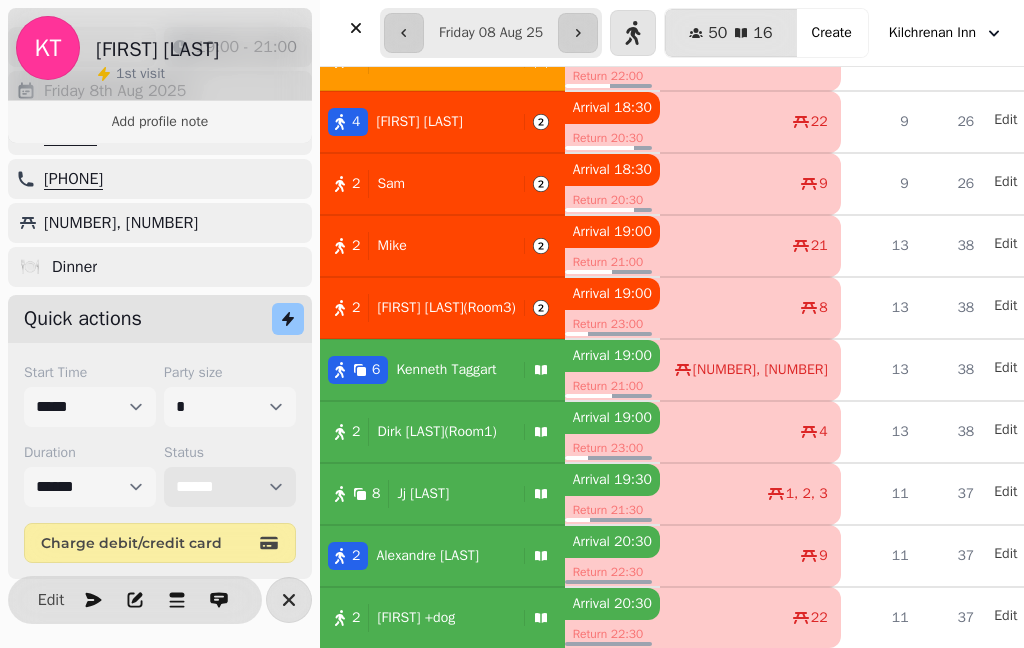 click on "**********" at bounding box center [230, 487] 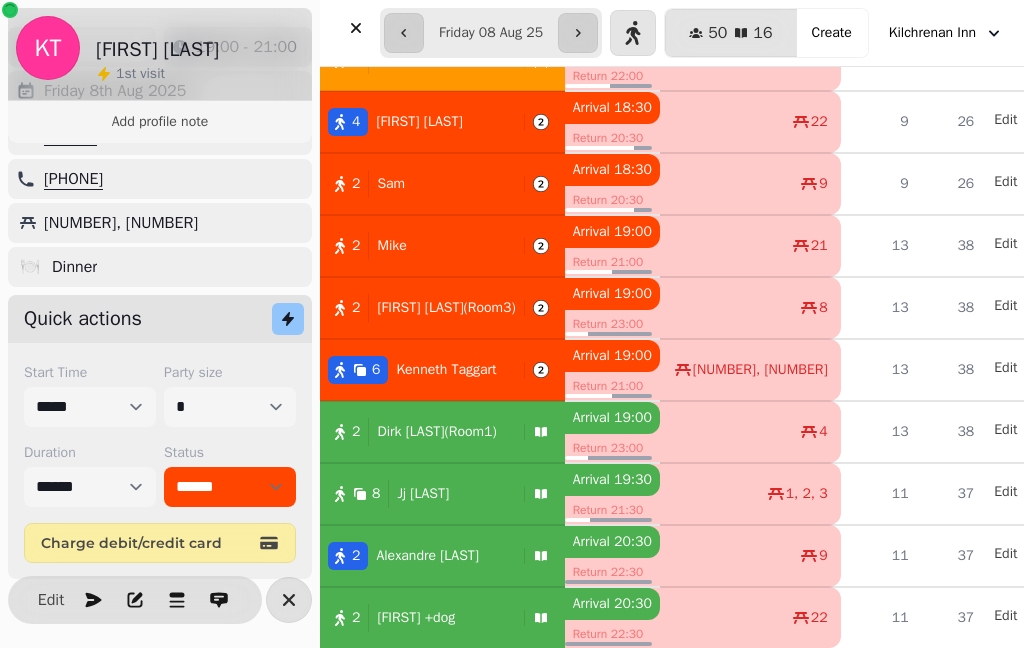 click on "[FIRST] [LAST](Room1)" at bounding box center [436, 432] 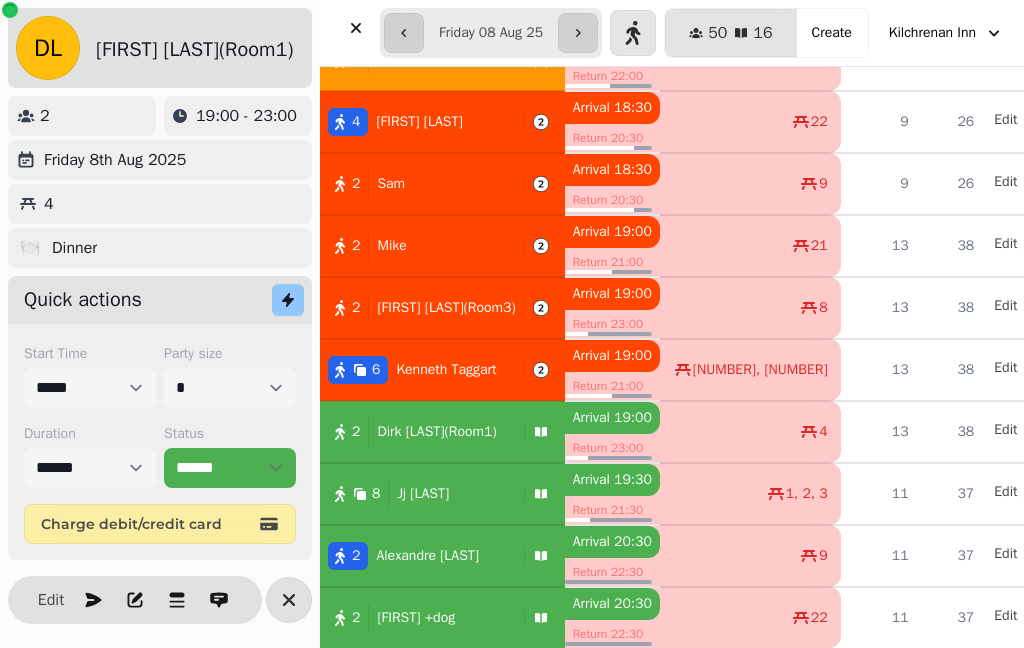select on "******" 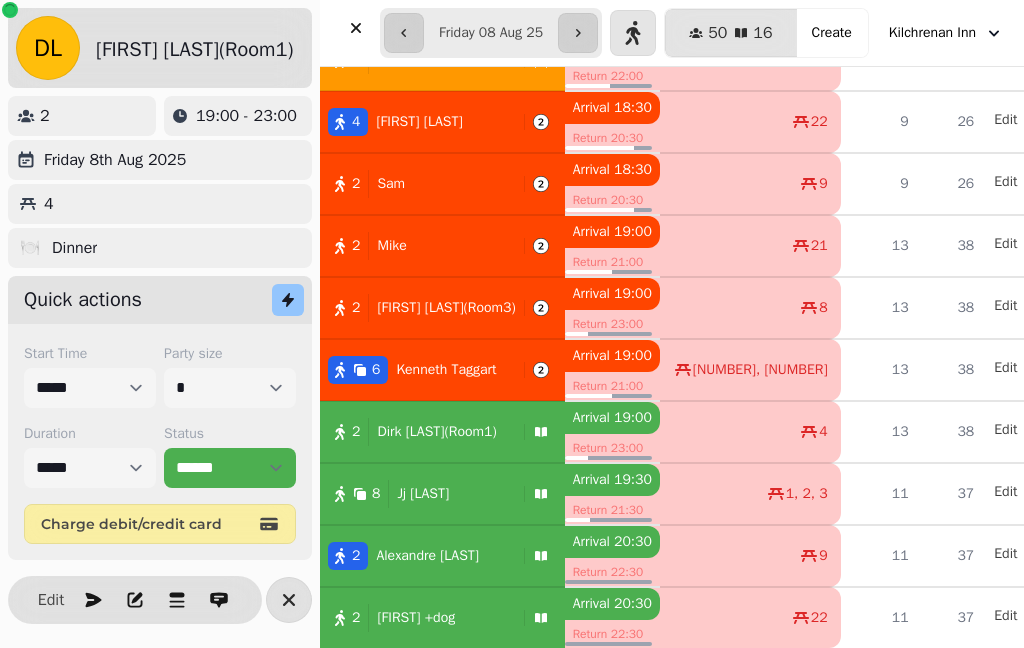 scroll, scrollTop: 0, scrollLeft: 0, axis: both 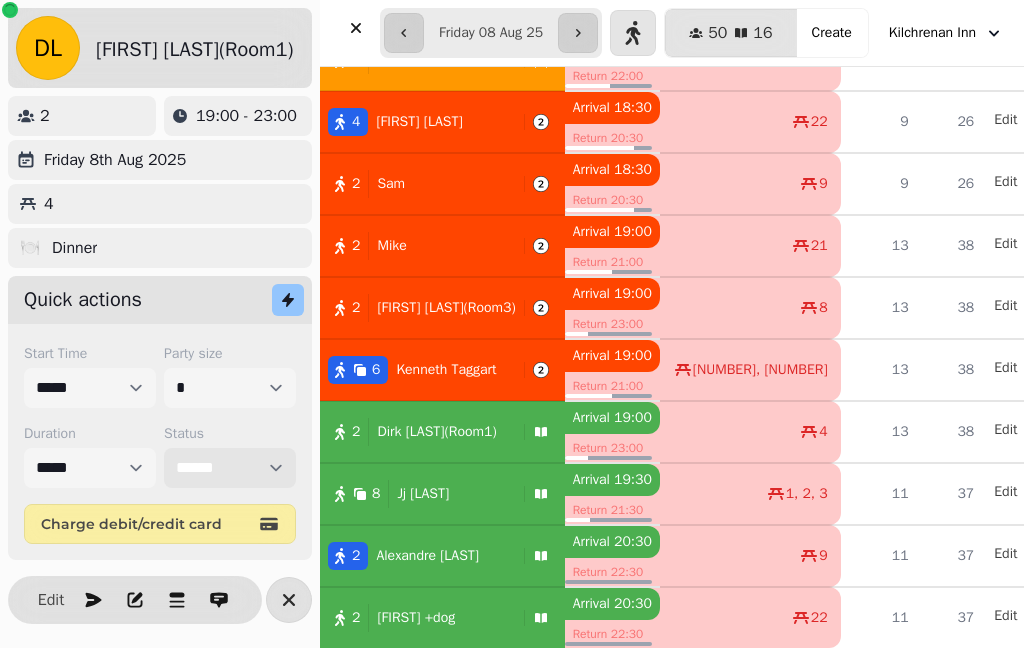 click on "**********" at bounding box center [230, 468] 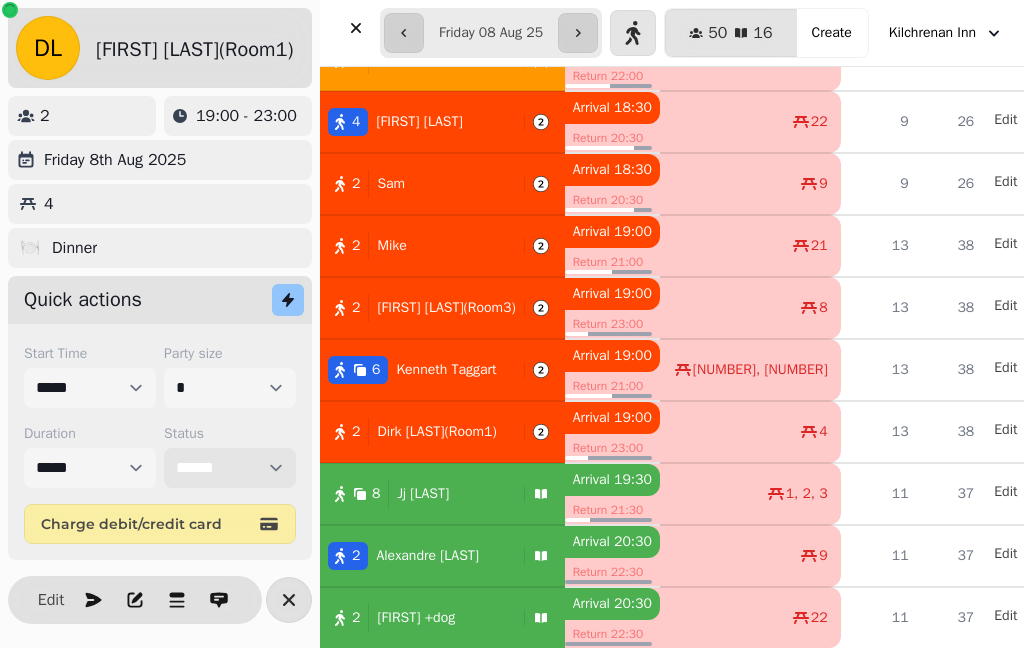 scroll, scrollTop: 1034, scrollLeft: 0, axis: vertical 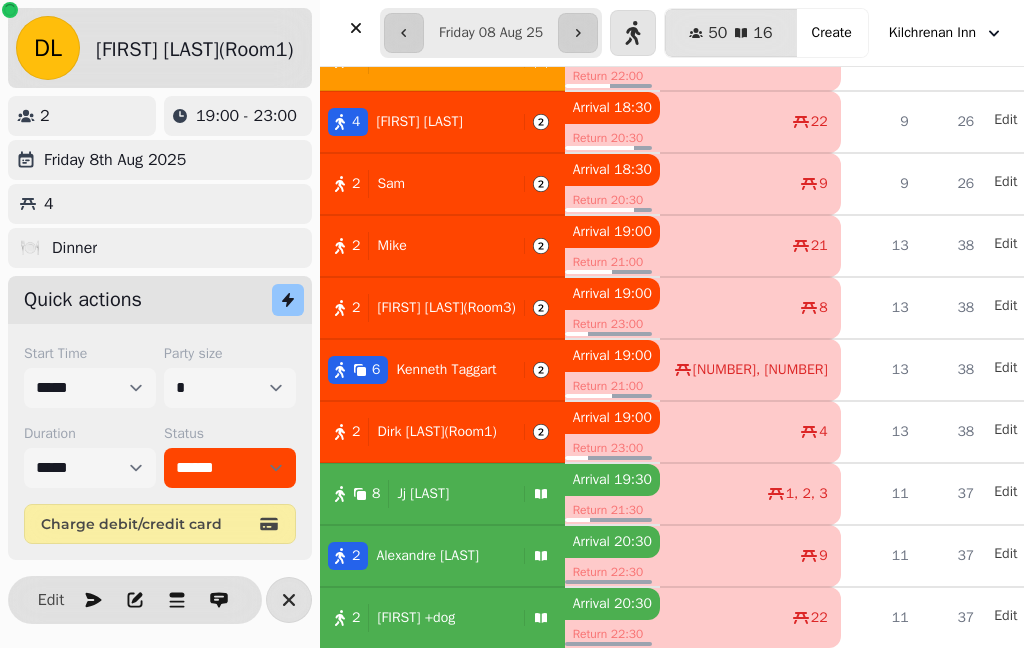 click on "[NUMBER] [FIRST]   [LAST]" at bounding box center [418, 494] 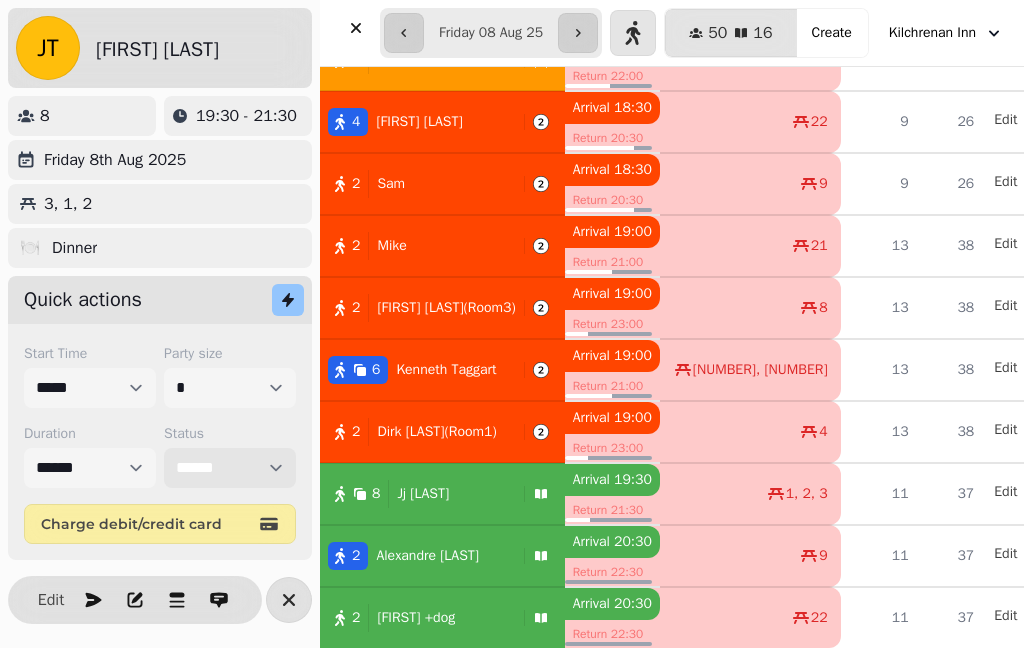 click on "**********" at bounding box center (230, 468) 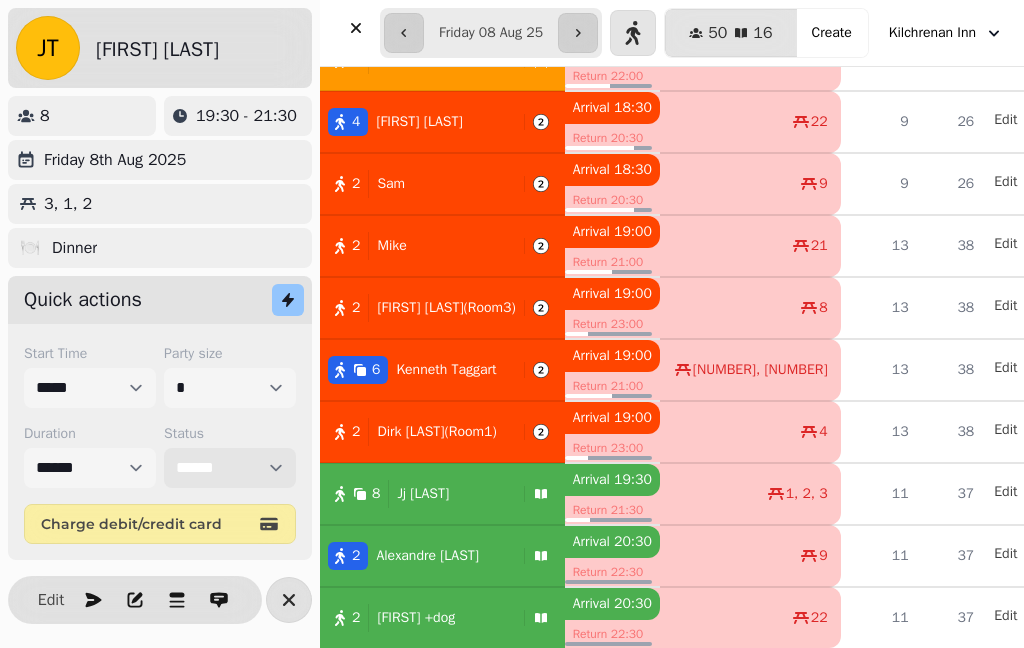 select on "******" 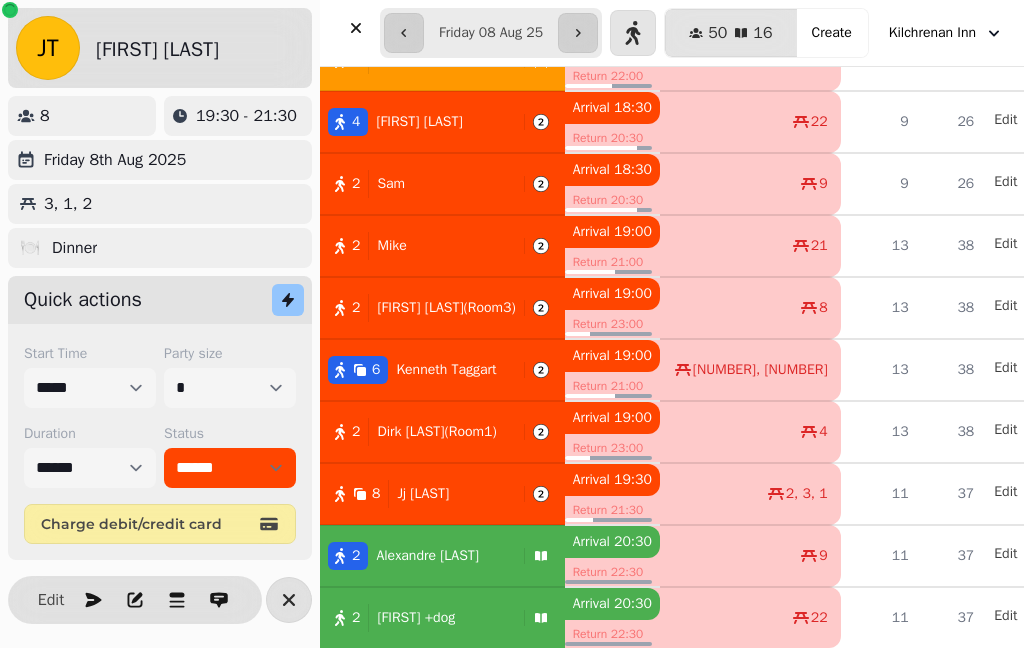 click 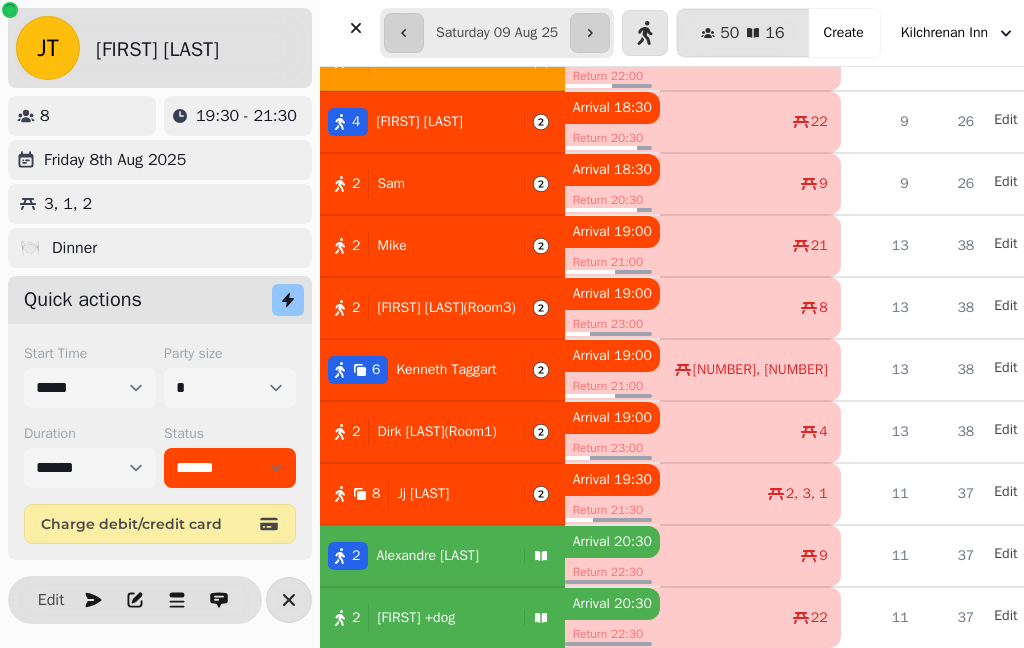 type on "**********" 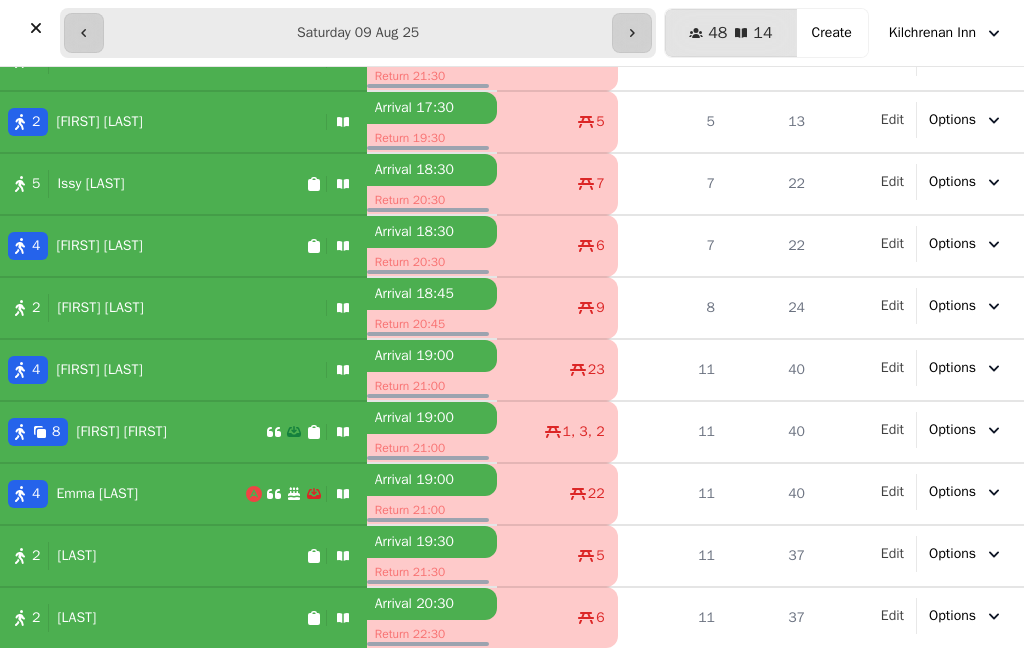 select on "******" 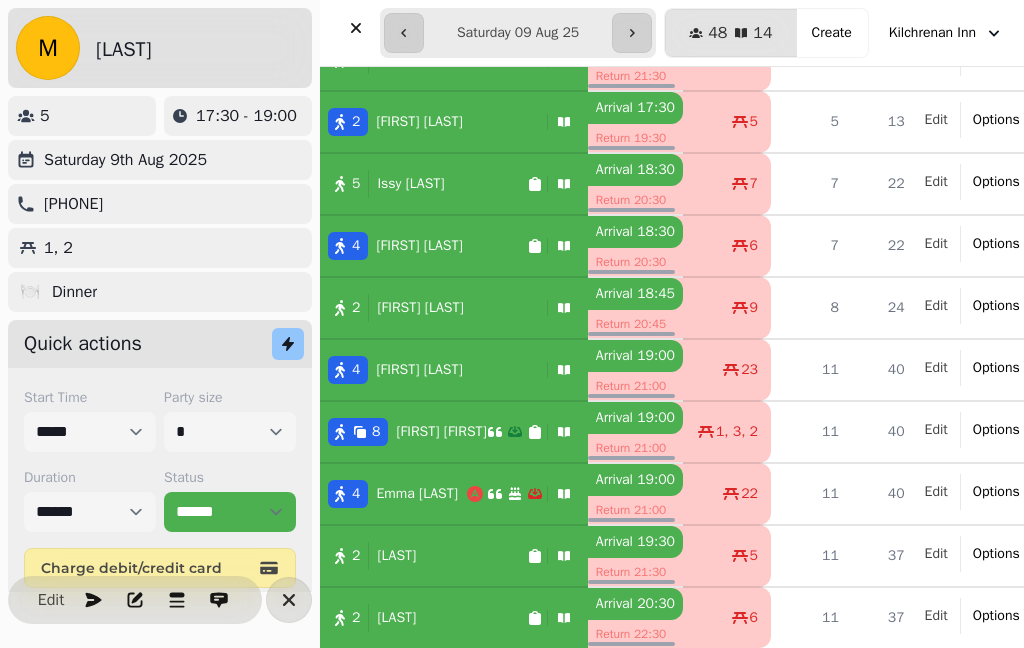 select on "**********" 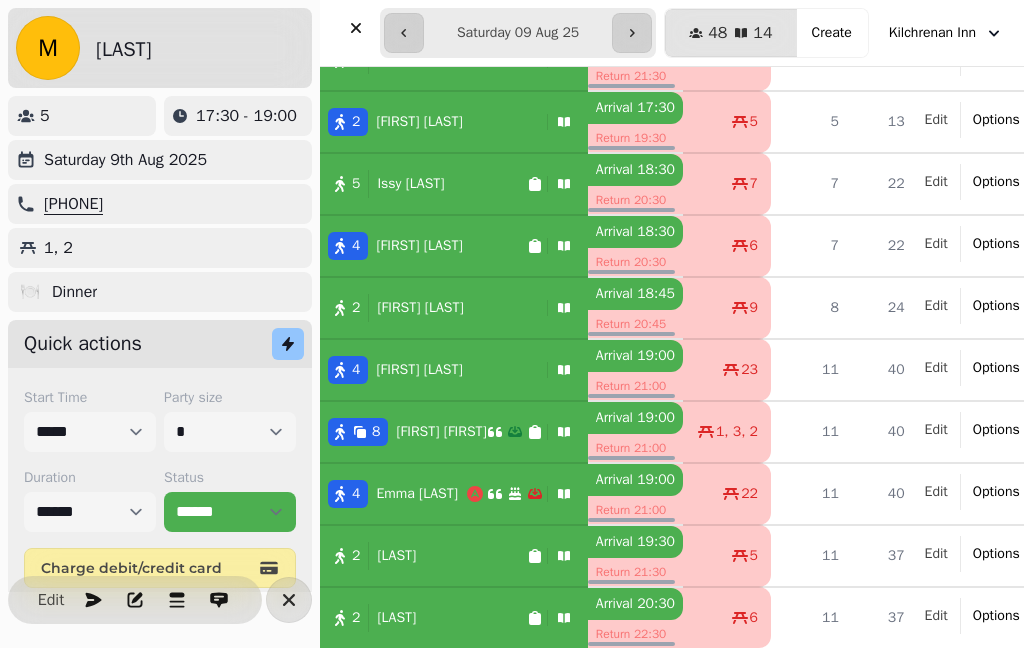click on "Create" at bounding box center [832, 33] 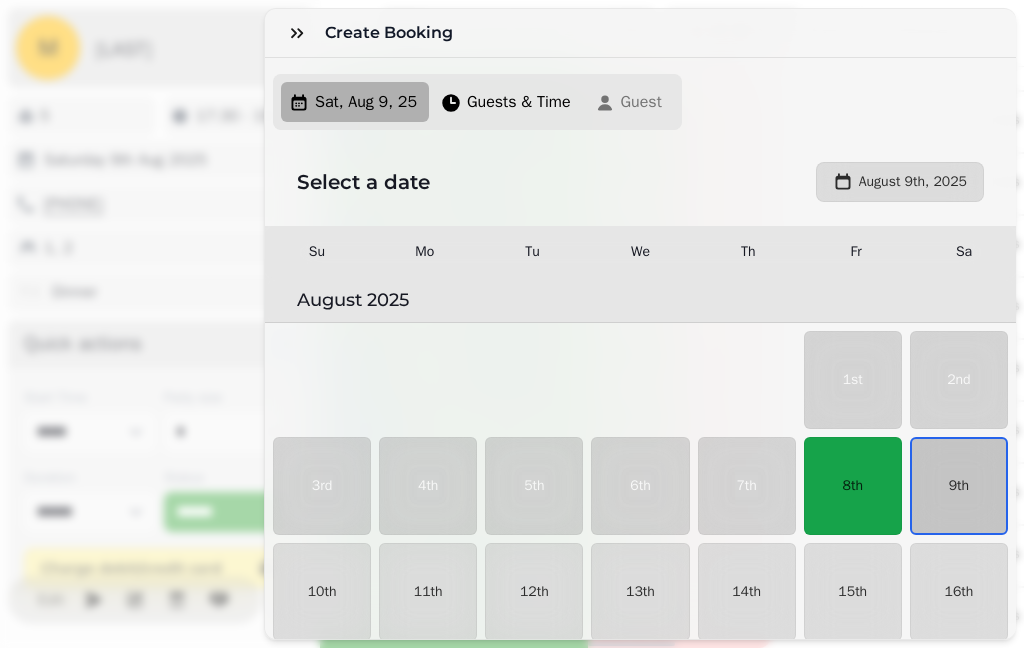 scroll, scrollTop: 54, scrollLeft: 0, axis: vertical 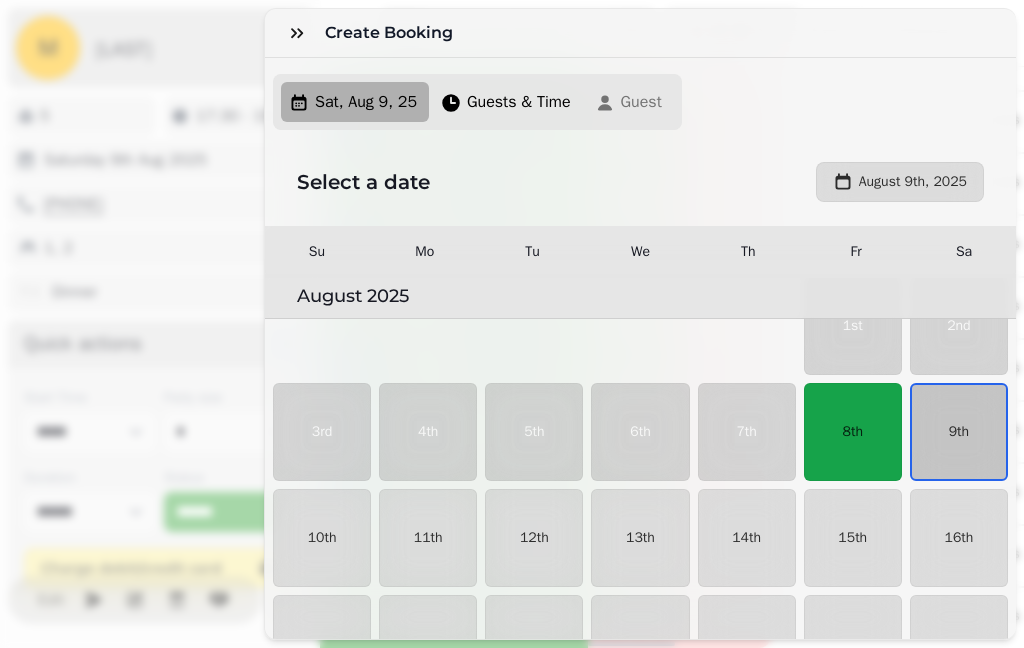 click on "9th" at bounding box center (959, 432) 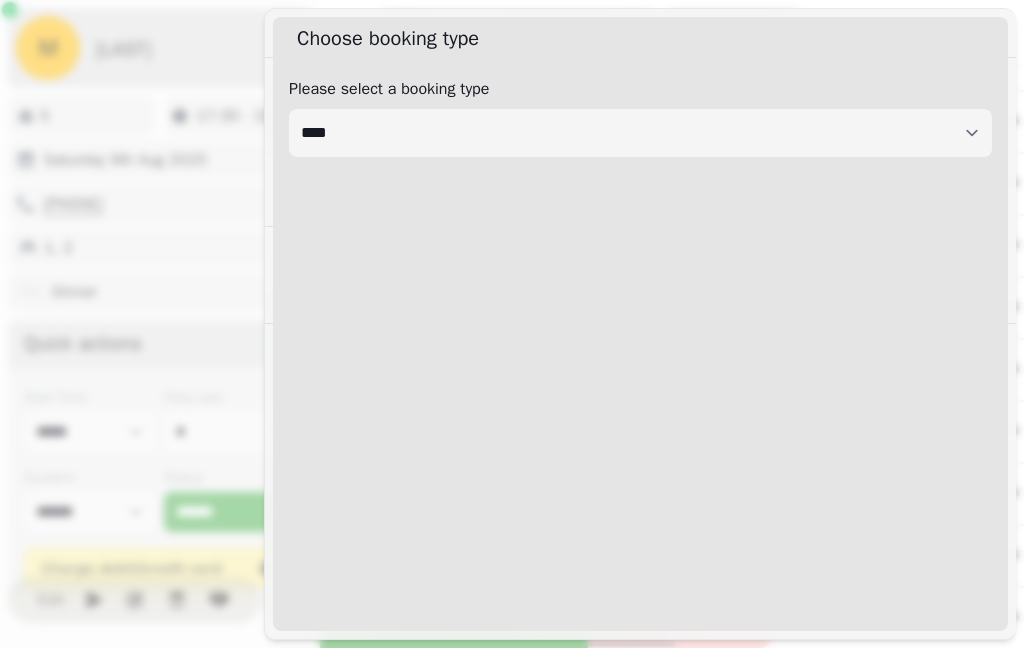 select on "****" 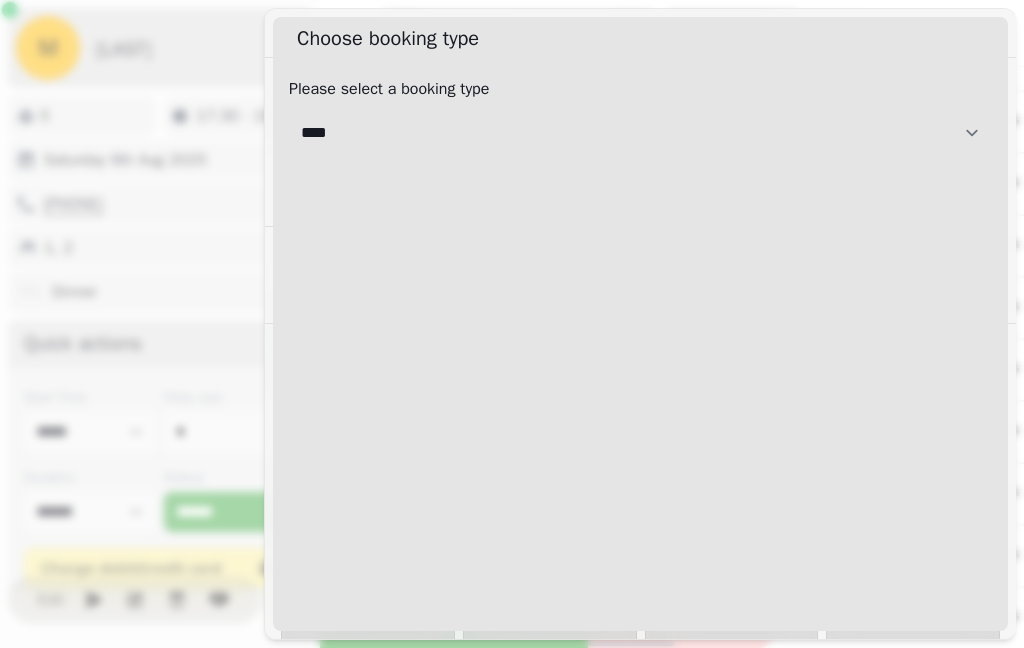 click on "**********" at bounding box center [640, 133] 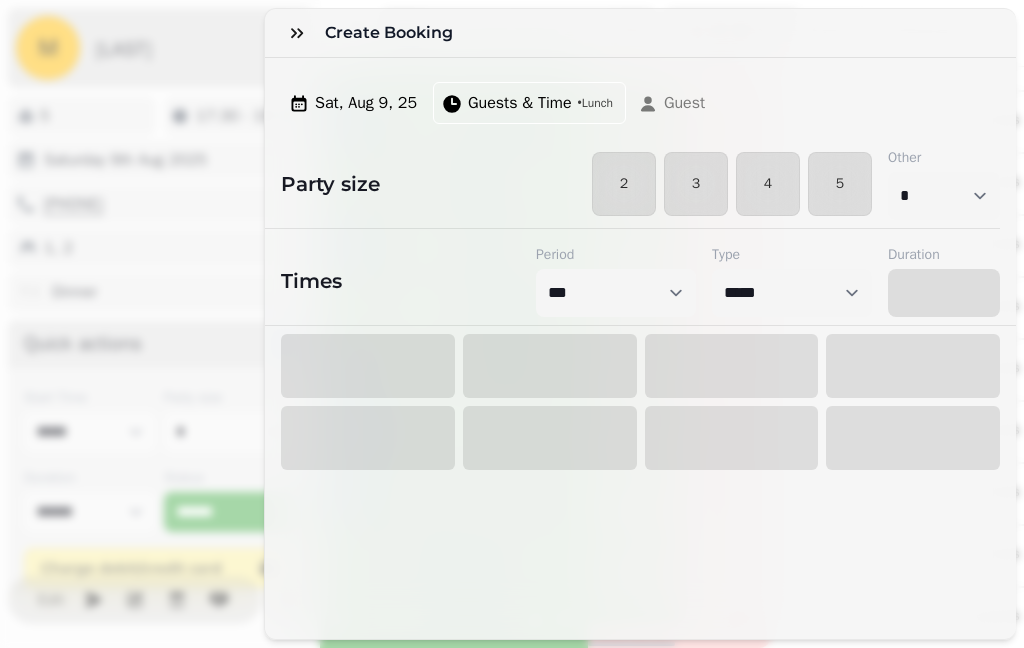 select on "****" 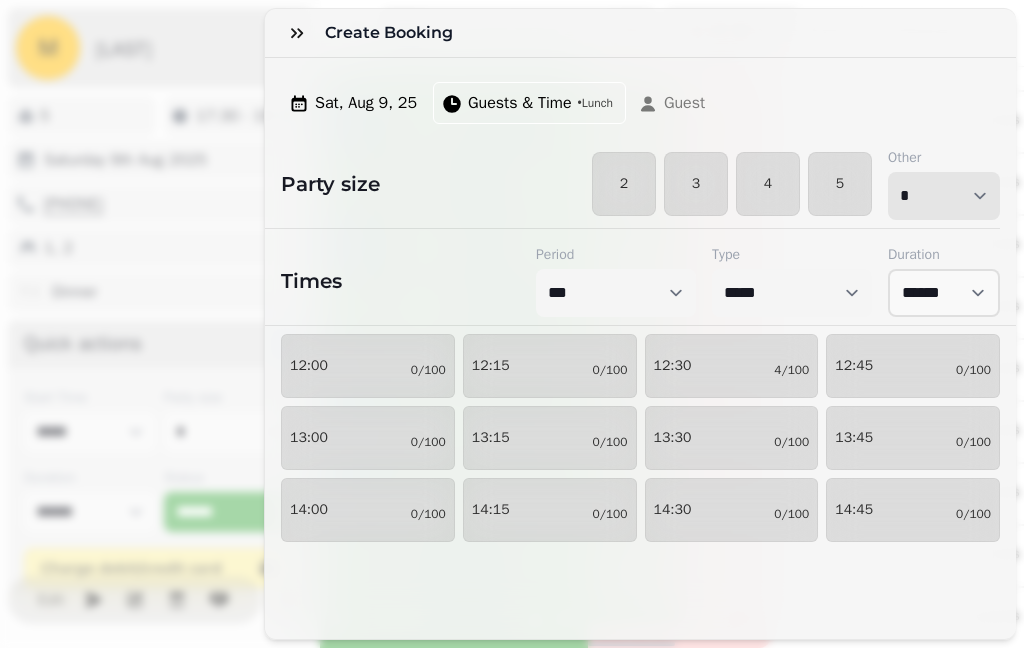 click on "* * * * * * * * * ** ** ** ** ** ** ** ** ** ** ** ** ** ** ** ** ** ** ** ** ** ** ** ** ** ** ** ** ** ** ** ** ** ** ** ** ** ** ** ** ** ** ** ** ** ** ** ** ** ** ** ** ** ** ** ** ** ** ** ** ** ** ** ** ** ** ** ** ** ** ** ** ** ** ** ** ** ** ** ** ** ** ** ** ** ** ** ** ** ** *** *** *** *** *** *** *** *** *** *** *** *** *** *** *** *** *** *** *** *** ***" at bounding box center (944, 196) 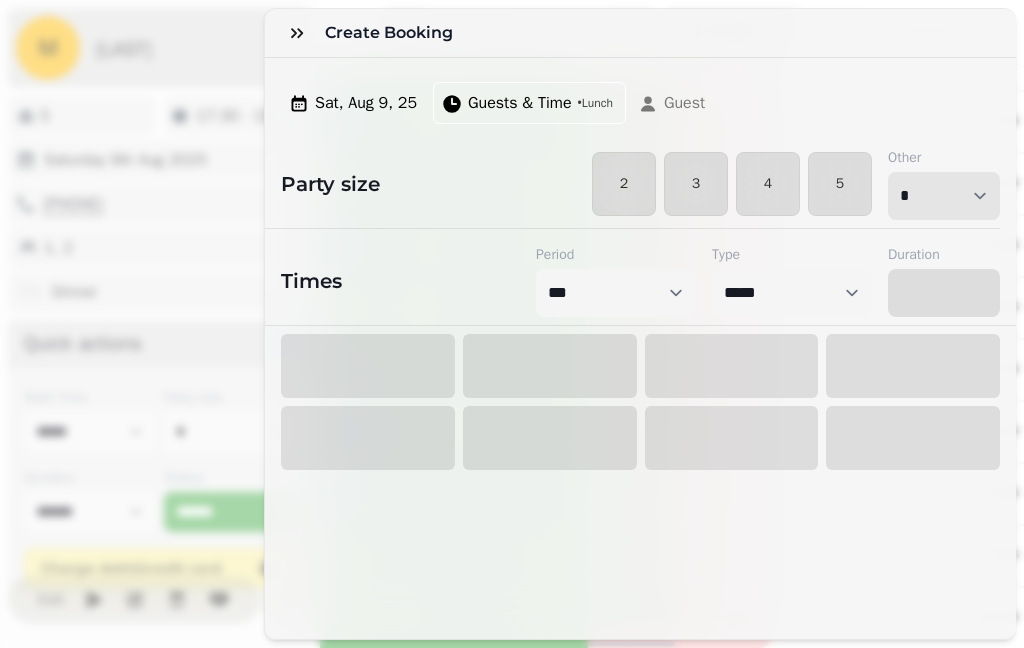 select on "****" 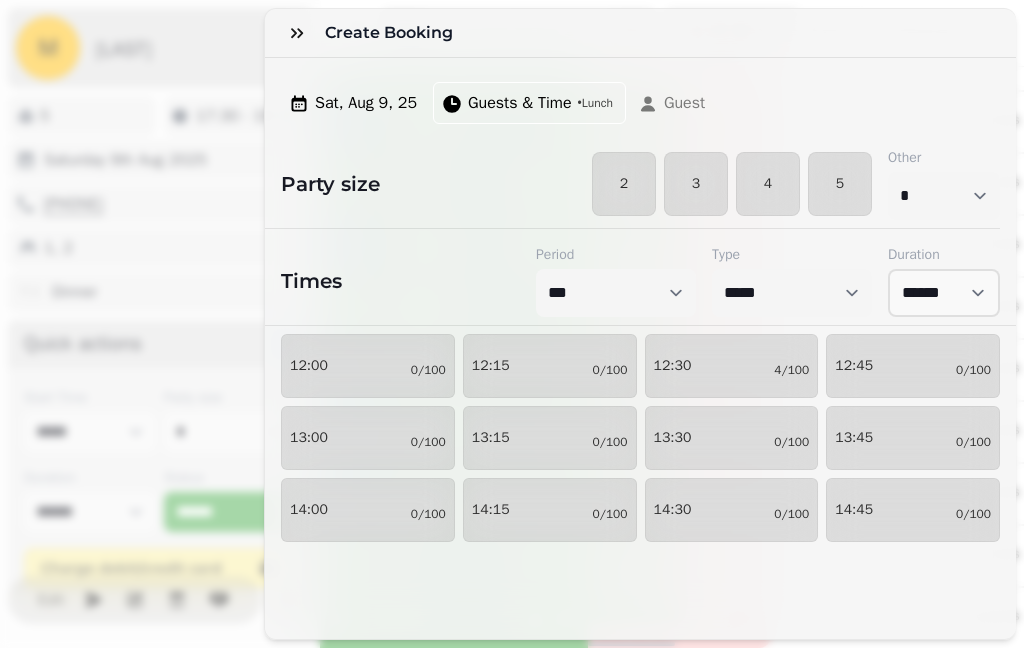click on "13:30 0/100" at bounding box center [732, 438] 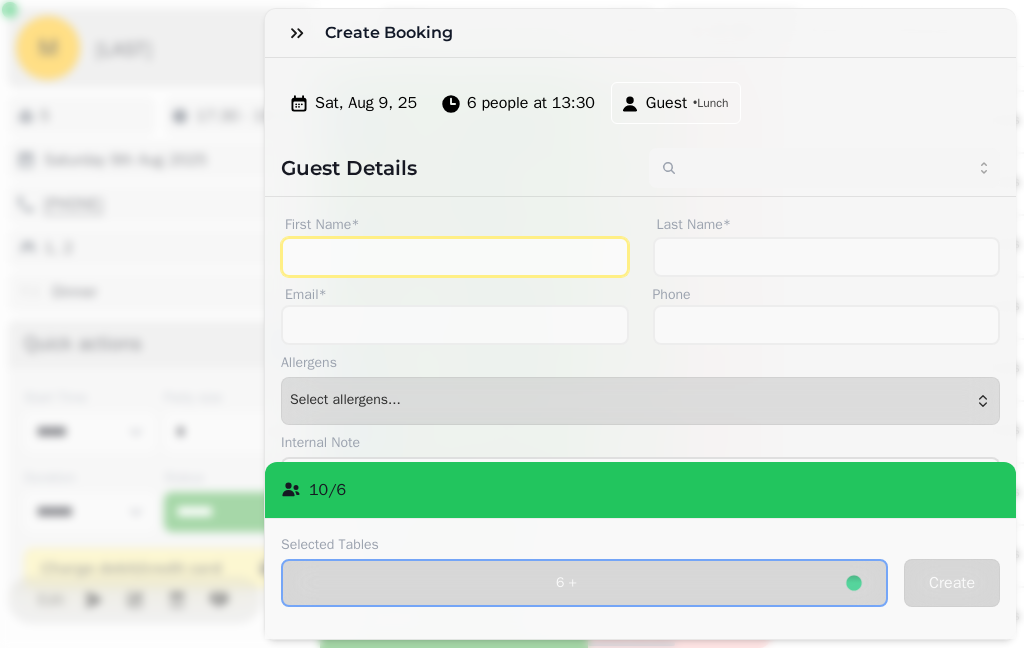 click on "First Name*" at bounding box center [455, 257] 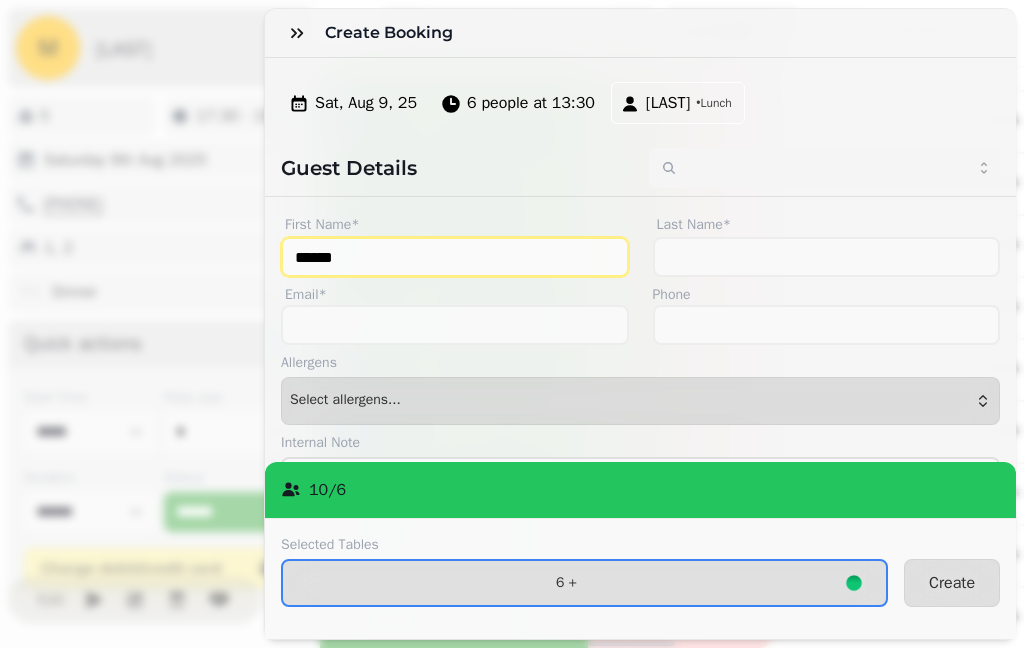 type on "******" 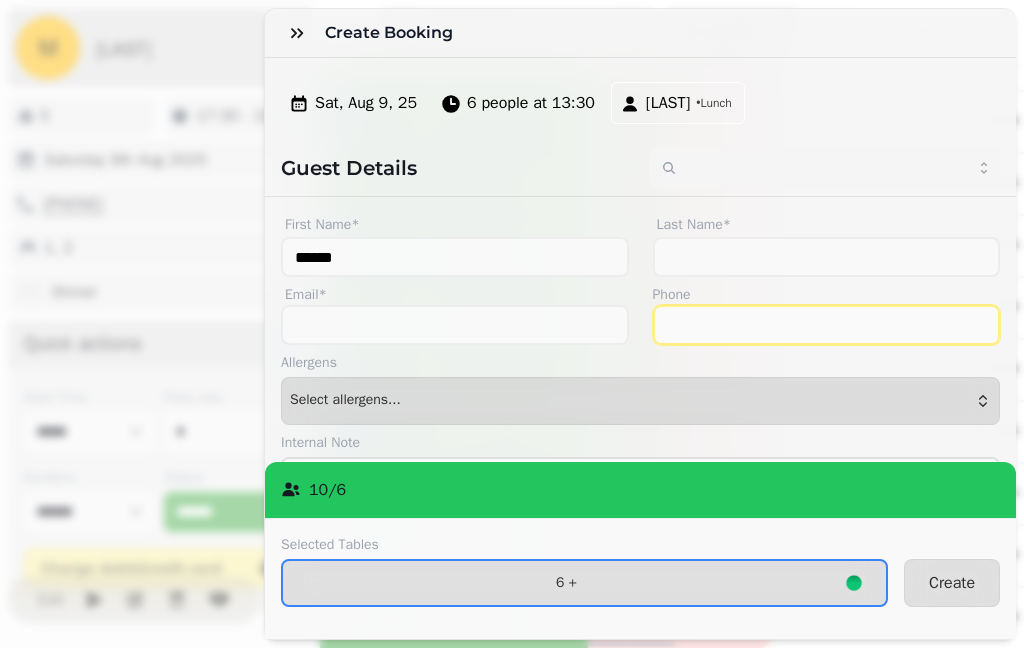 click on "Phone" at bounding box center (827, 325) 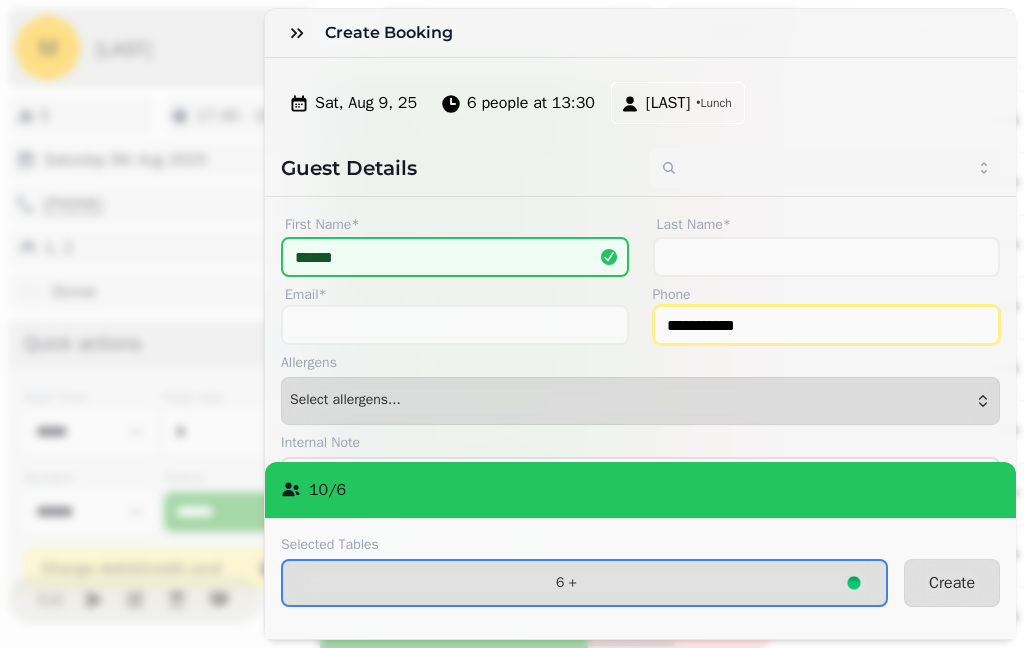 type on "**********" 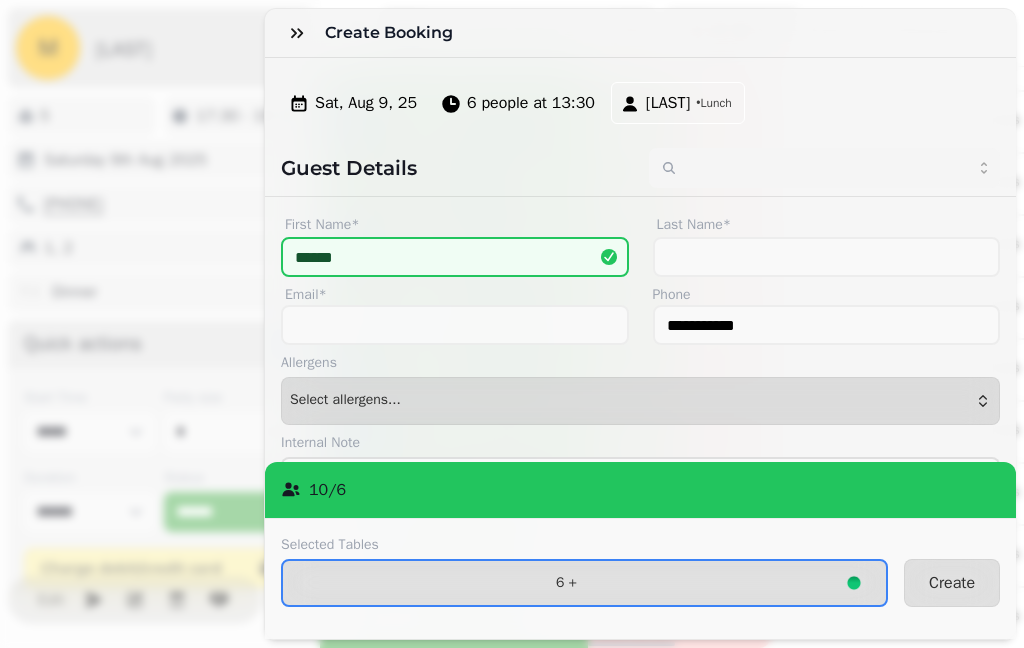 click on "Create" at bounding box center (952, 583) 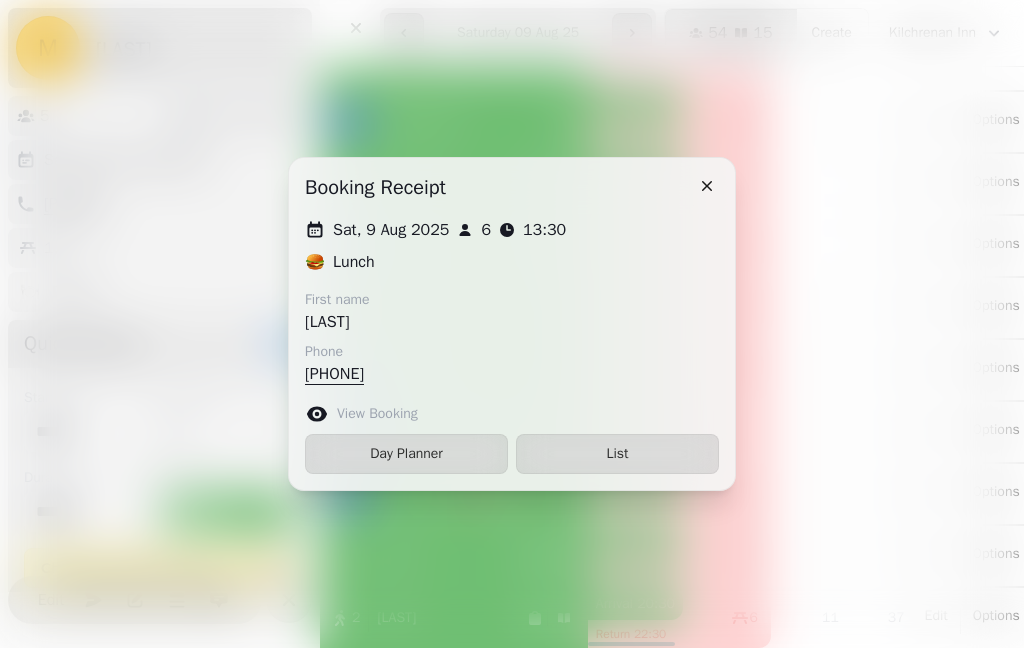 click 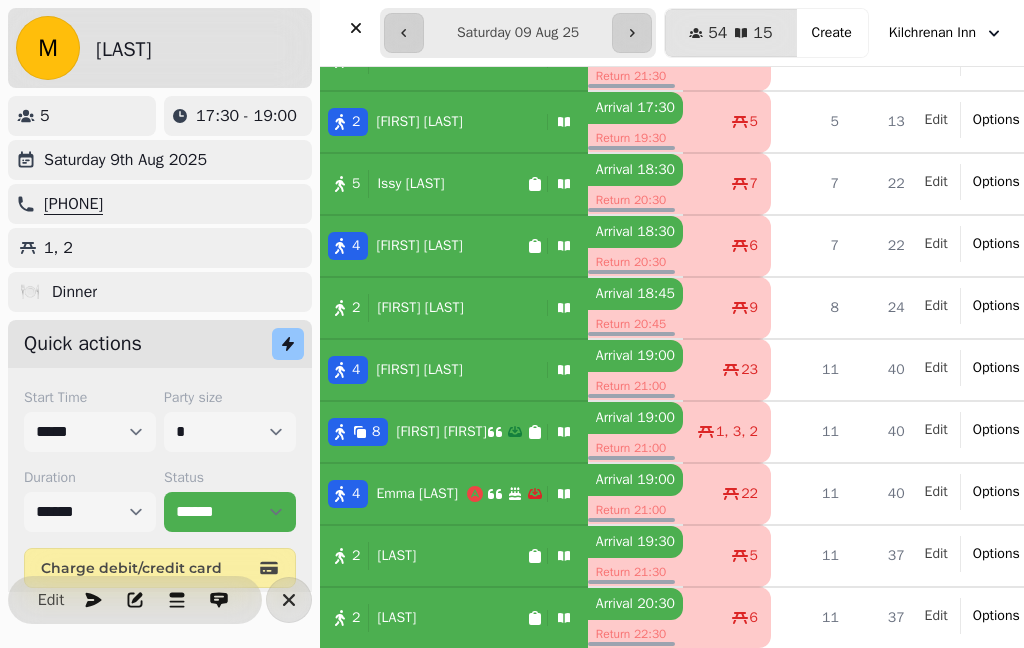 click at bounding box center [356, 28] 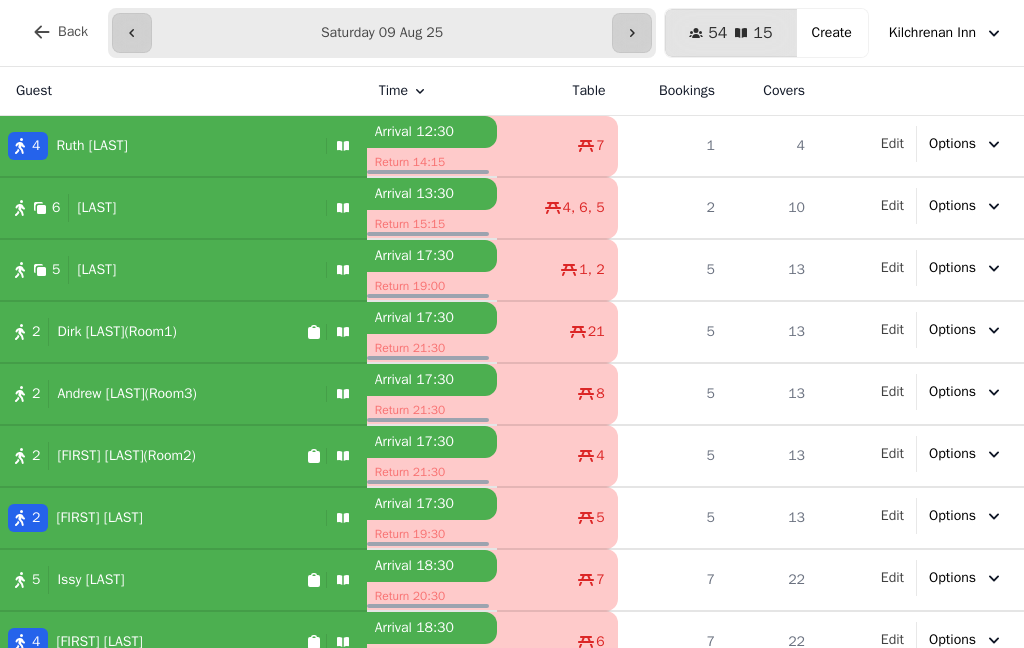 scroll, scrollTop: 0, scrollLeft: 0, axis: both 